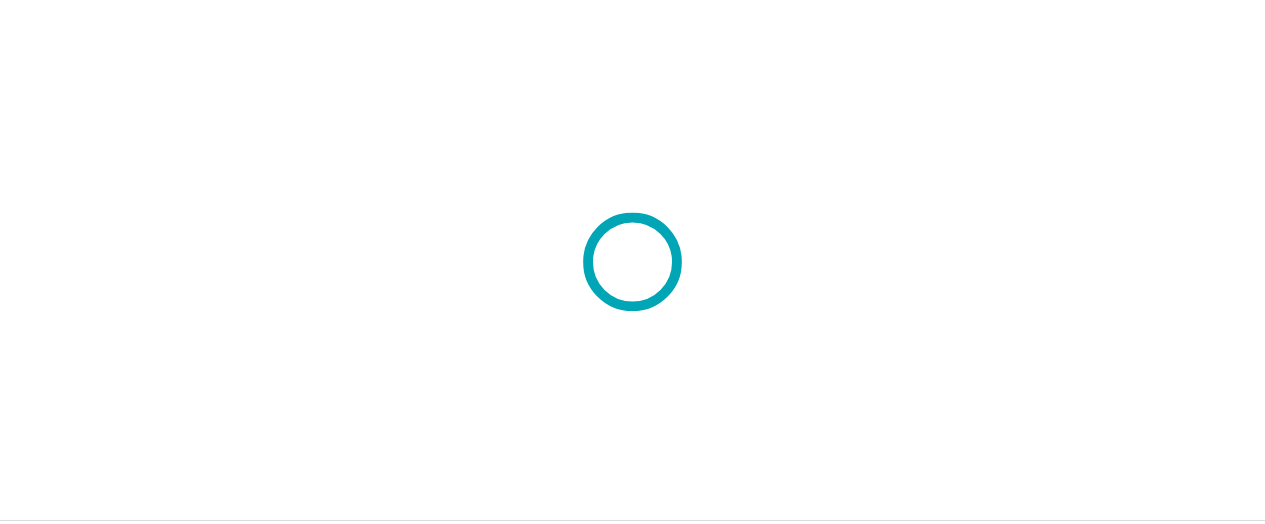 scroll, scrollTop: 0, scrollLeft: 0, axis: both 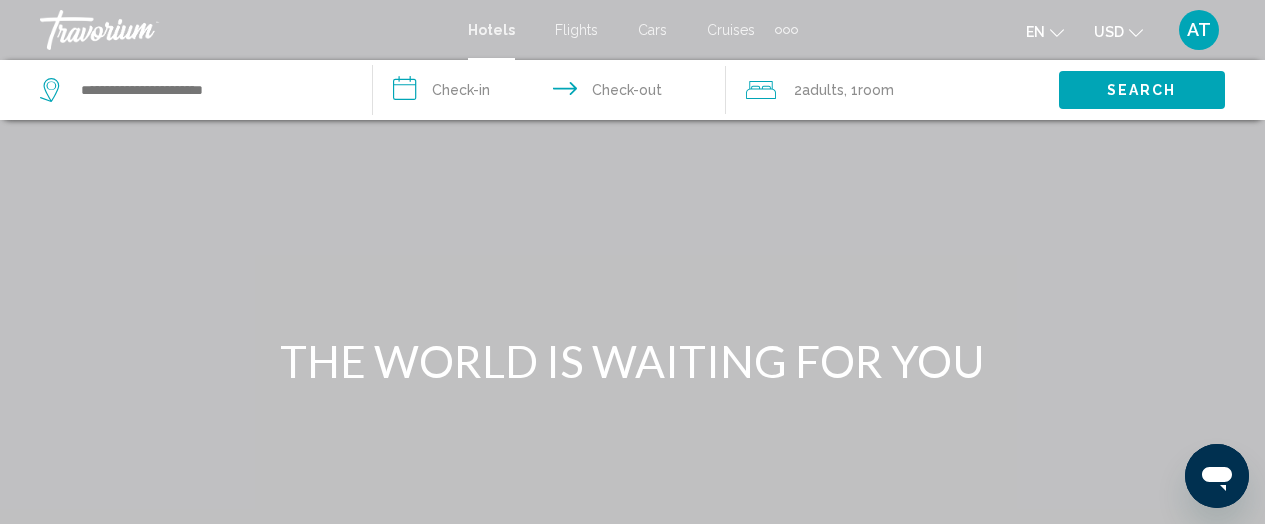 click on "Cruises" at bounding box center (731, 30) 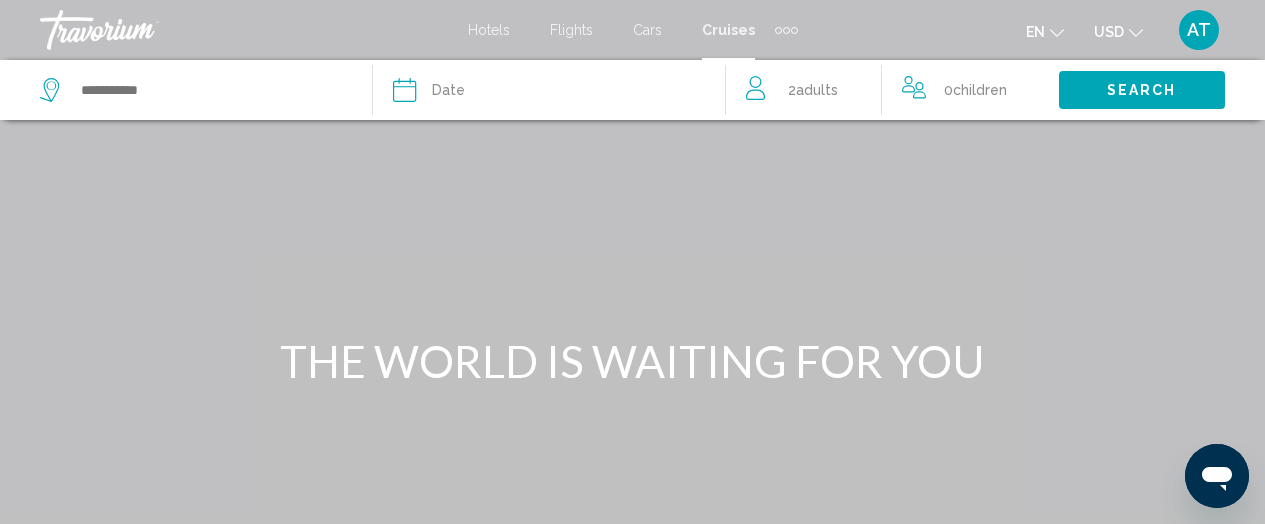 click 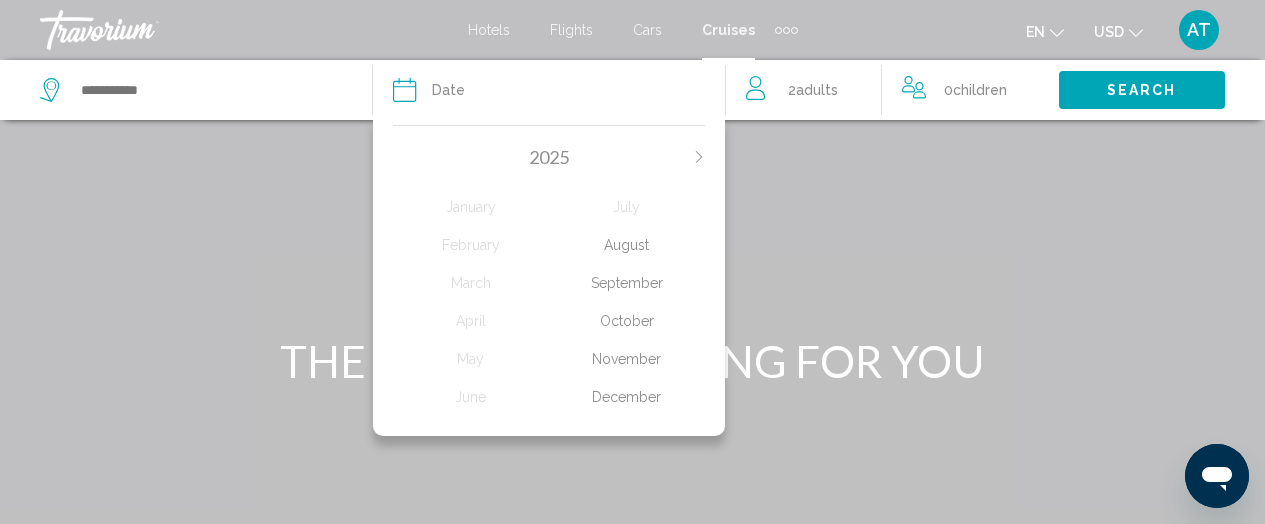 click on "November" 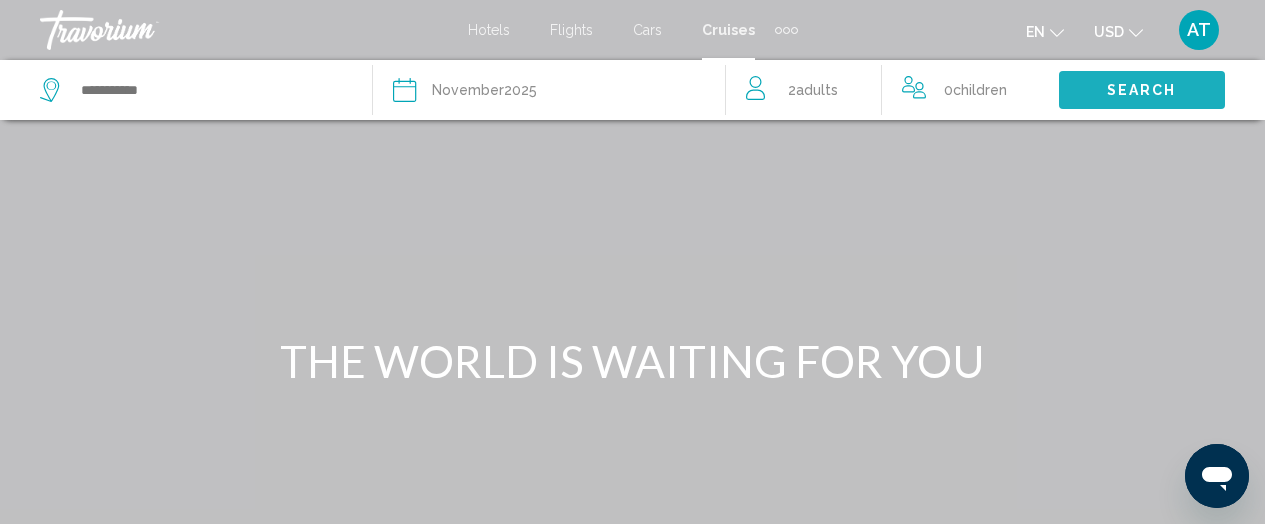 click on "Search" at bounding box center (1142, 91) 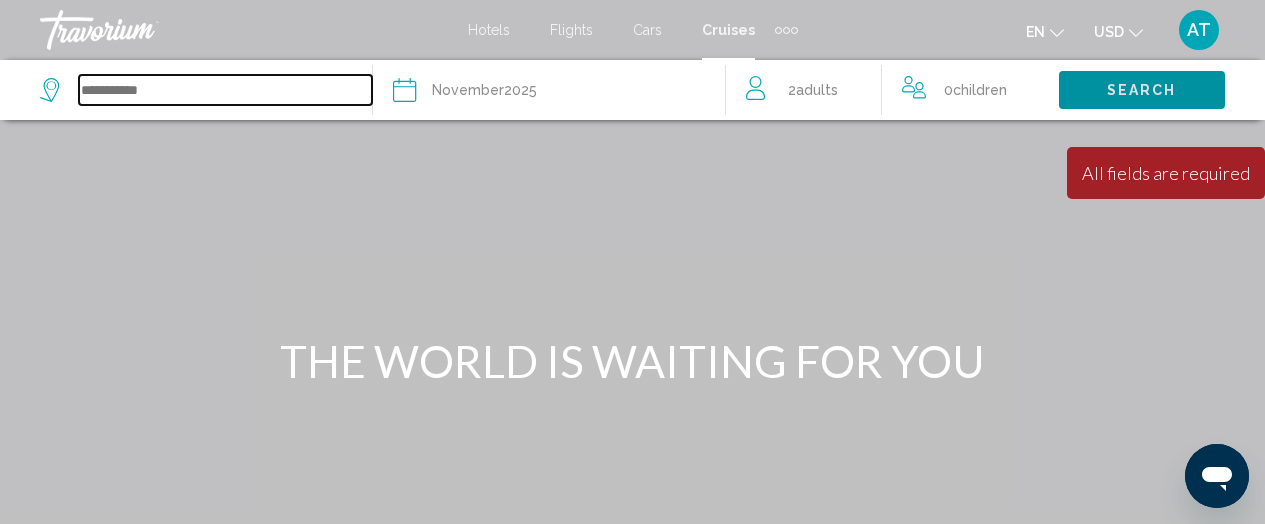 click at bounding box center [225, 90] 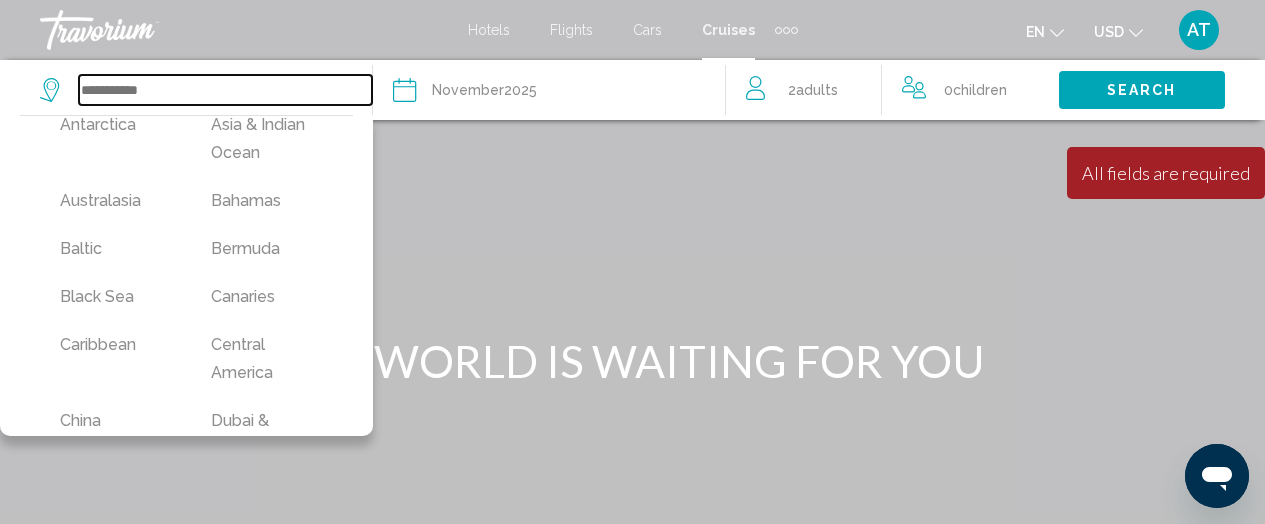 scroll, scrollTop: 0, scrollLeft: 0, axis: both 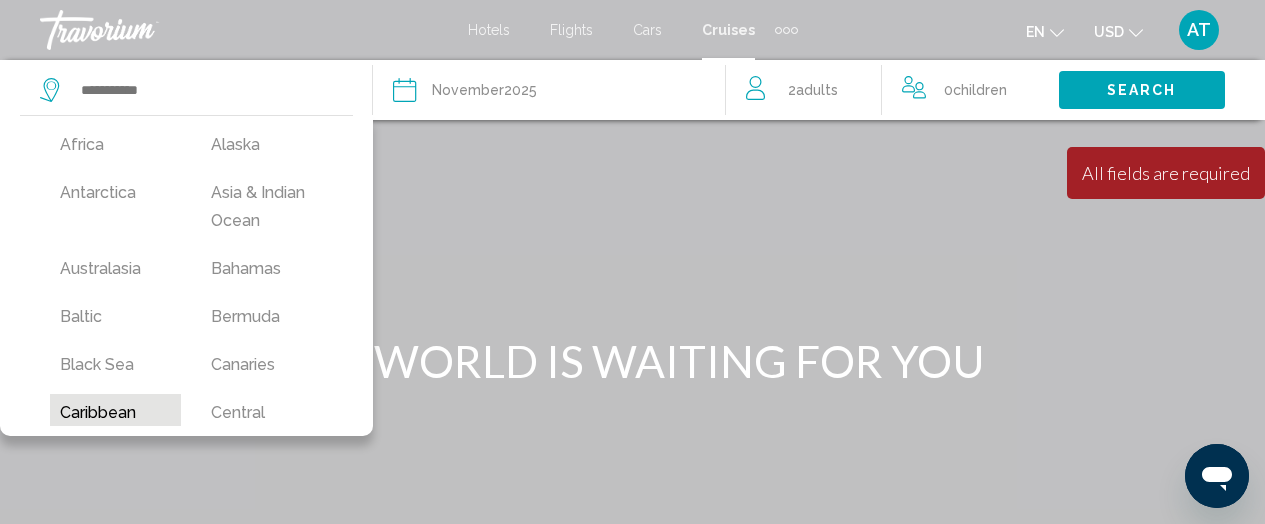 click on "Caribbean" at bounding box center (115, 413) 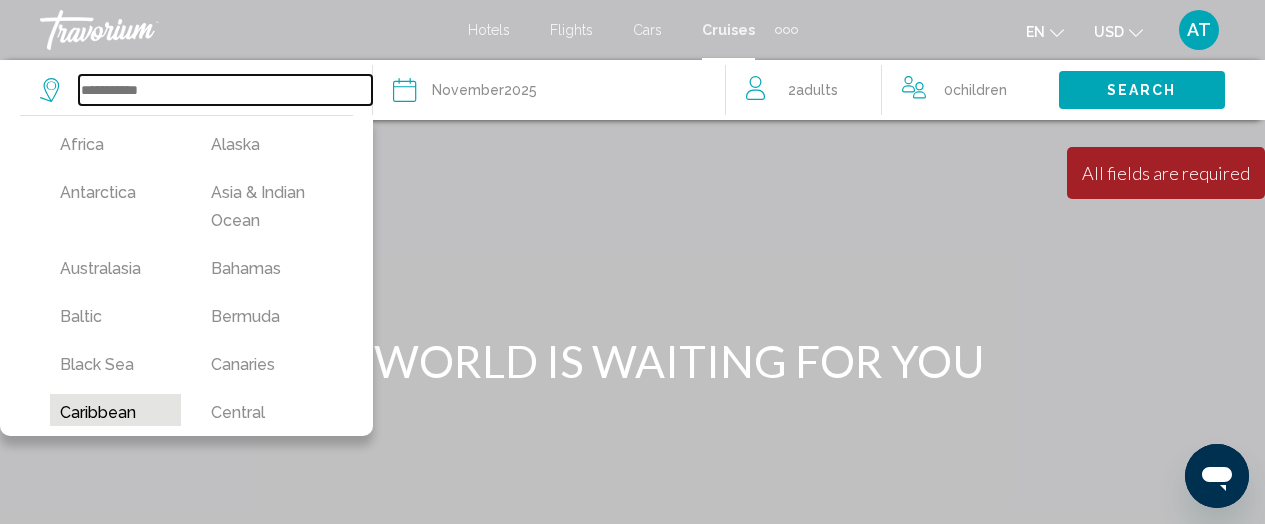 type on "*********" 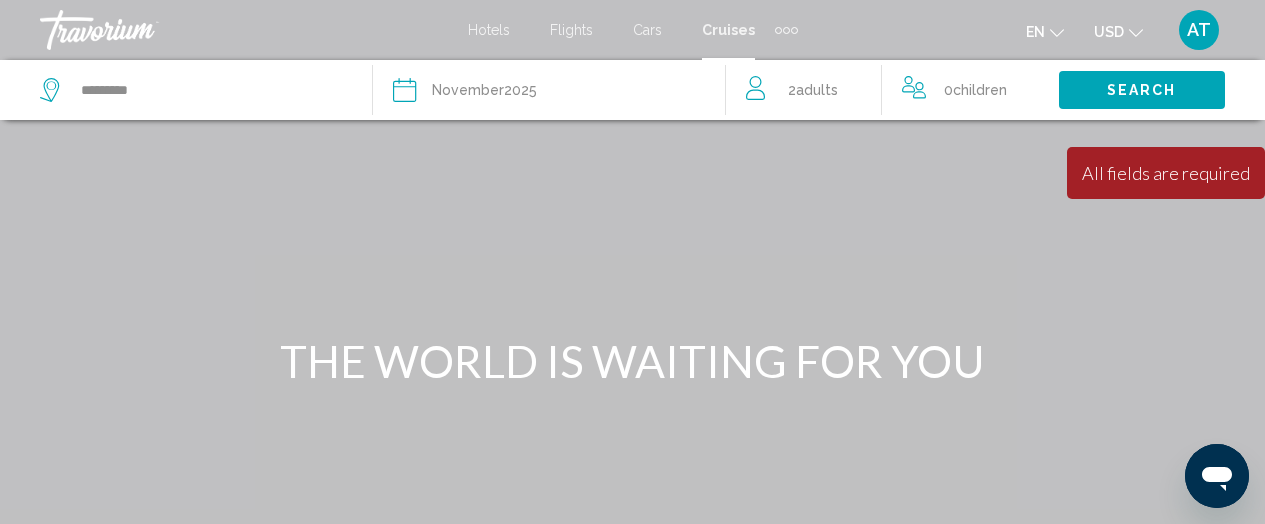 click on "Search" at bounding box center (1142, 91) 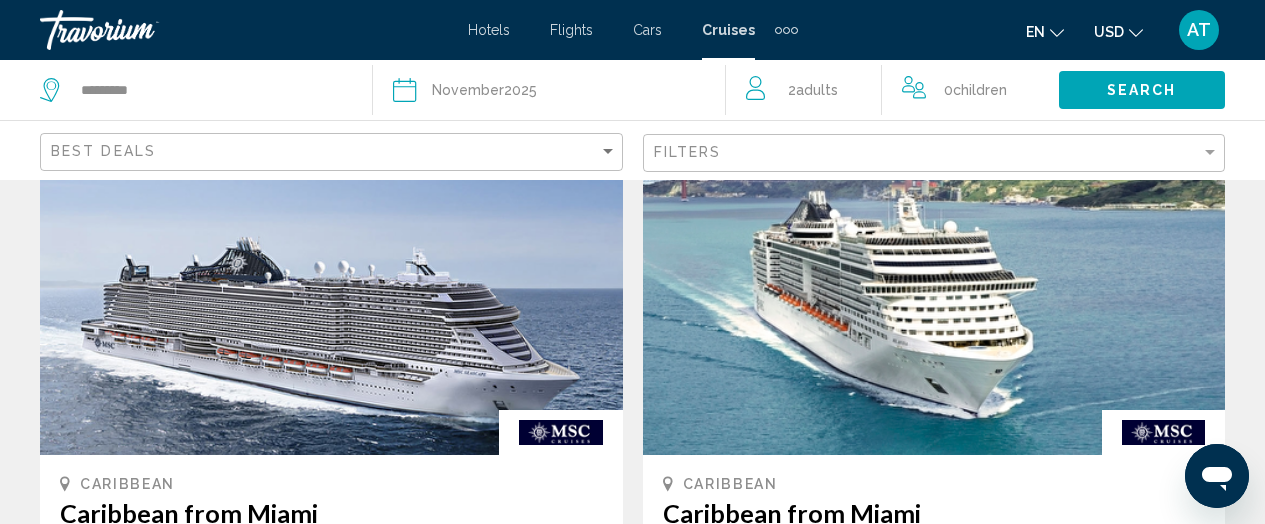 scroll, scrollTop: 0, scrollLeft: 0, axis: both 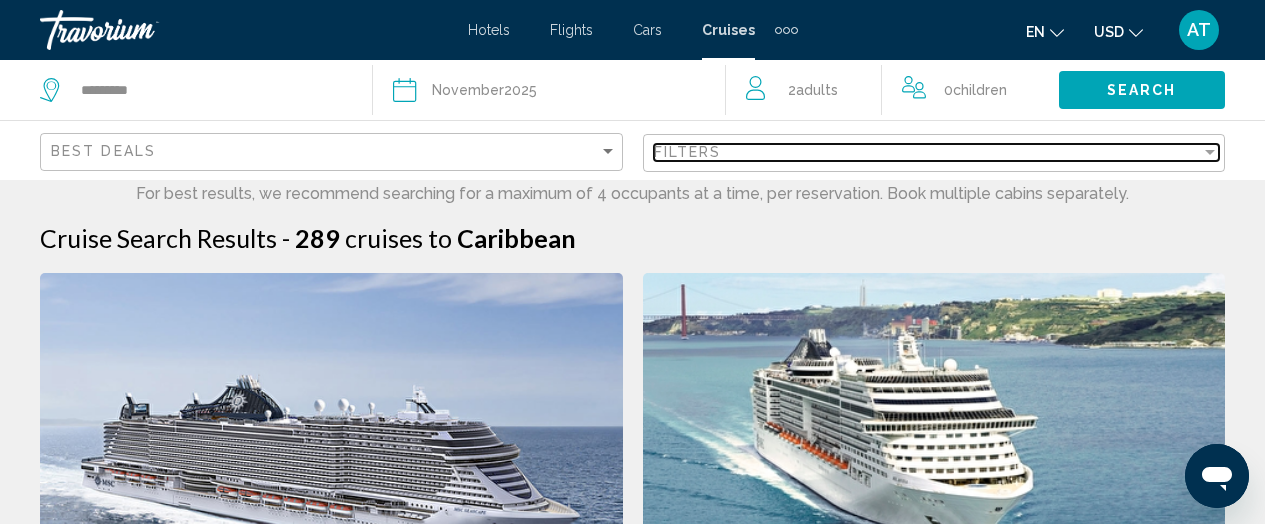 click on "Filters" at bounding box center [928, 152] 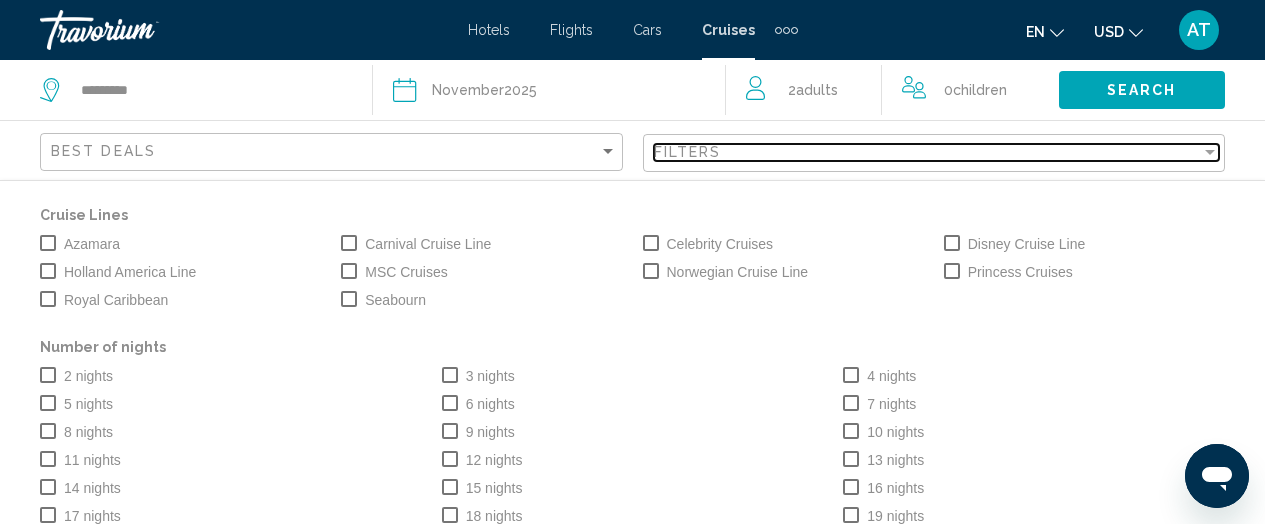 scroll, scrollTop: 119, scrollLeft: 0, axis: vertical 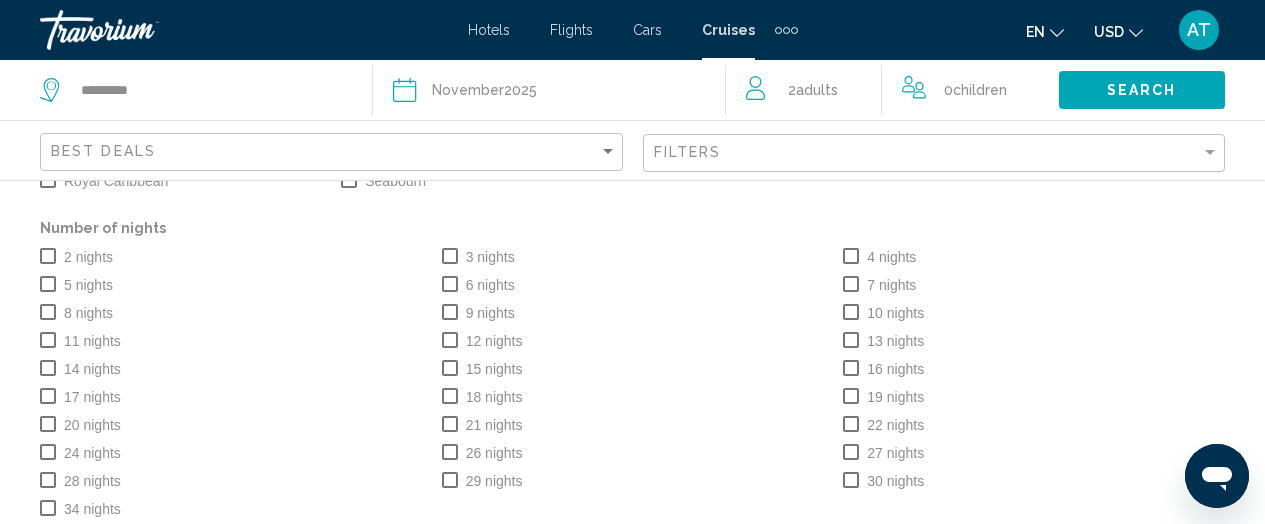 click at bounding box center [450, 256] 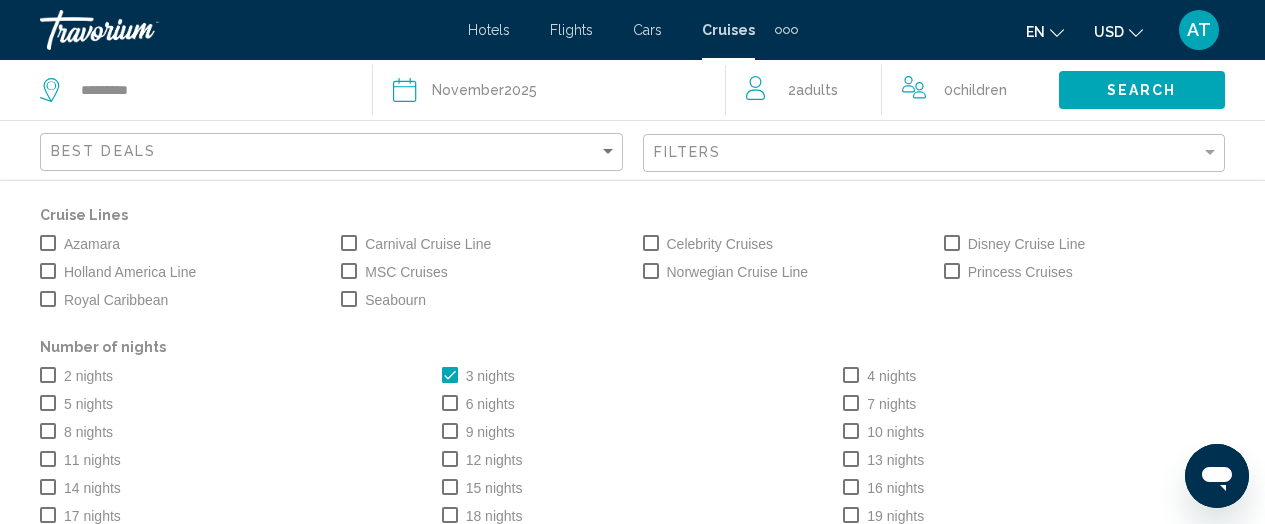 scroll, scrollTop: 119, scrollLeft: 0, axis: vertical 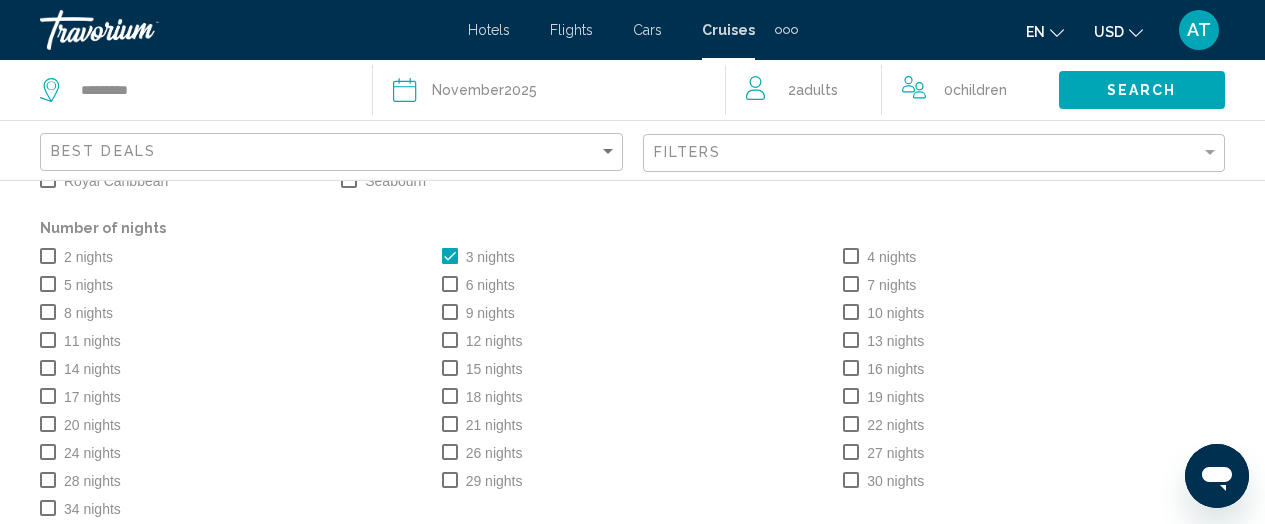 click on "Search" 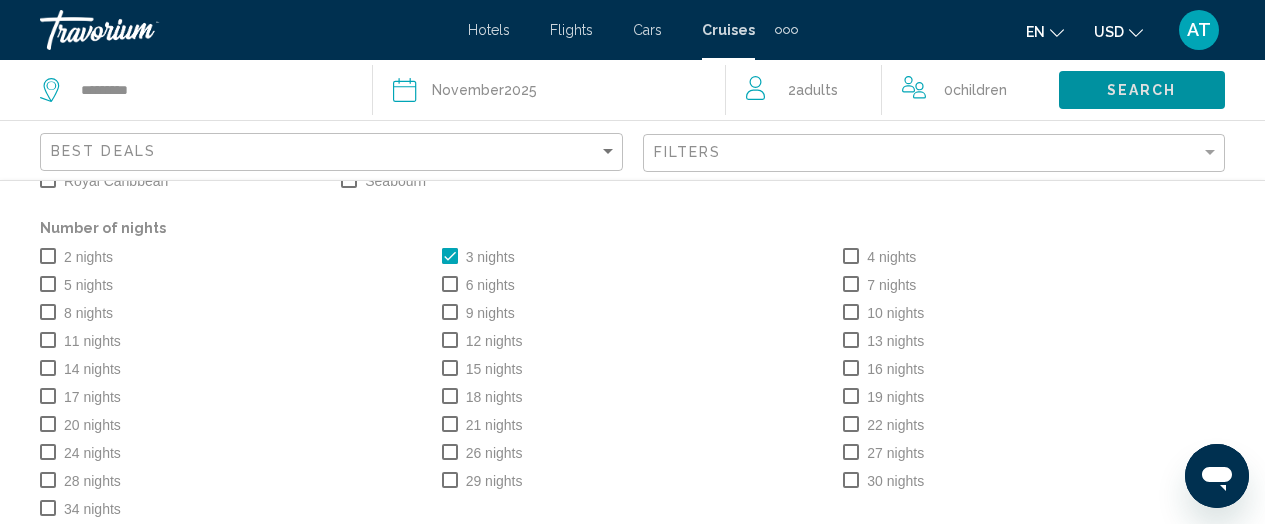 scroll, scrollTop: 600, scrollLeft: 0, axis: vertical 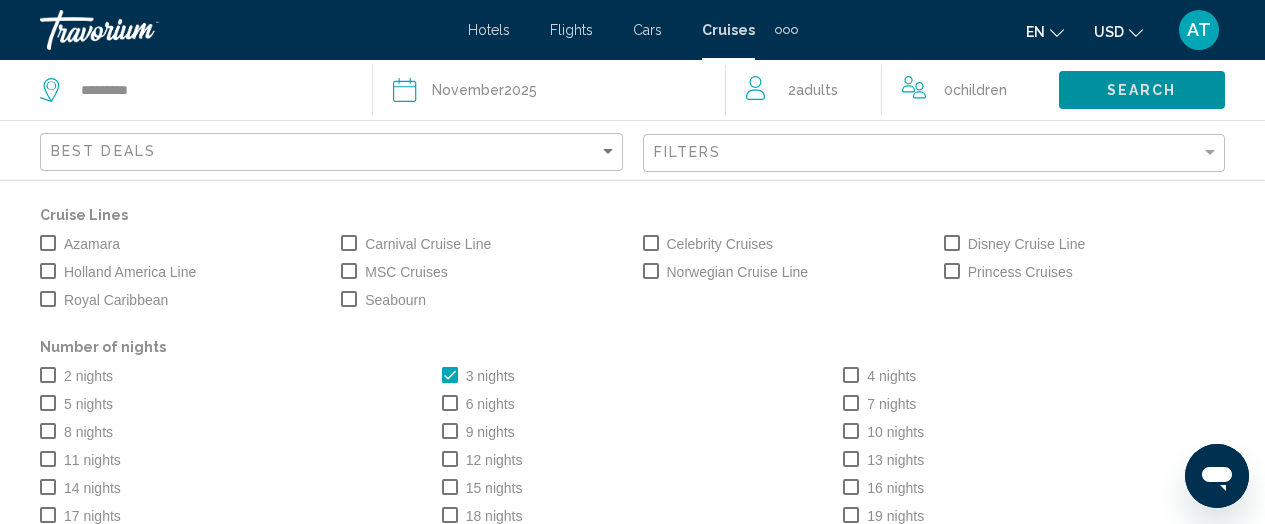 click on "Search" 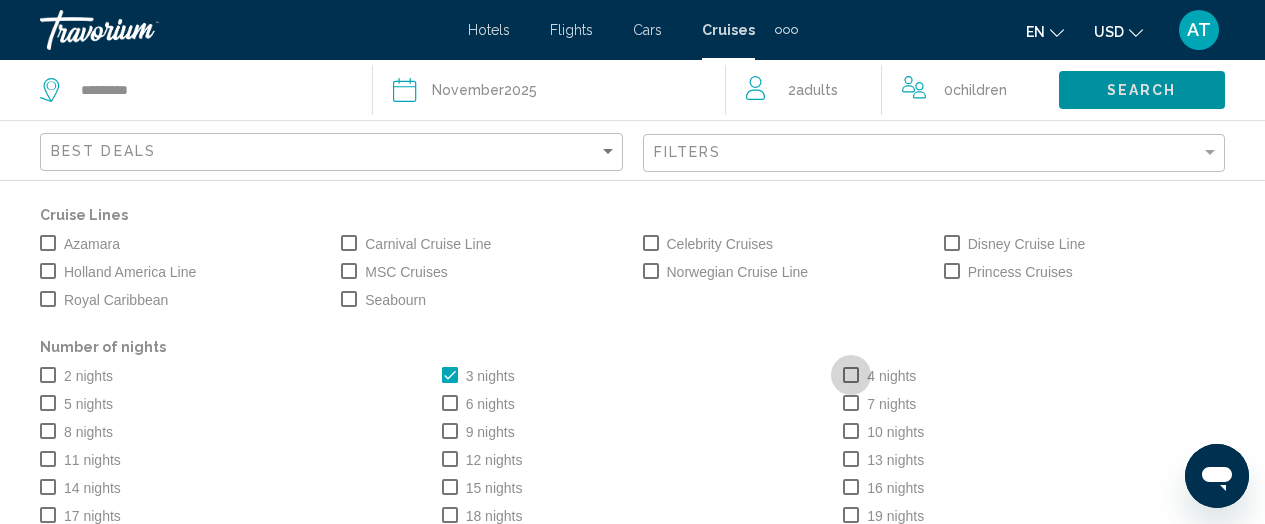 click at bounding box center [851, 375] 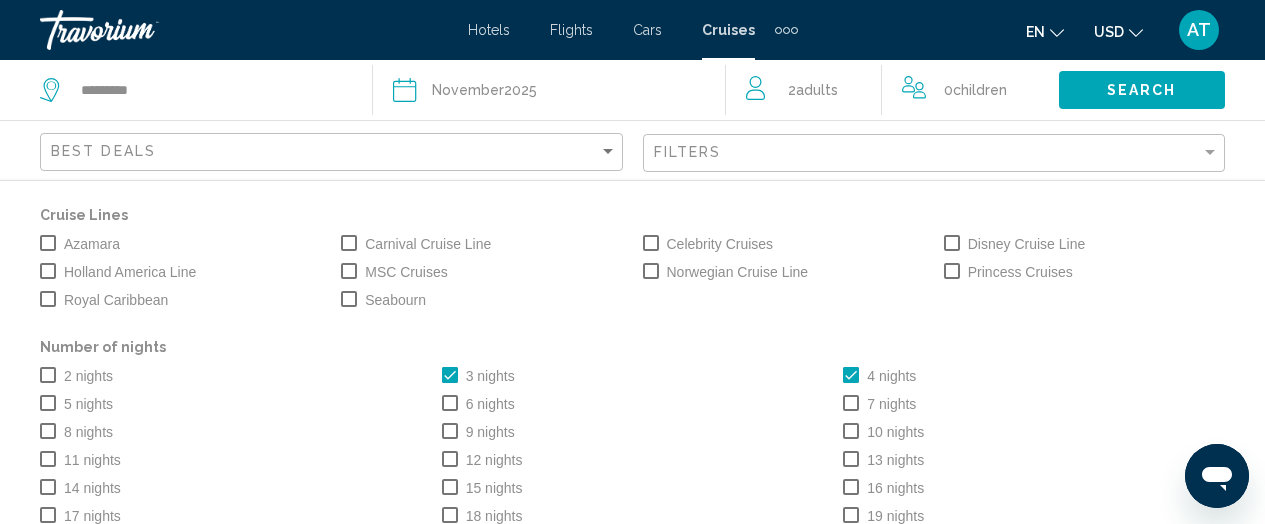 scroll, scrollTop: 200, scrollLeft: 0, axis: vertical 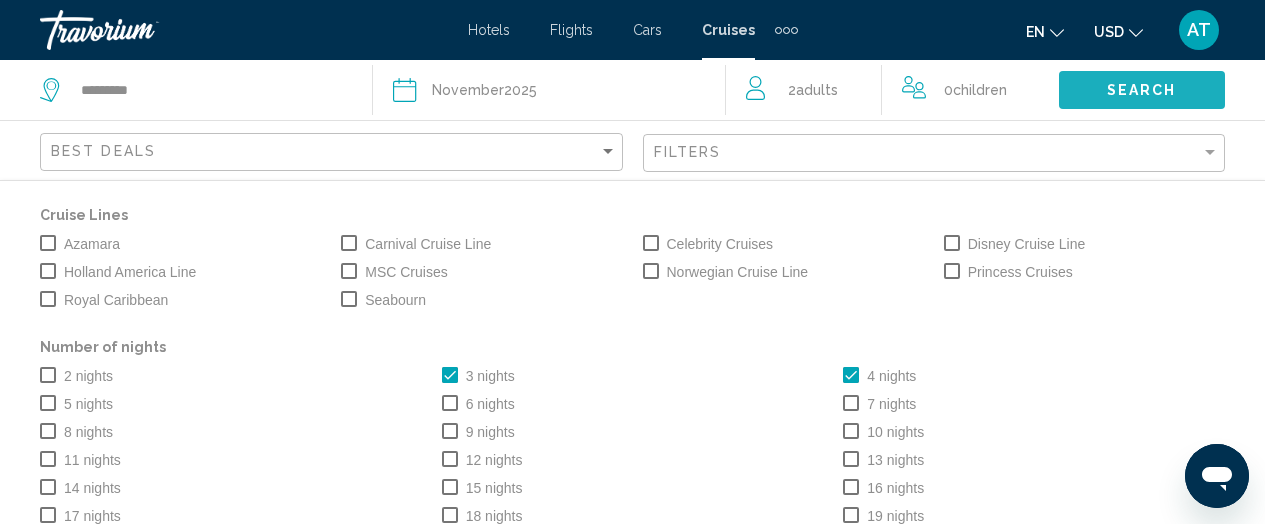 click on "Search" 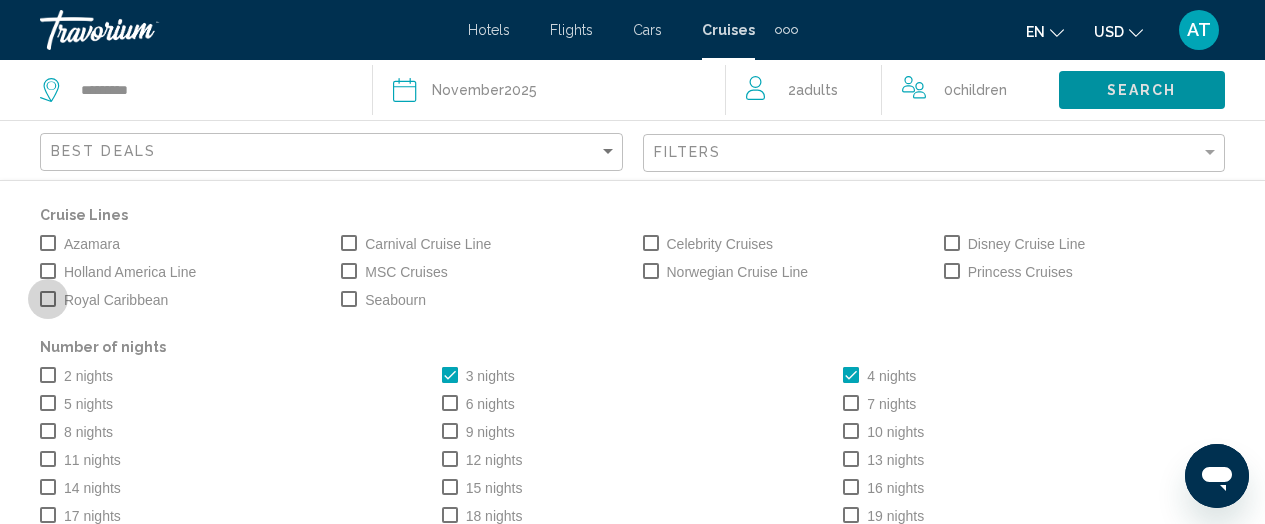 click at bounding box center [48, 299] 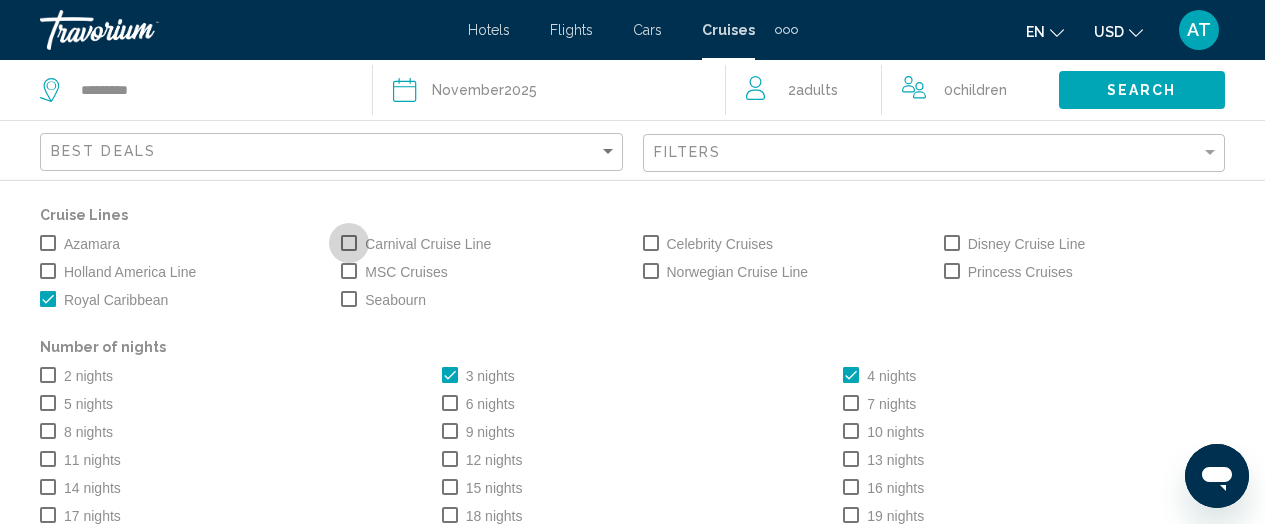 click at bounding box center (349, 243) 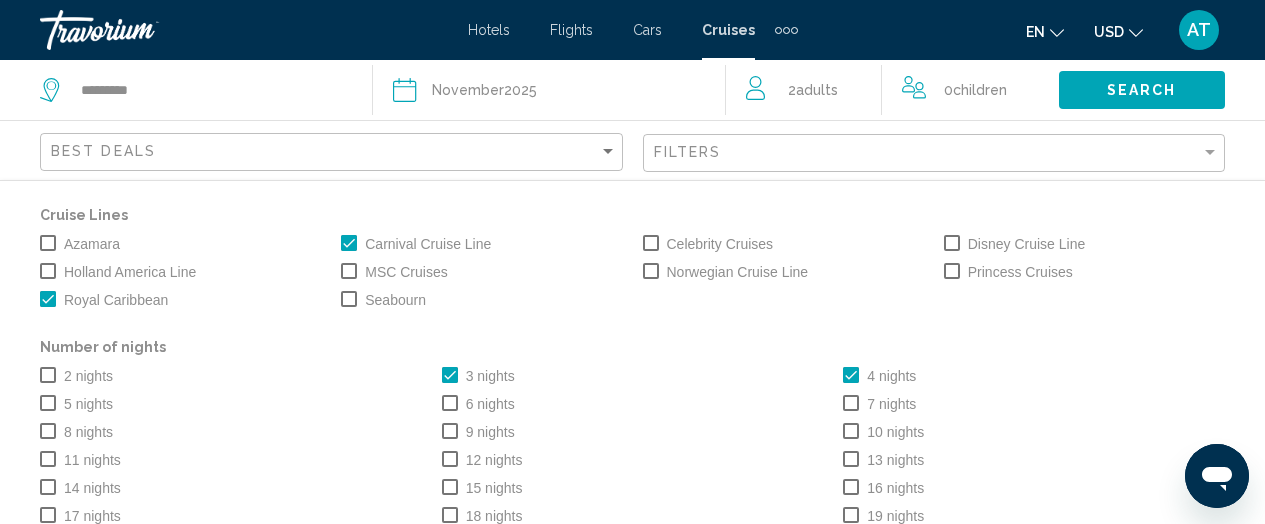 click at bounding box center (651, 271) 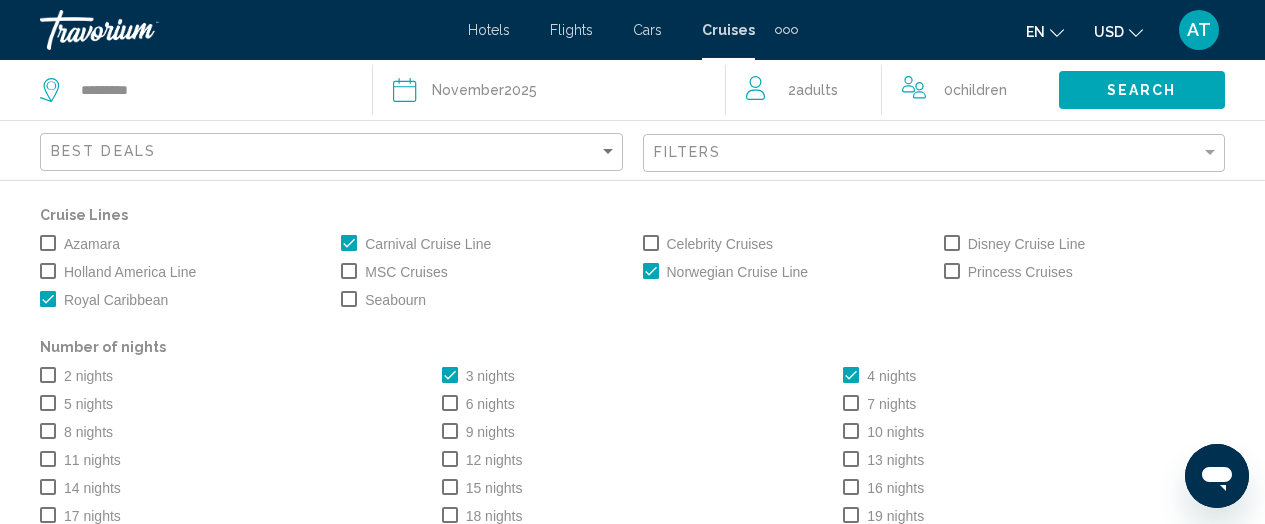 click at bounding box center (952, 271) 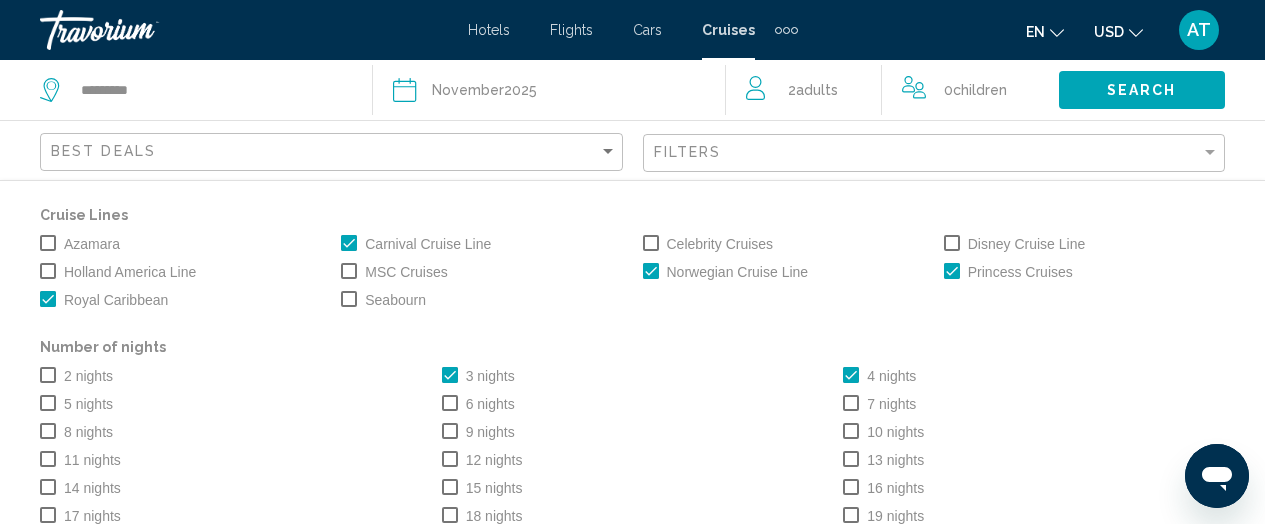 click on "Search" 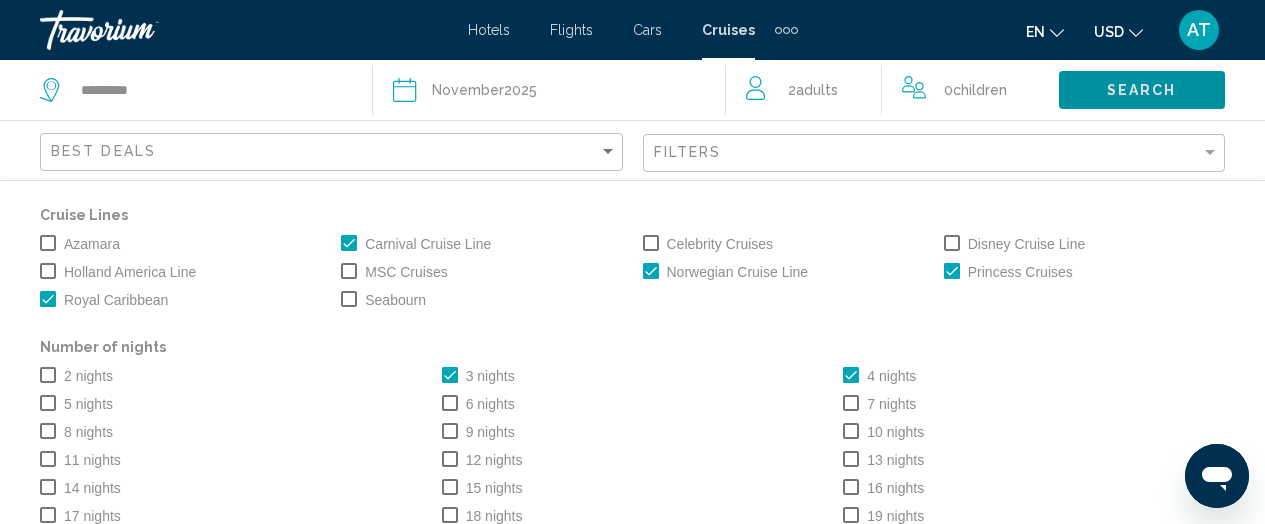 scroll, scrollTop: 397, scrollLeft: 0, axis: vertical 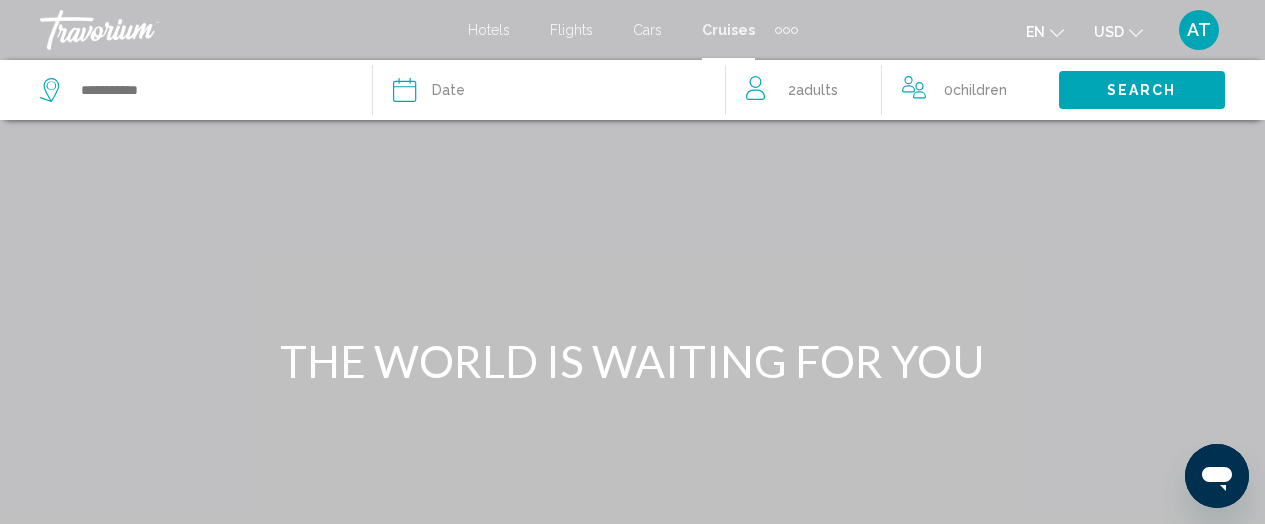 click on "Date" 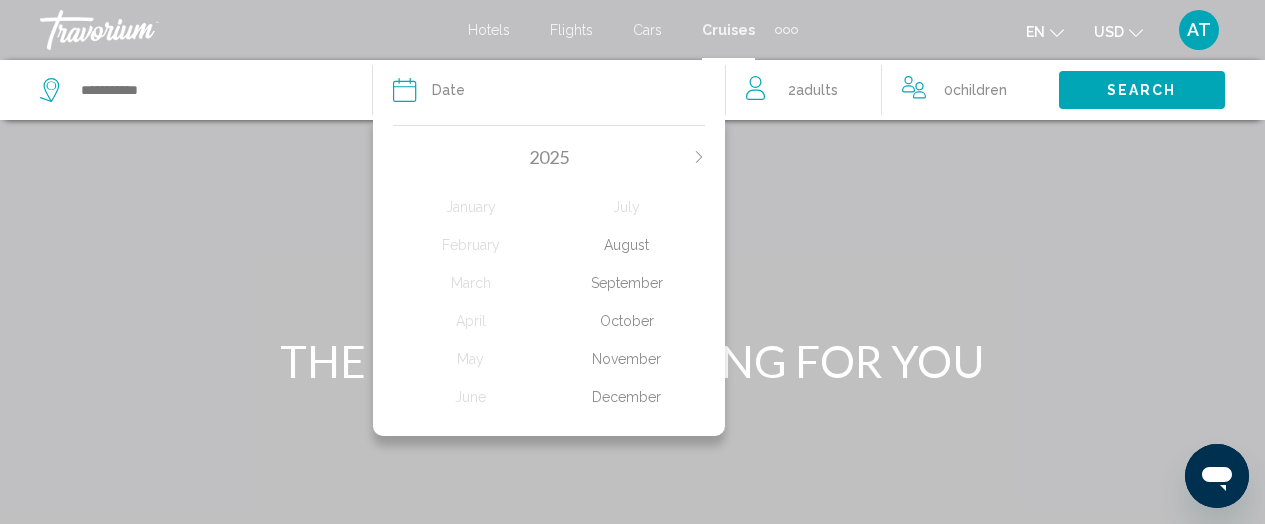 click on "November" 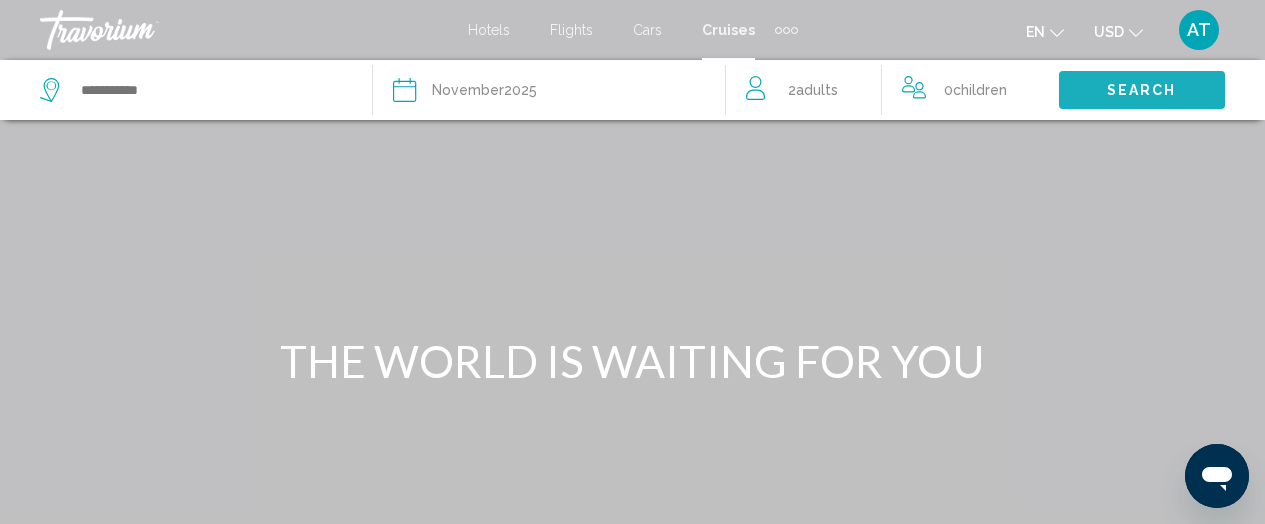 click on "Search" at bounding box center [1142, 91] 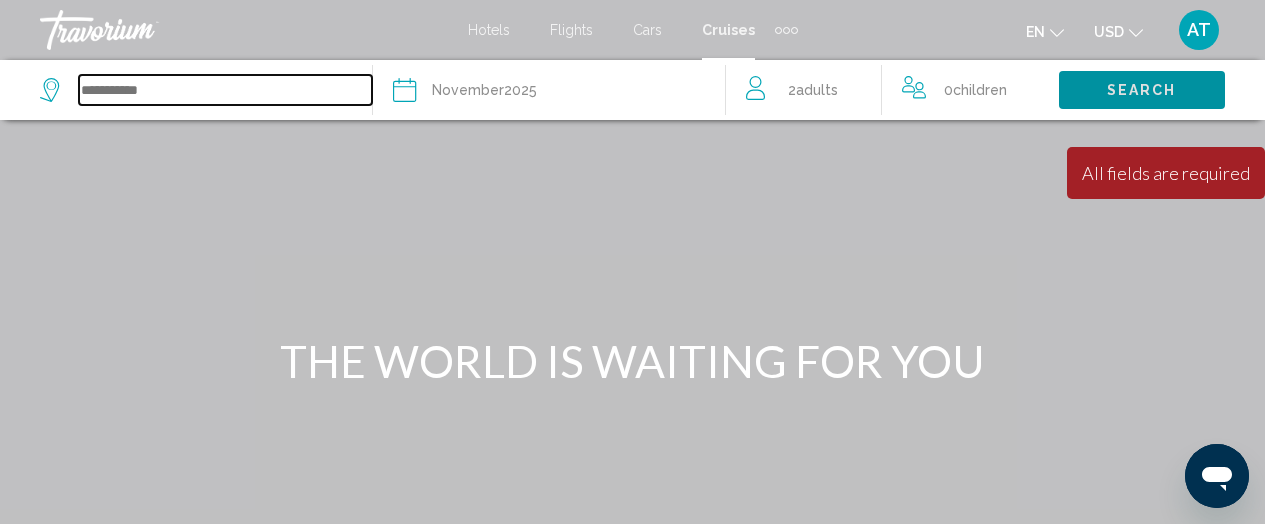 click at bounding box center [225, 90] 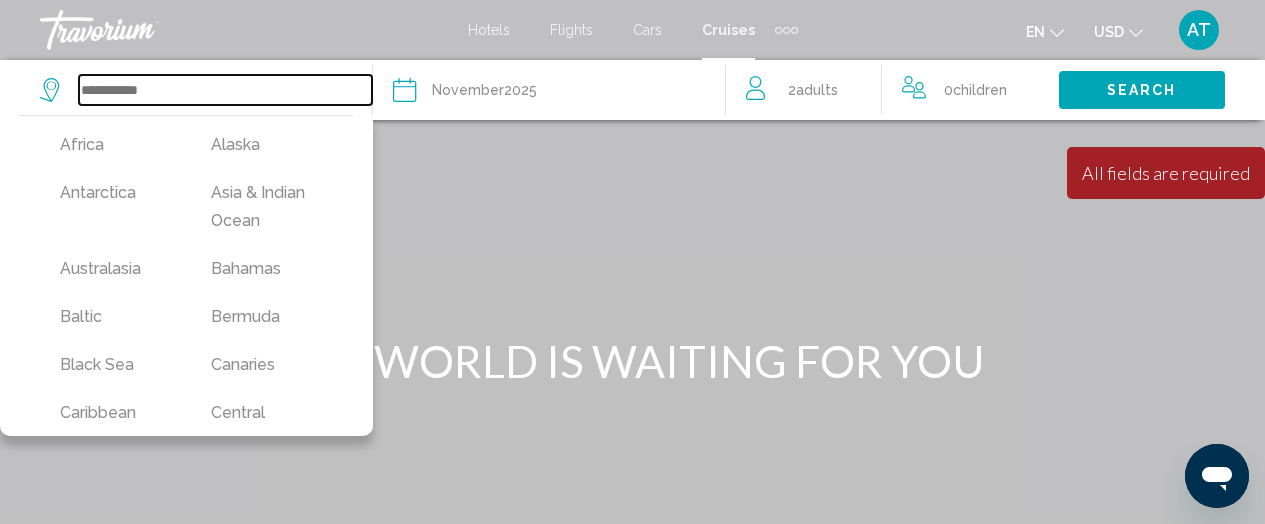 scroll, scrollTop: 768, scrollLeft: 0, axis: vertical 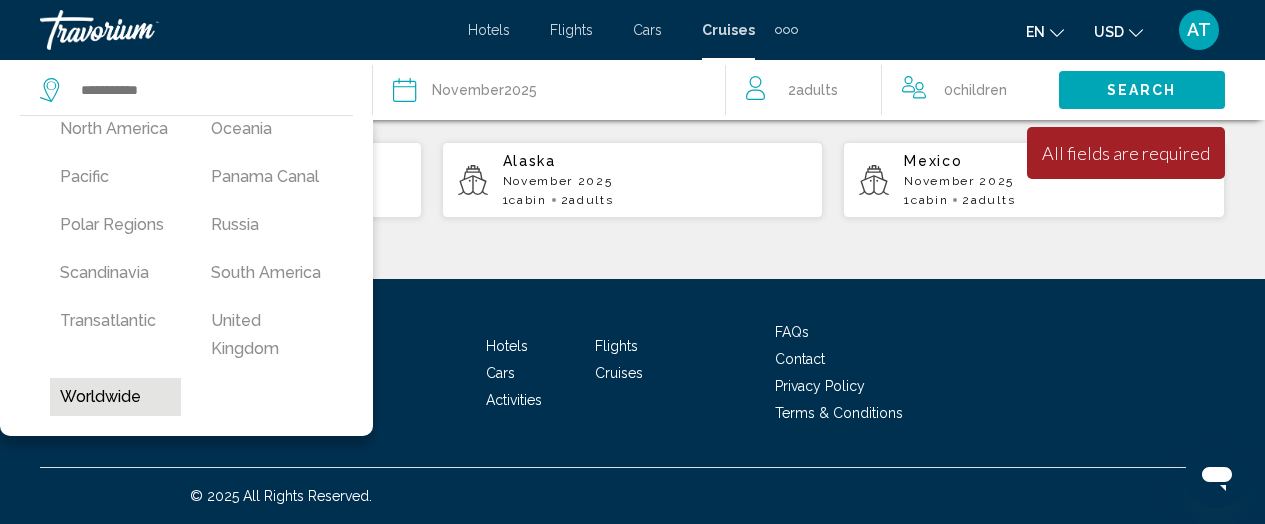 click on "Worldwide" at bounding box center [115, 397] 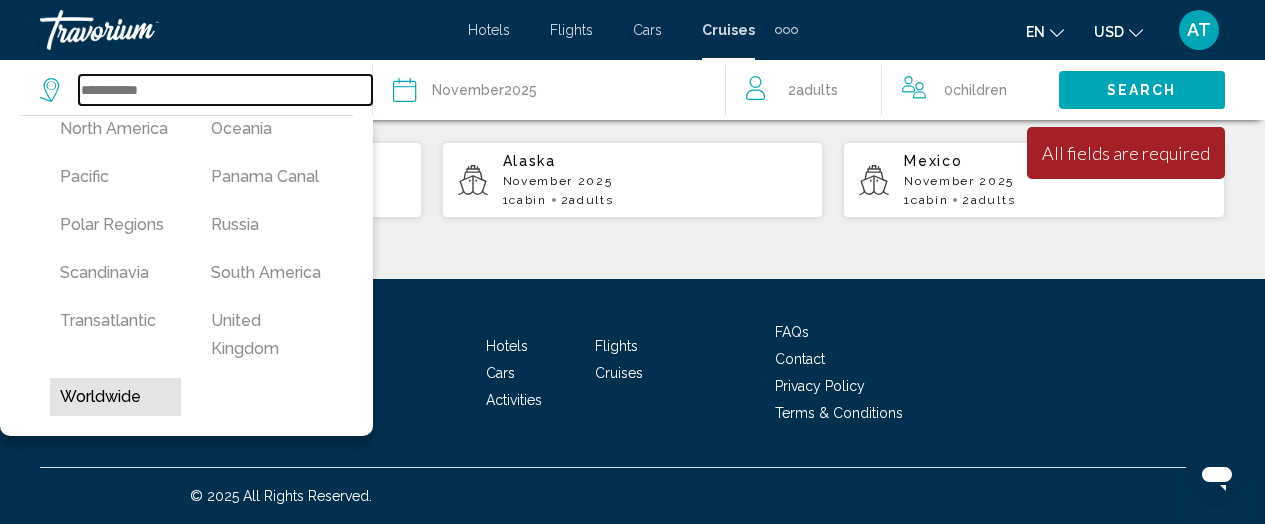 type on "*********" 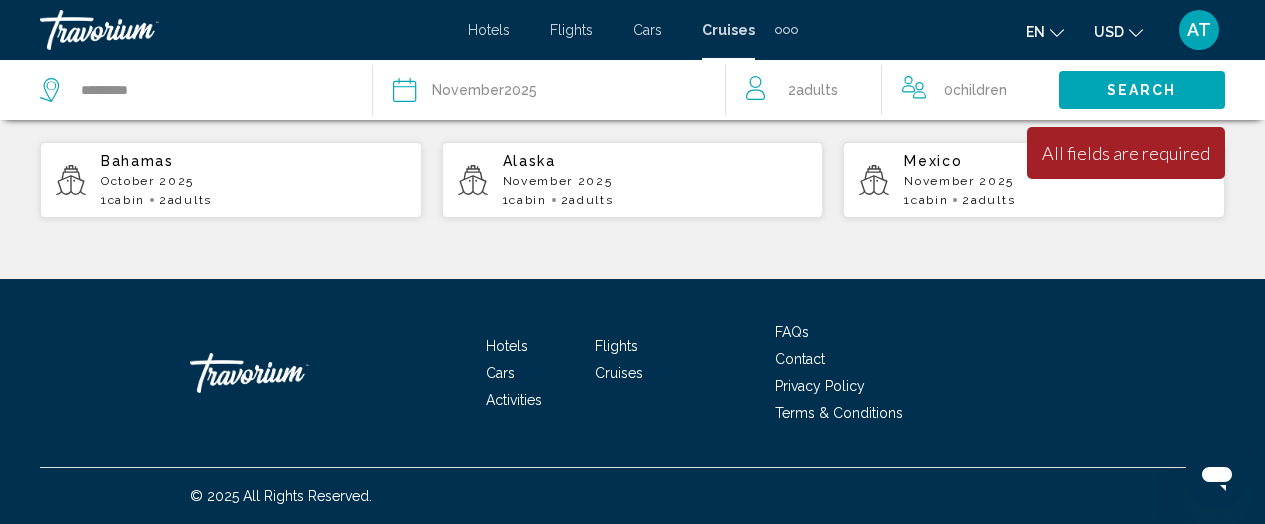 click on "Search" at bounding box center [1142, 91] 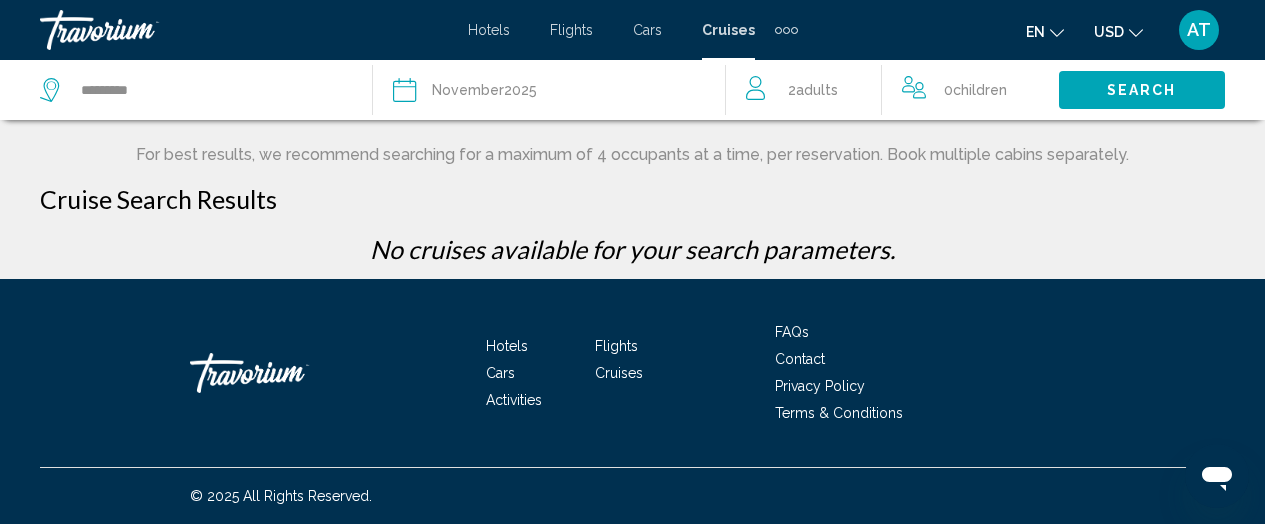 scroll, scrollTop: 0, scrollLeft: 0, axis: both 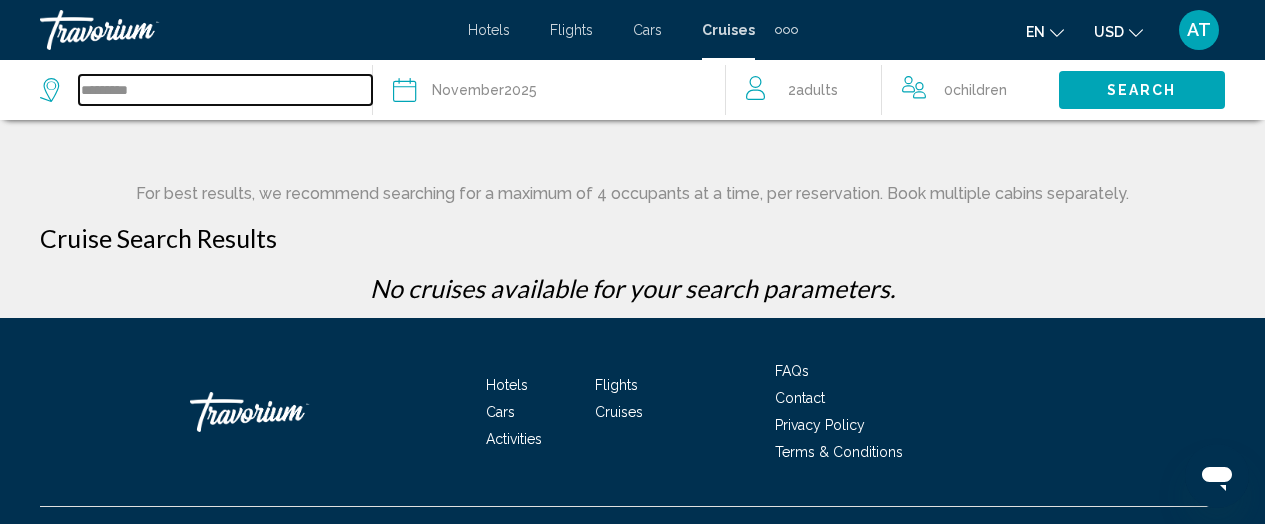 click on "*********" at bounding box center [225, 90] 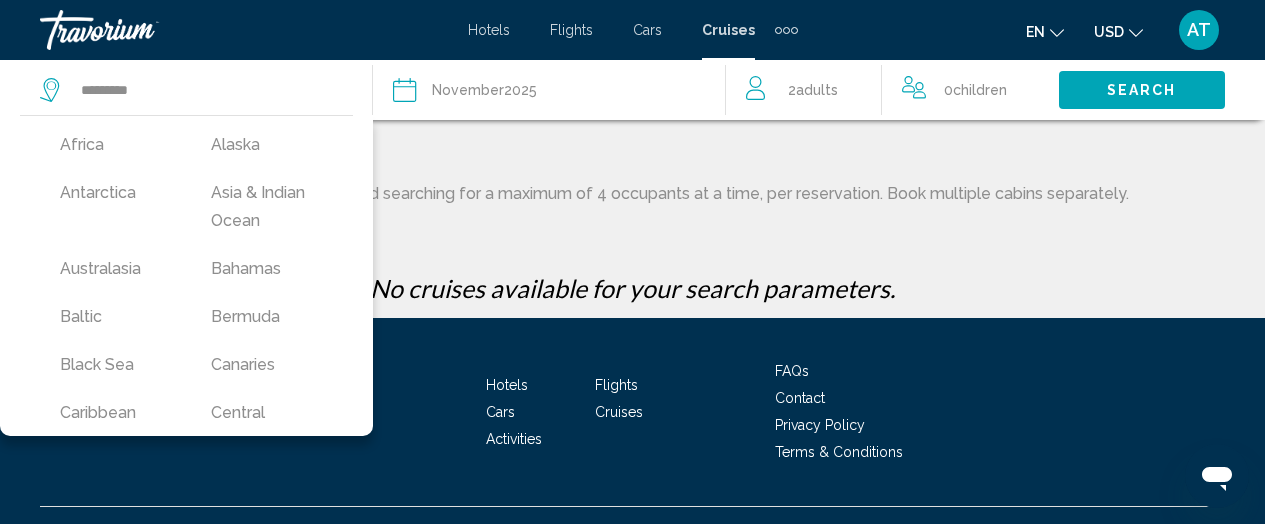 click on "*******  Africa   Alaska   Antarctica   Asia & Indian Ocean   Australasia   Bahamas   Baltic   Bermuda   Black Sea   Canaries   Caribbean   Central America   China   Dubai & Emirates    Egypt & Red Sea   Europe   Hawaii   Iberian Peninsula   India   Mediterranean   Mexico   Middle East   North America   Oceania   Pacific   Panama Canal   Polar Regions   Russia   Scandinavia   South America   Transatlantic   United Kingdom   Worldwide
Date [MONTH]  [YEAR]
[YEAR]
January February March April May June July August September October November December
2  Adult Adults
0  Child Children Search Best Deals Filters For best results, we recommend searching for a maximum of 4 occupants at a time, per reservation. Book multiple cabins separately. Cruise Search Results" 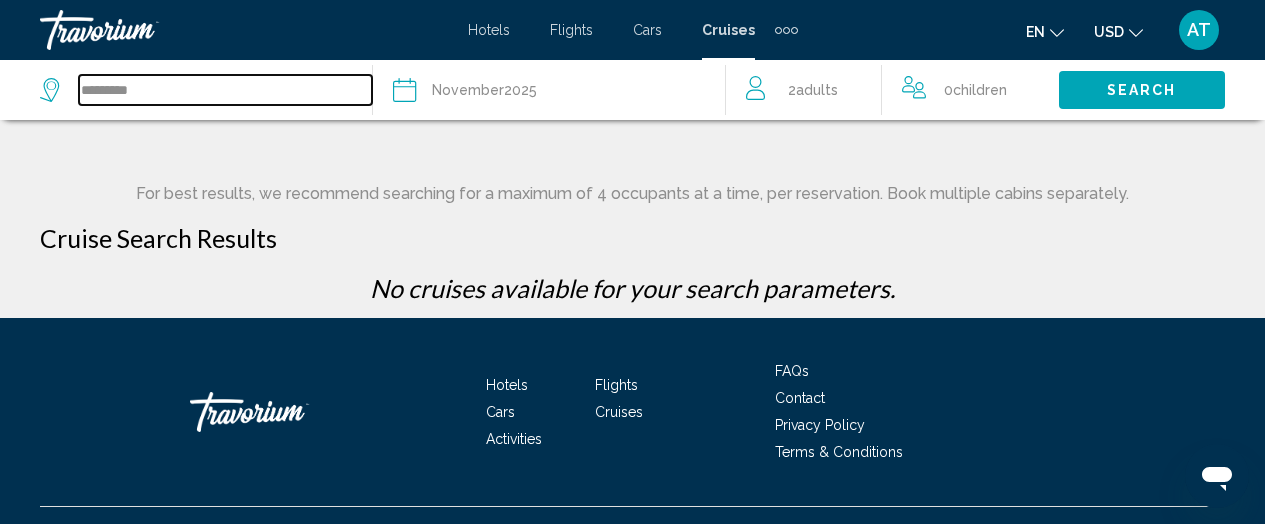 click on "*********" at bounding box center [225, 90] 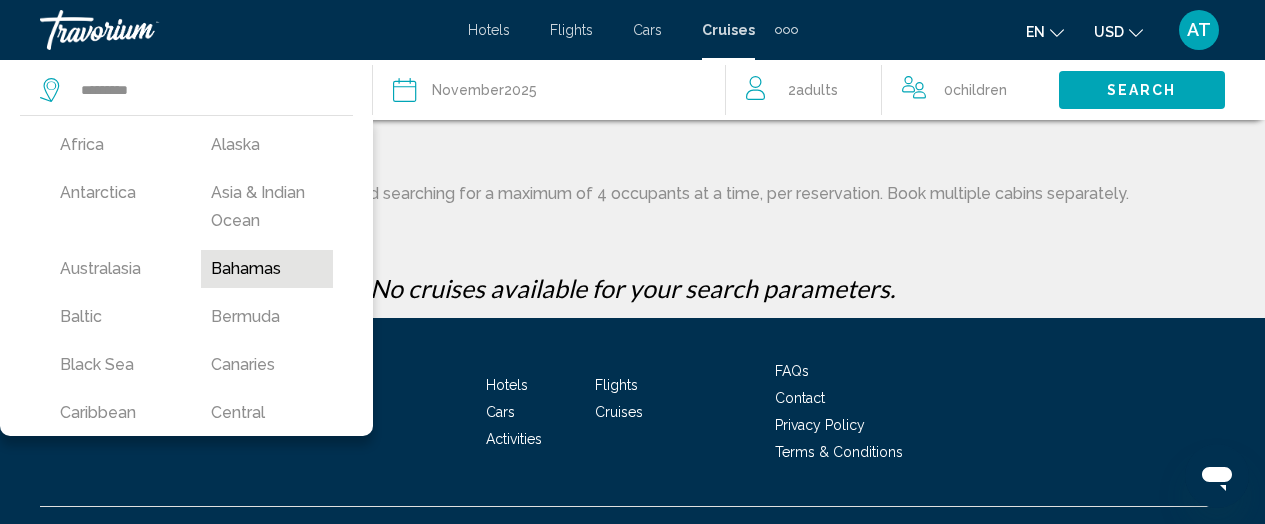 click on "Bahamas" at bounding box center [266, 269] 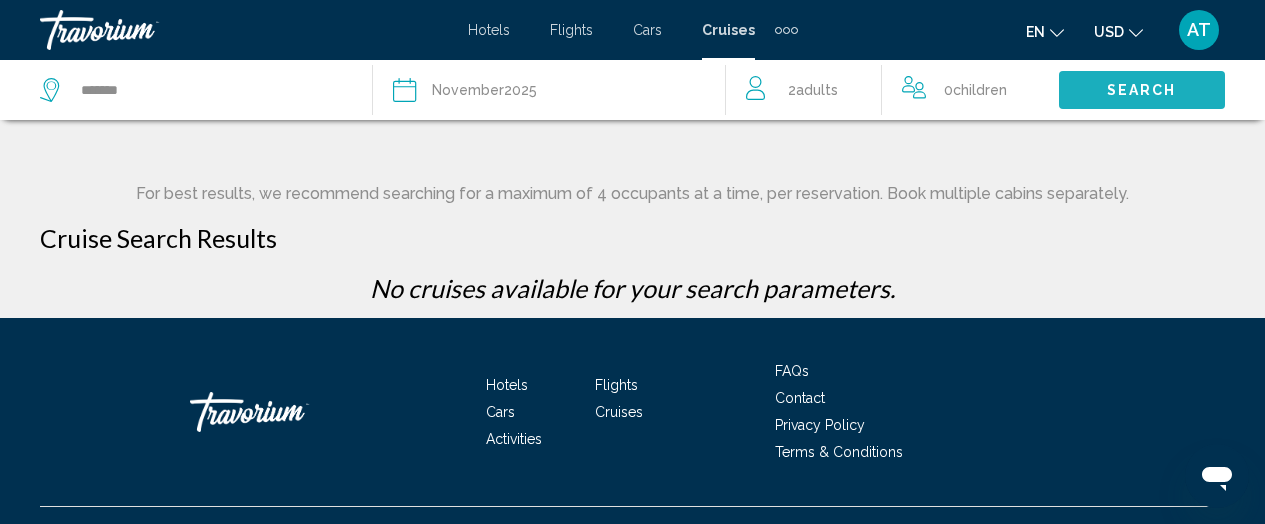 click on "Search" 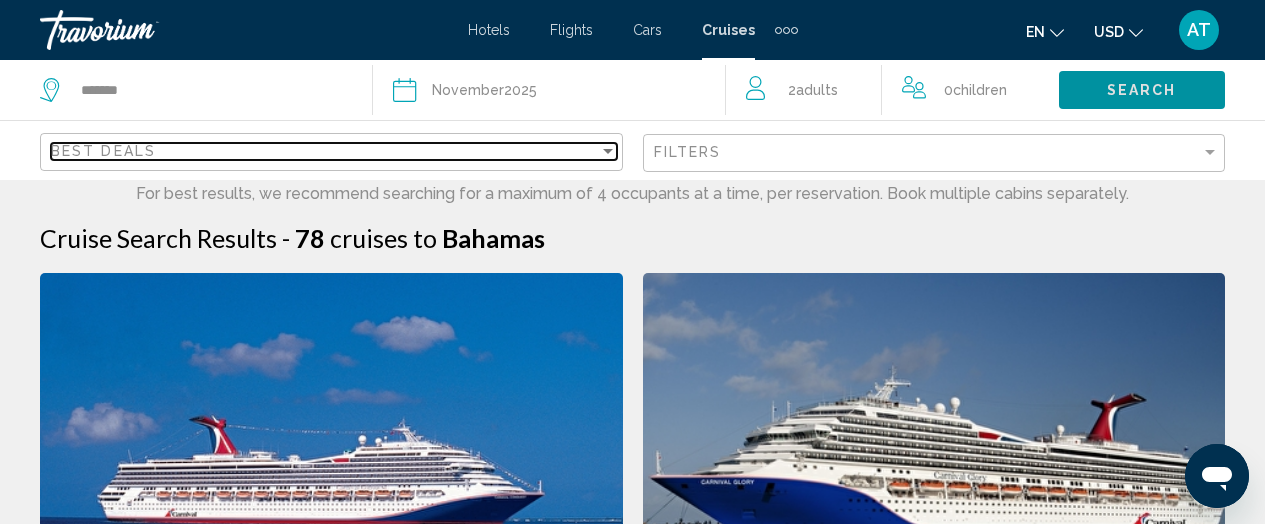 click at bounding box center [608, 151] 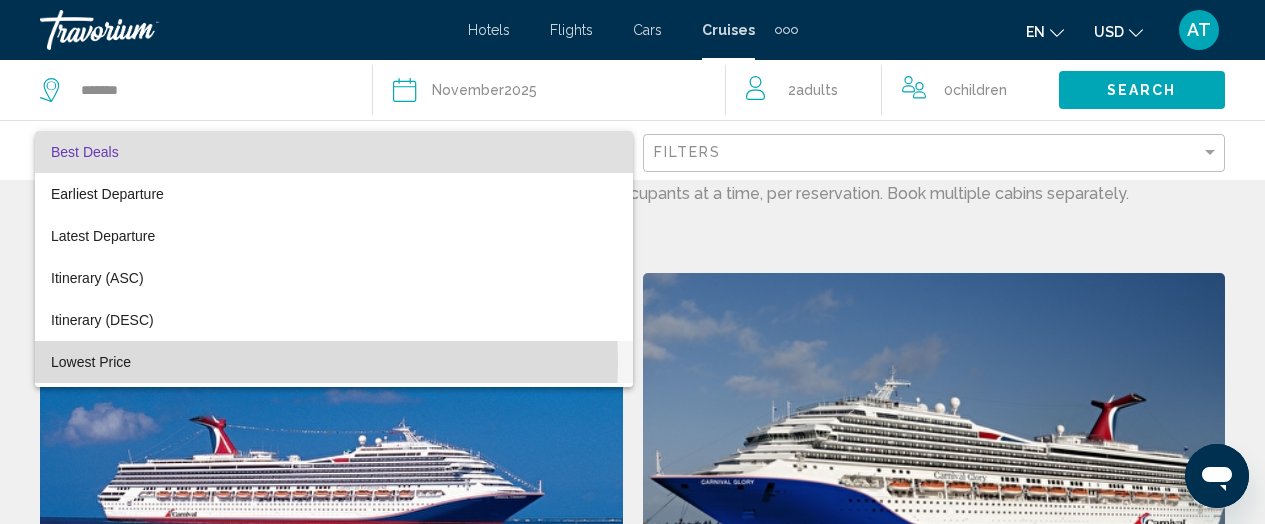 click on "Lowest Price" at bounding box center [91, 362] 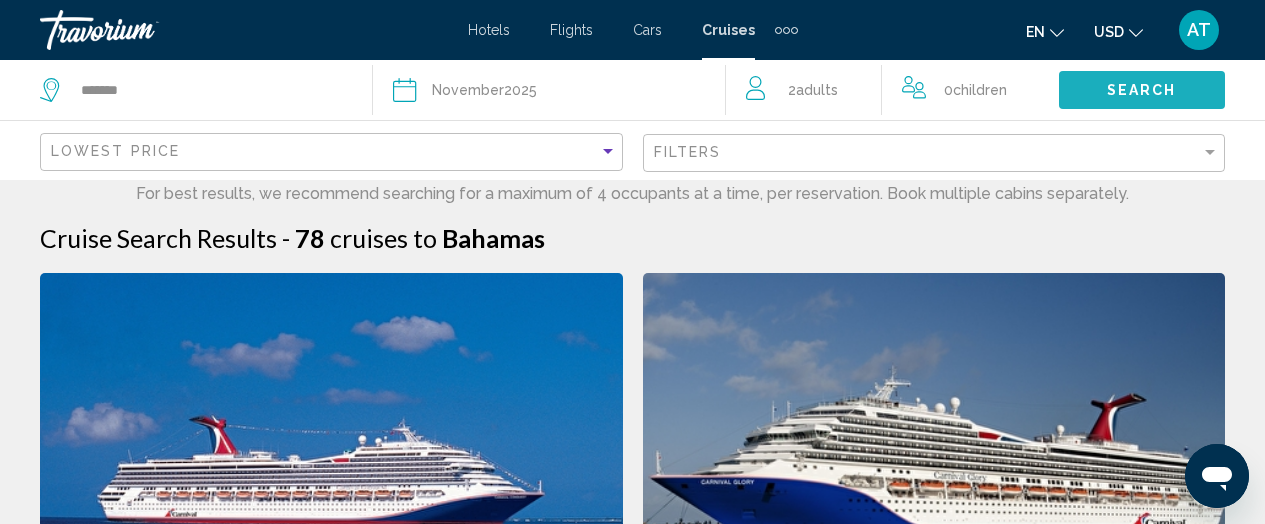 click on "Search" 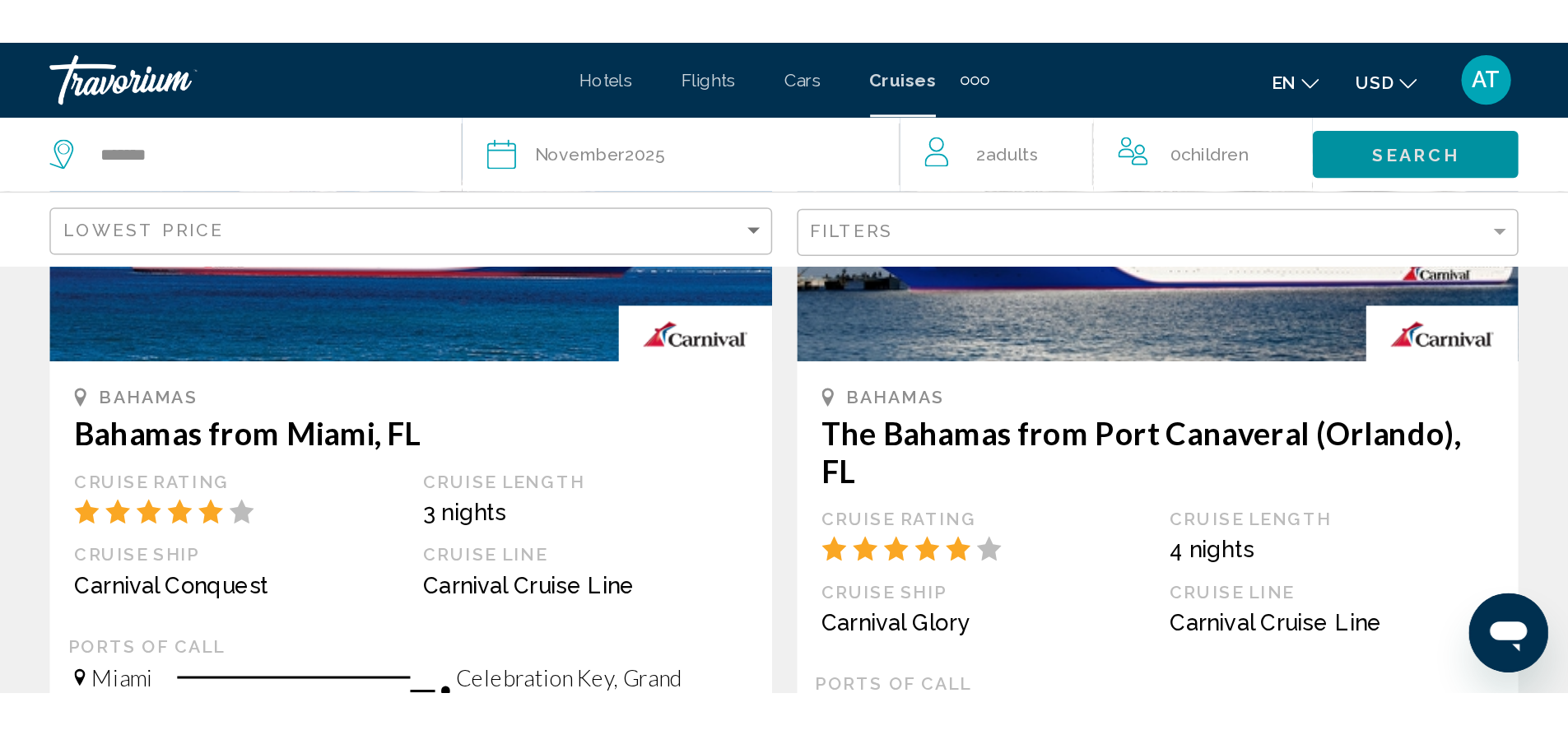 scroll, scrollTop: 0, scrollLeft: 0, axis: both 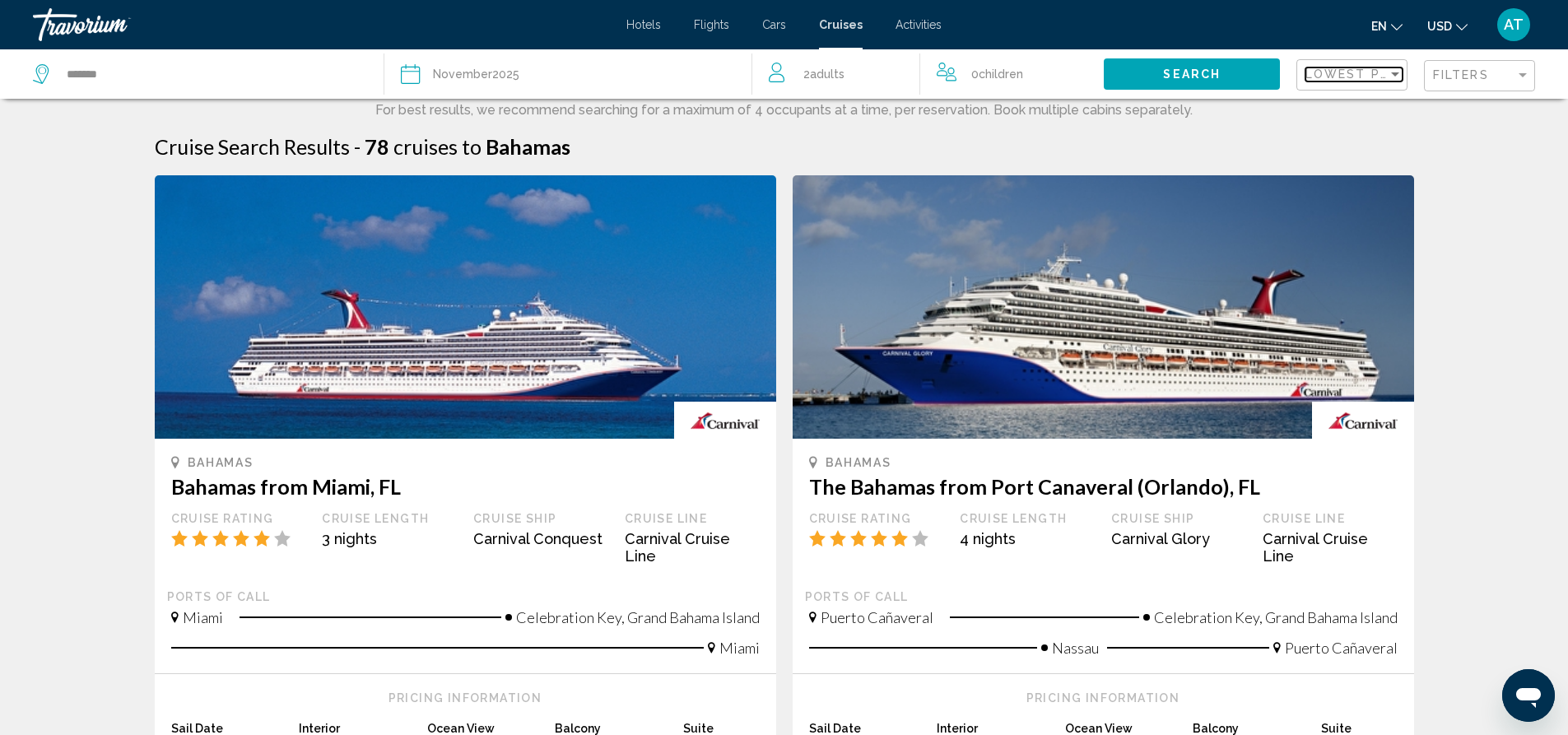 click on "Lowest Price" at bounding box center [1358, 74] 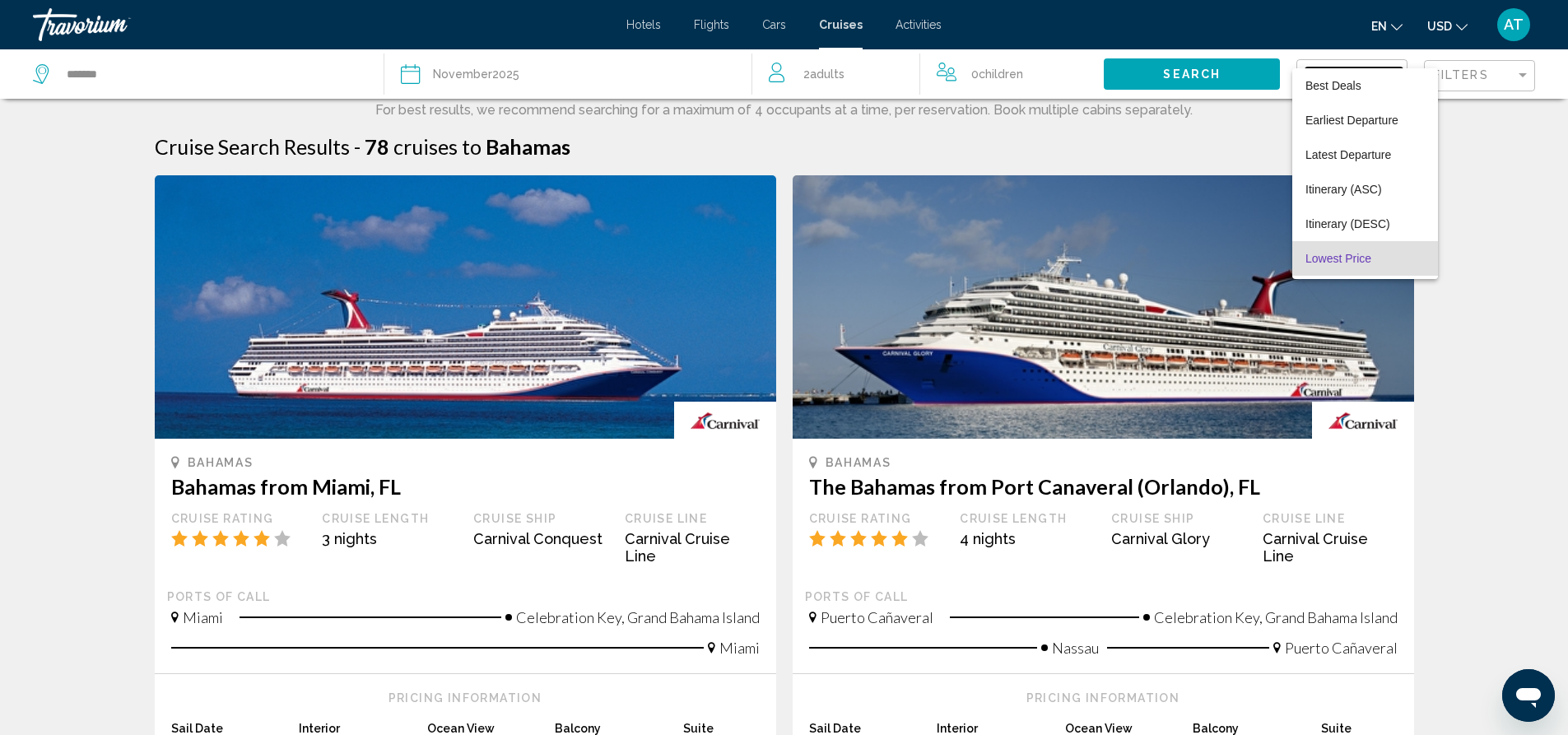 scroll, scrollTop: 31, scrollLeft: 0, axis: vertical 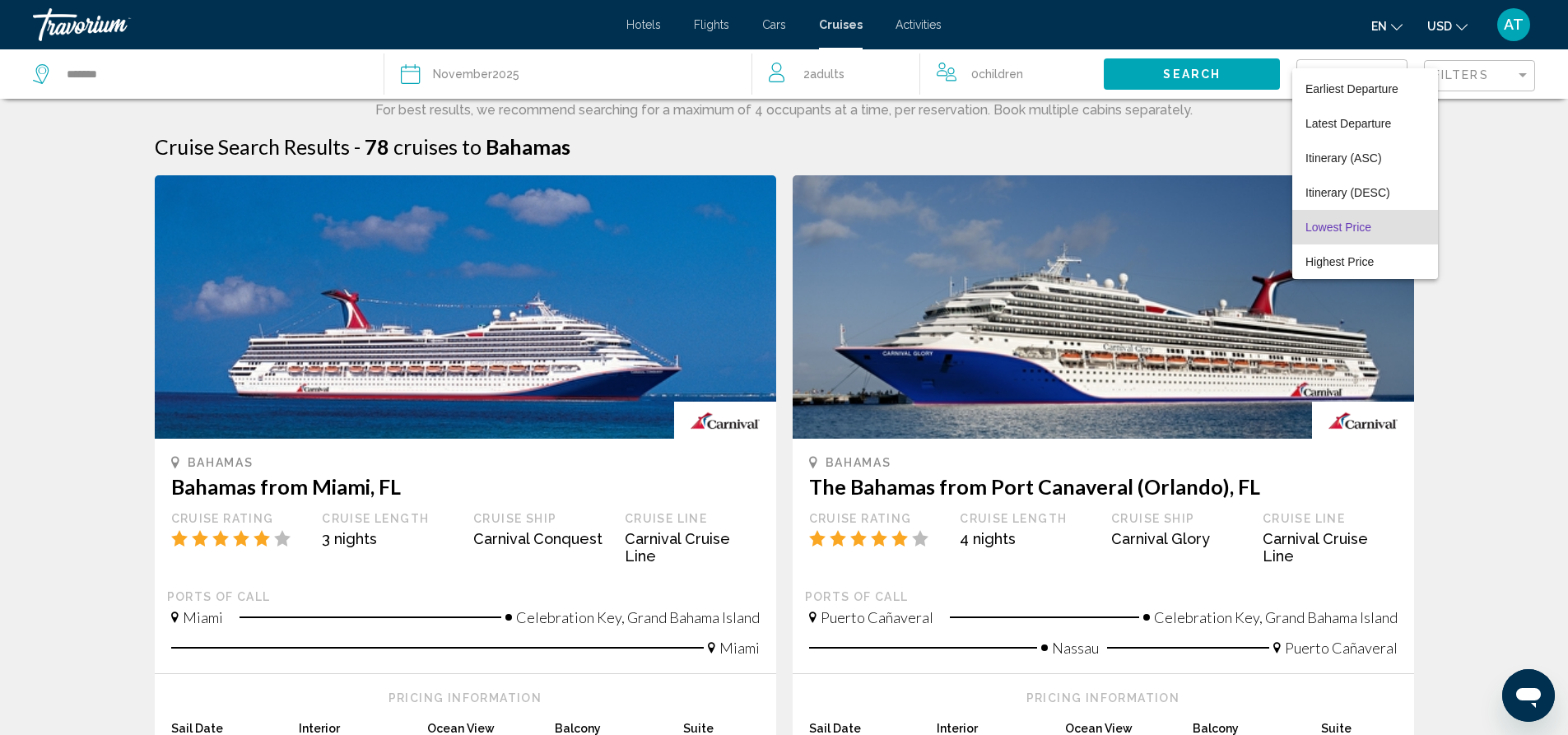 drag, startPoint x: 1499, startPoint y: 235, endPoint x: 1510, endPoint y: 244, distance: 14.21267 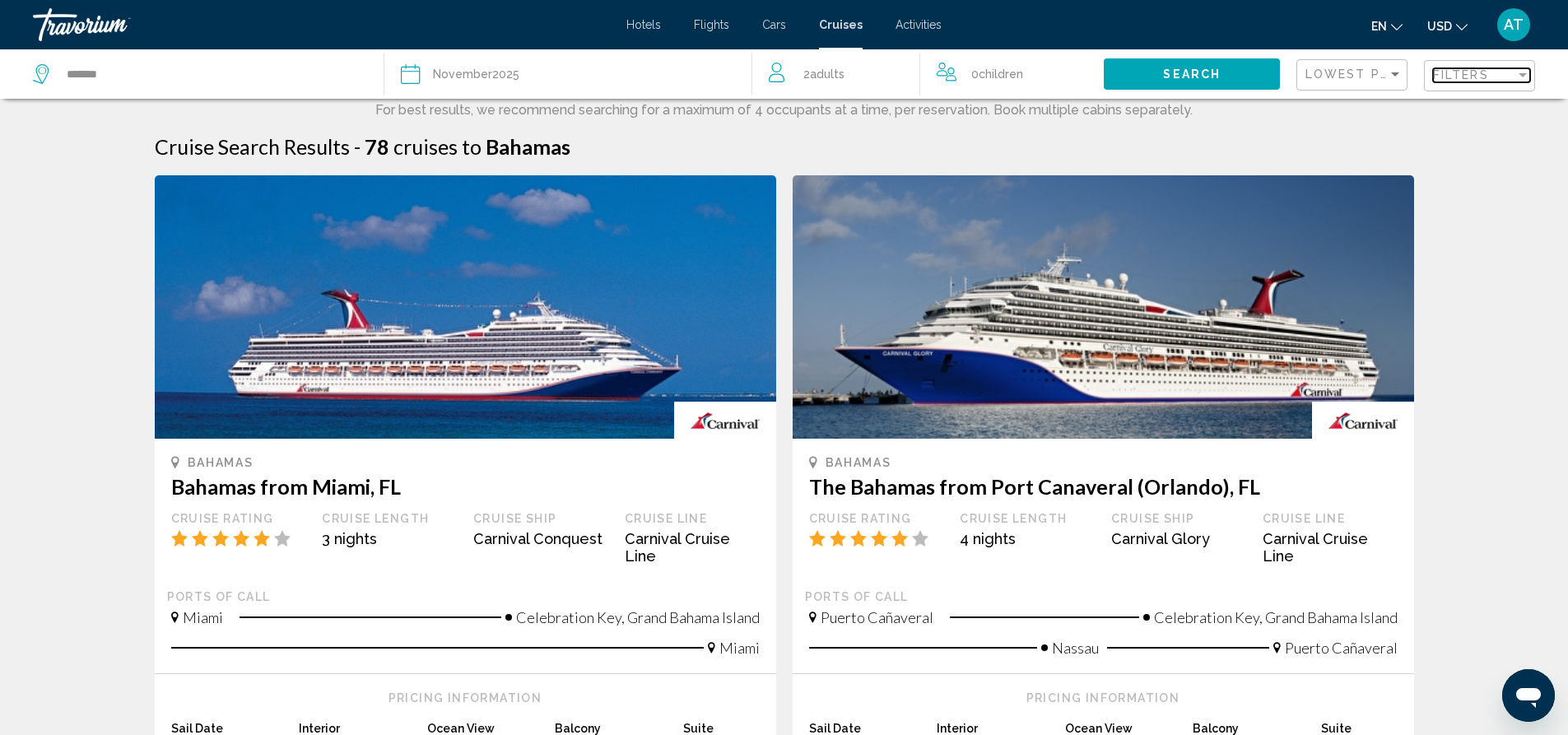click at bounding box center (1523, 75) 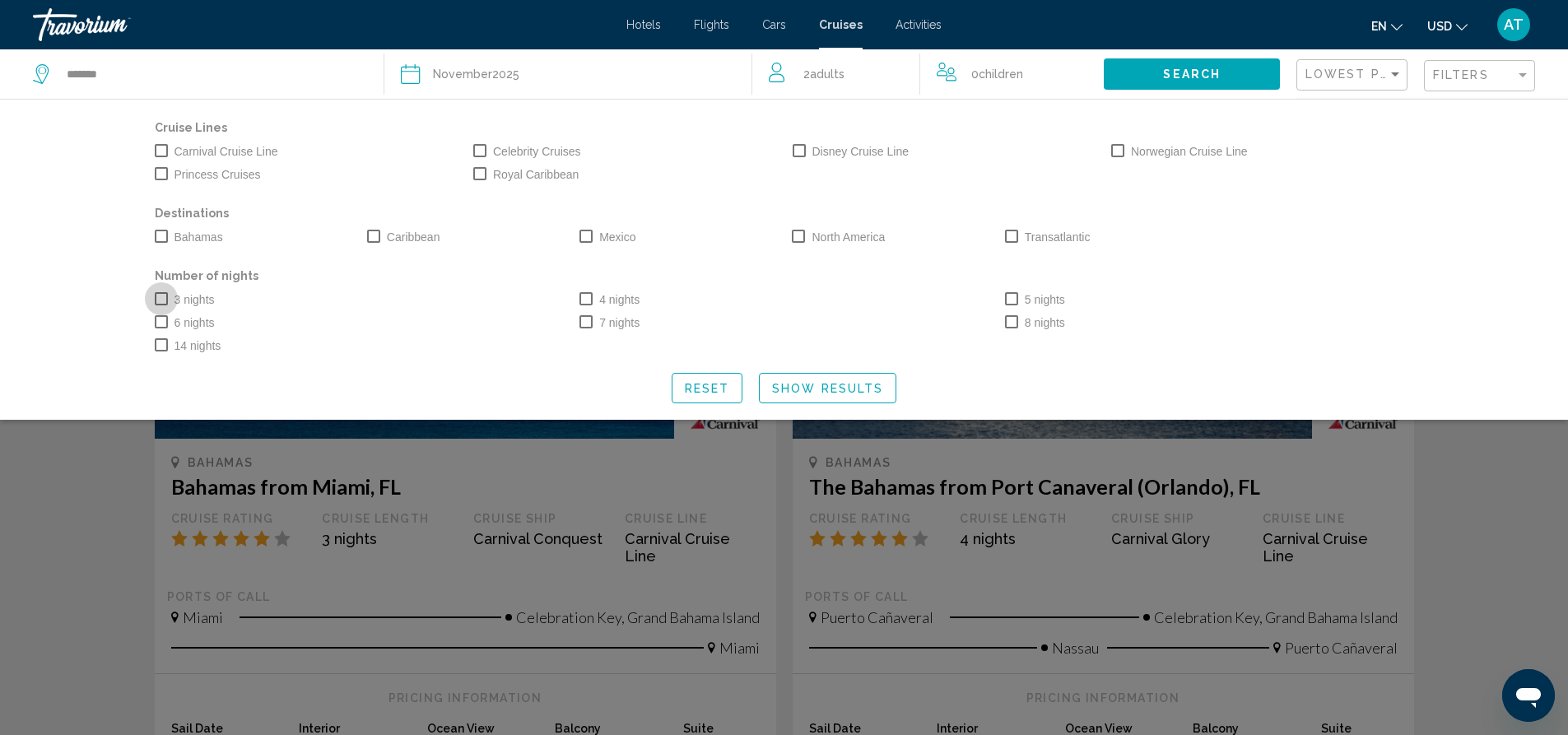 click at bounding box center [161, 299] 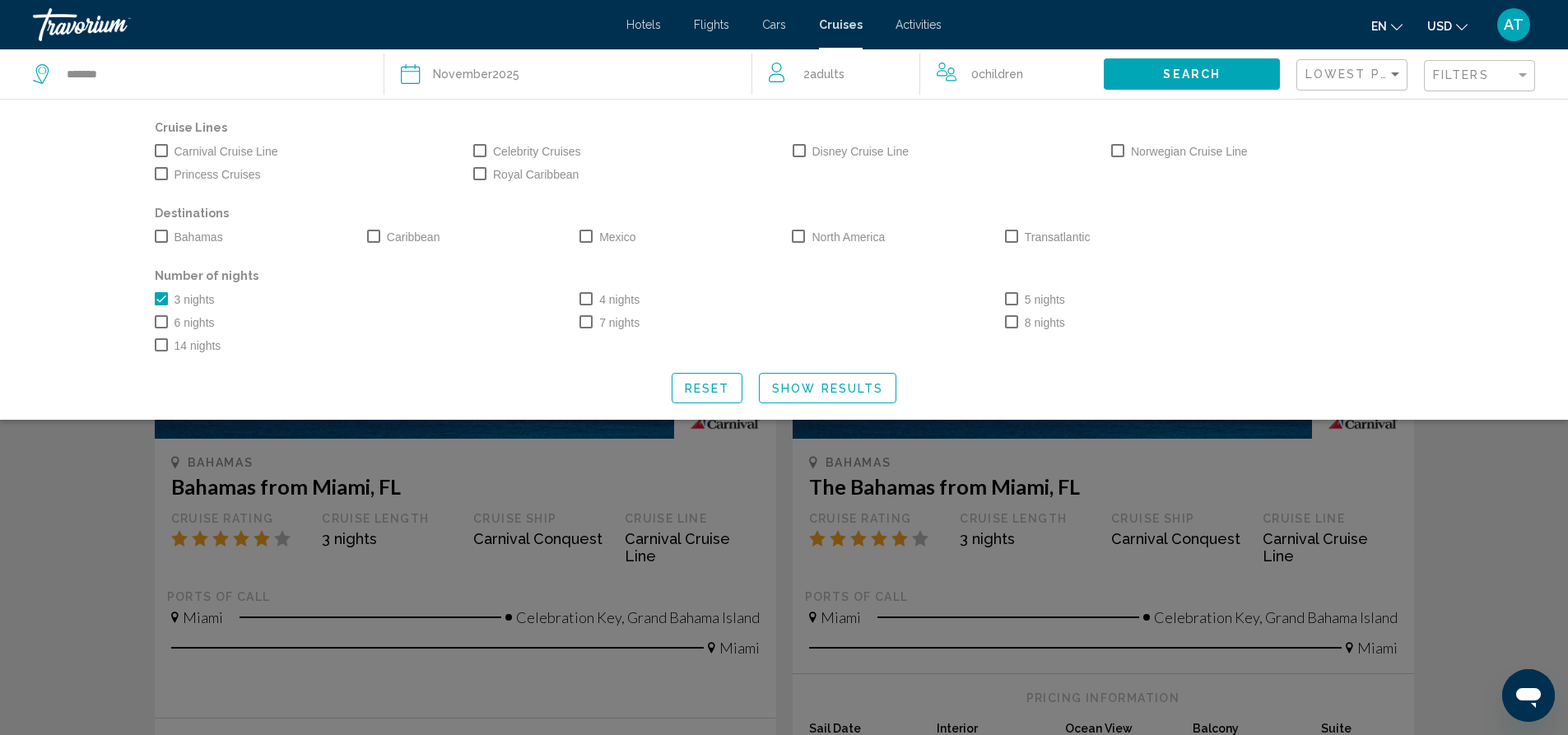 click at bounding box center (586, 299) 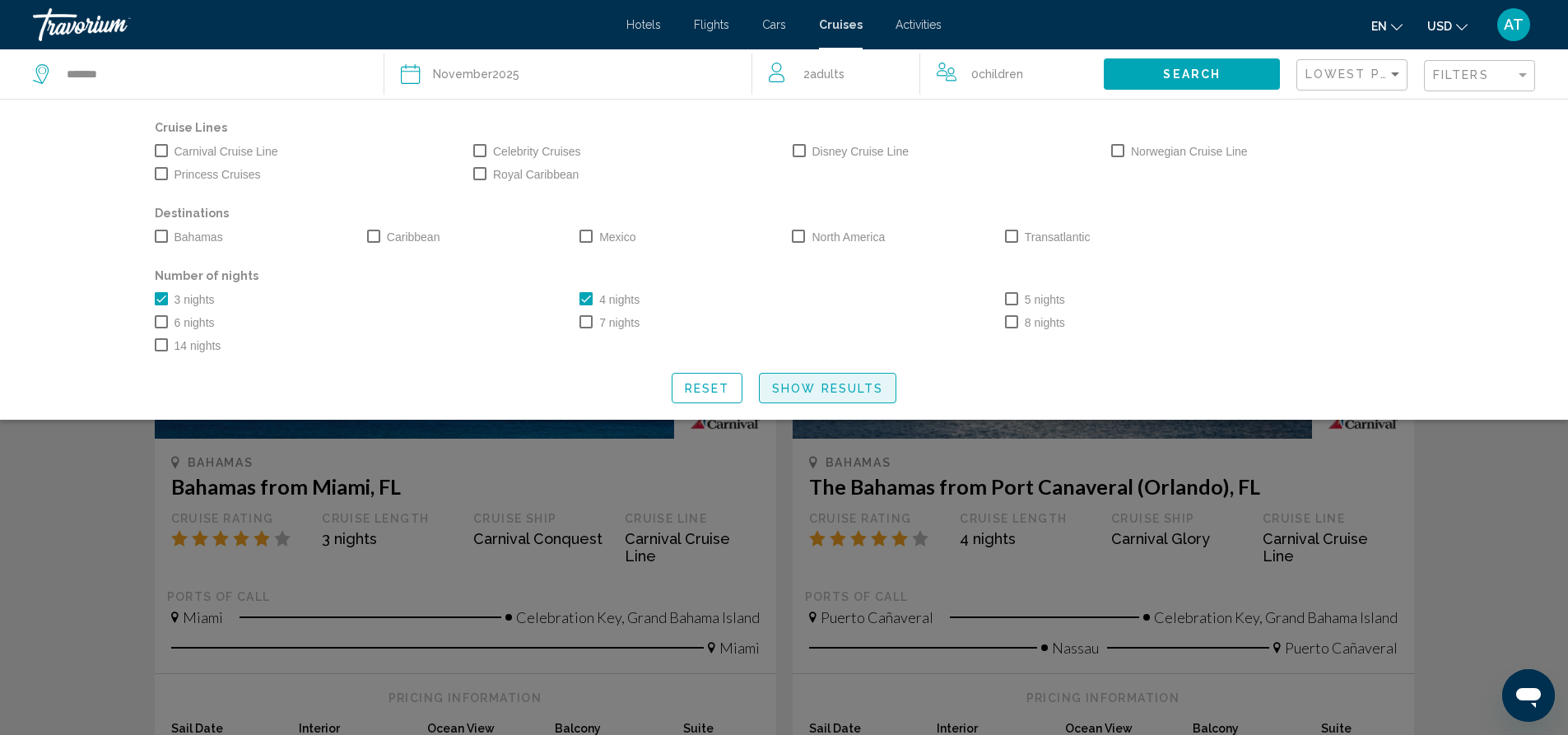 click on "Show Results" 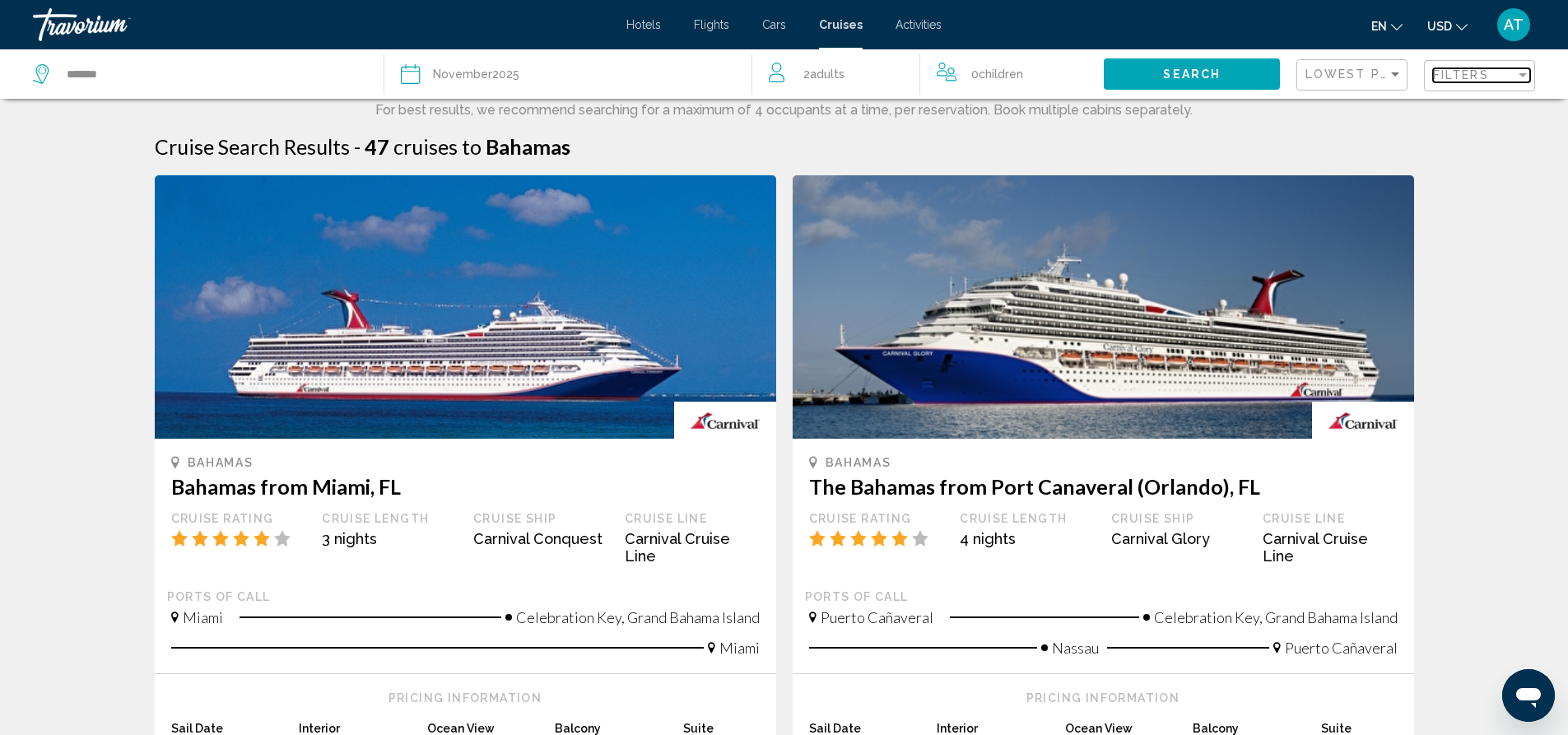 click on "Filters" at bounding box center [1474, 75] 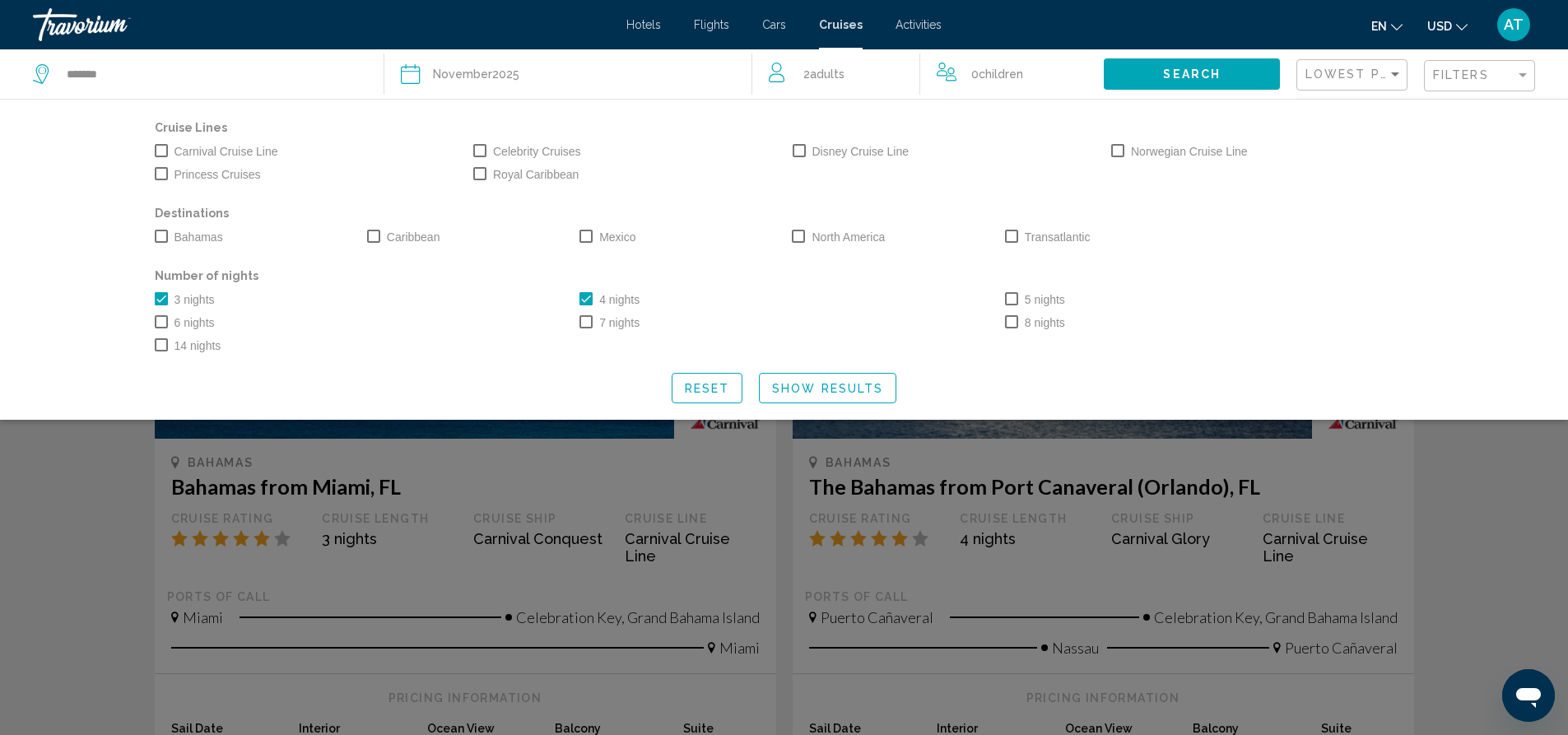 click 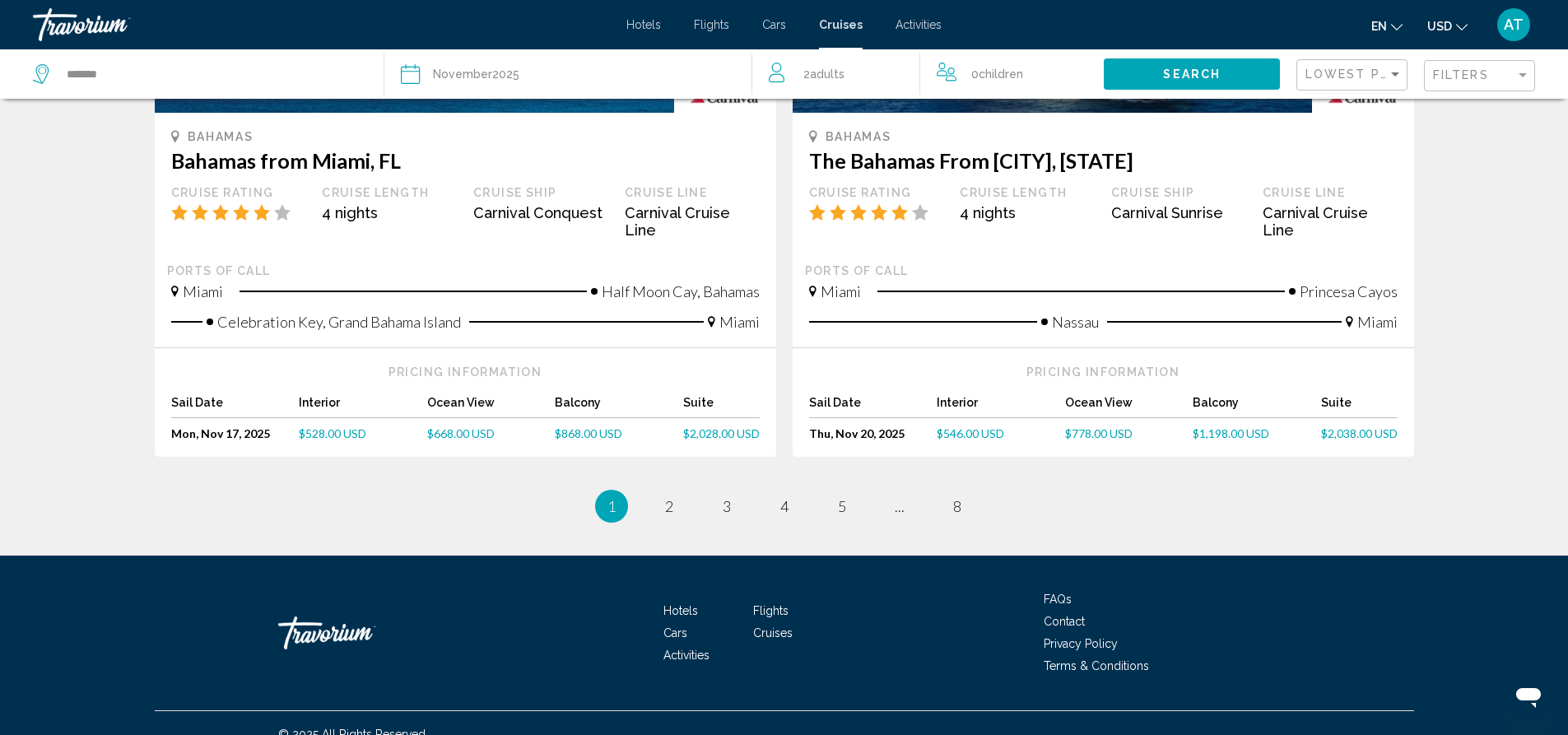 scroll, scrollTop: 1629, scrollLeft: 0, axis: vertical 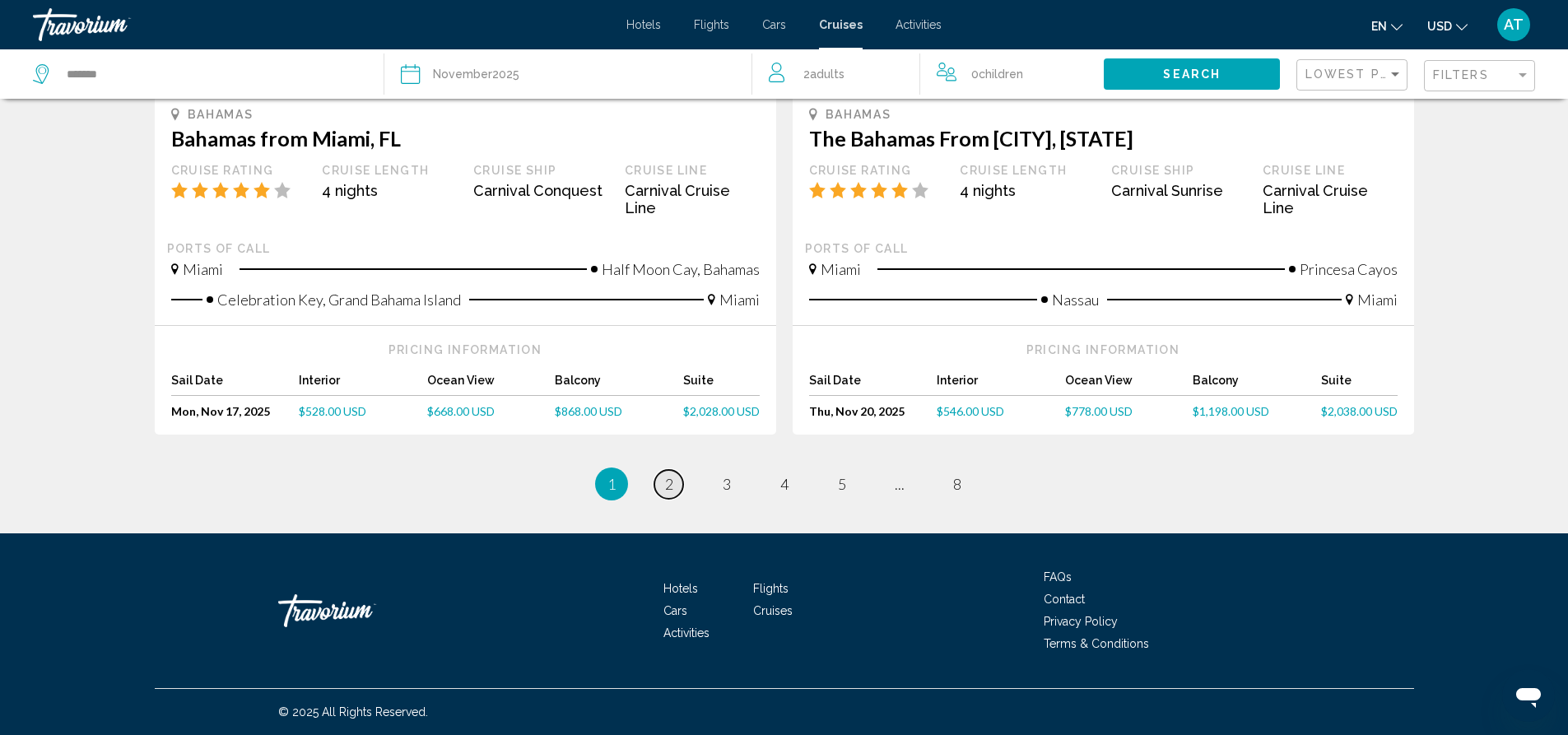 click on "2" at bounding box center [669, 484] 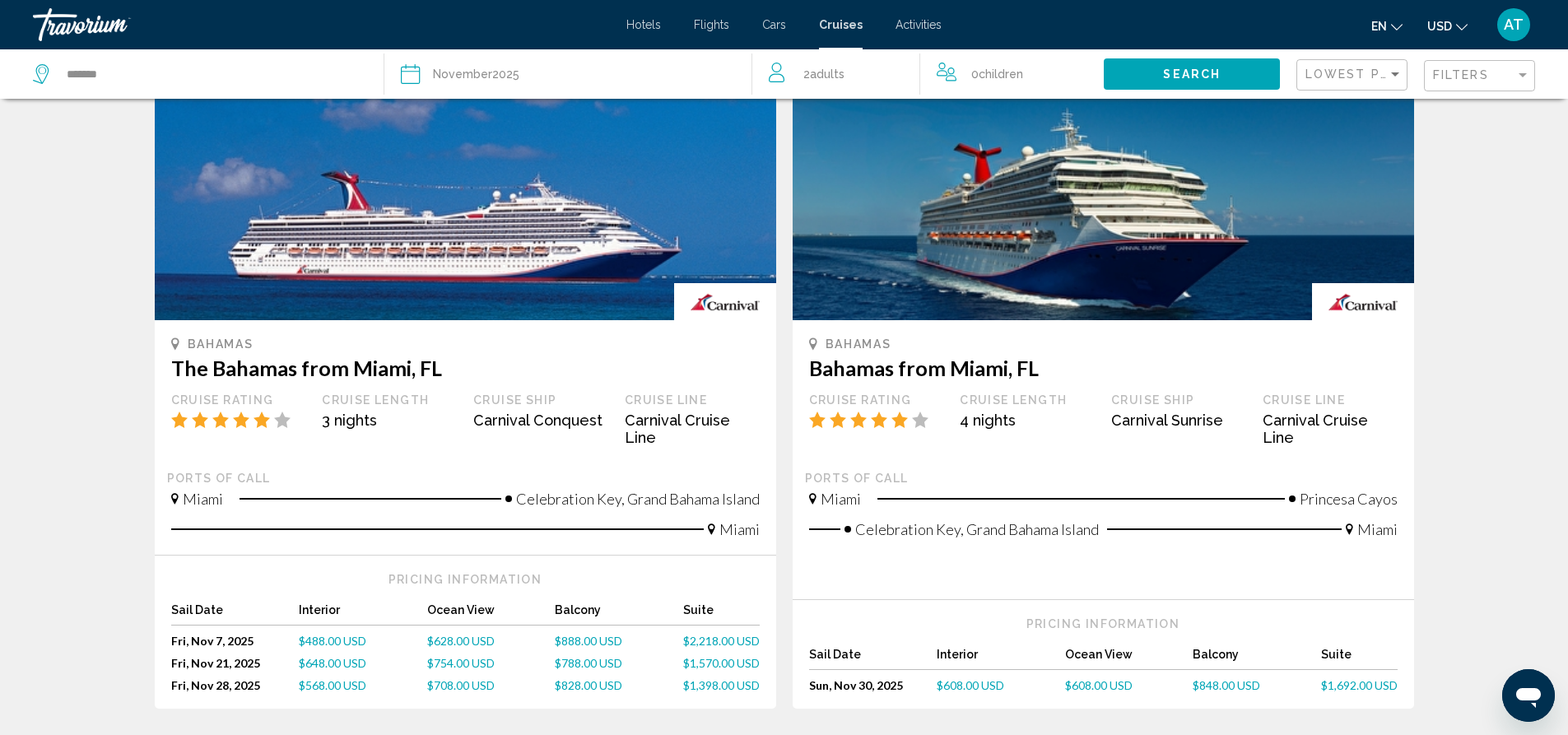 scroll, scrollTop: 0, scrollLeft: 0, axis: both 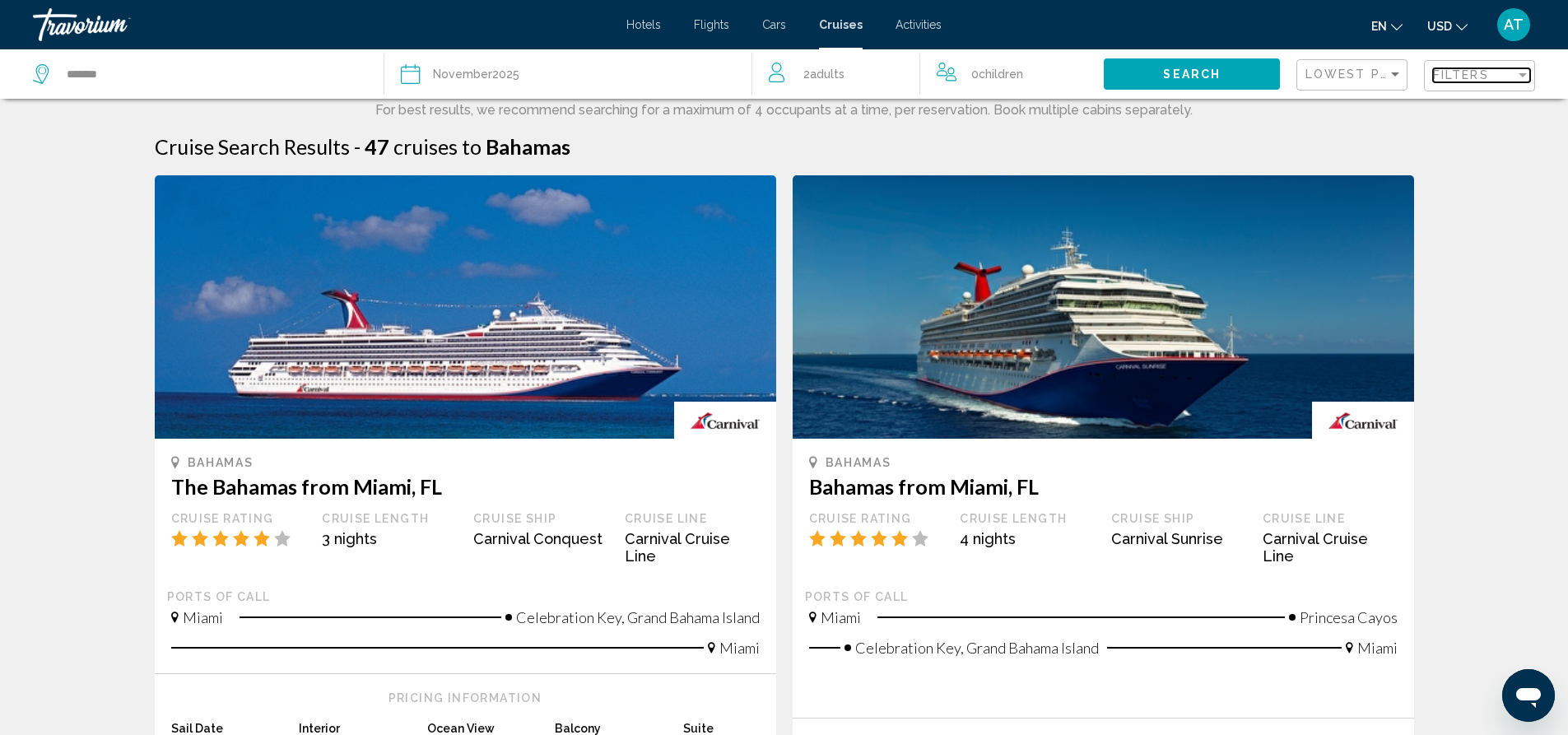 click on "Filters" at bounding box center [1474, 75] 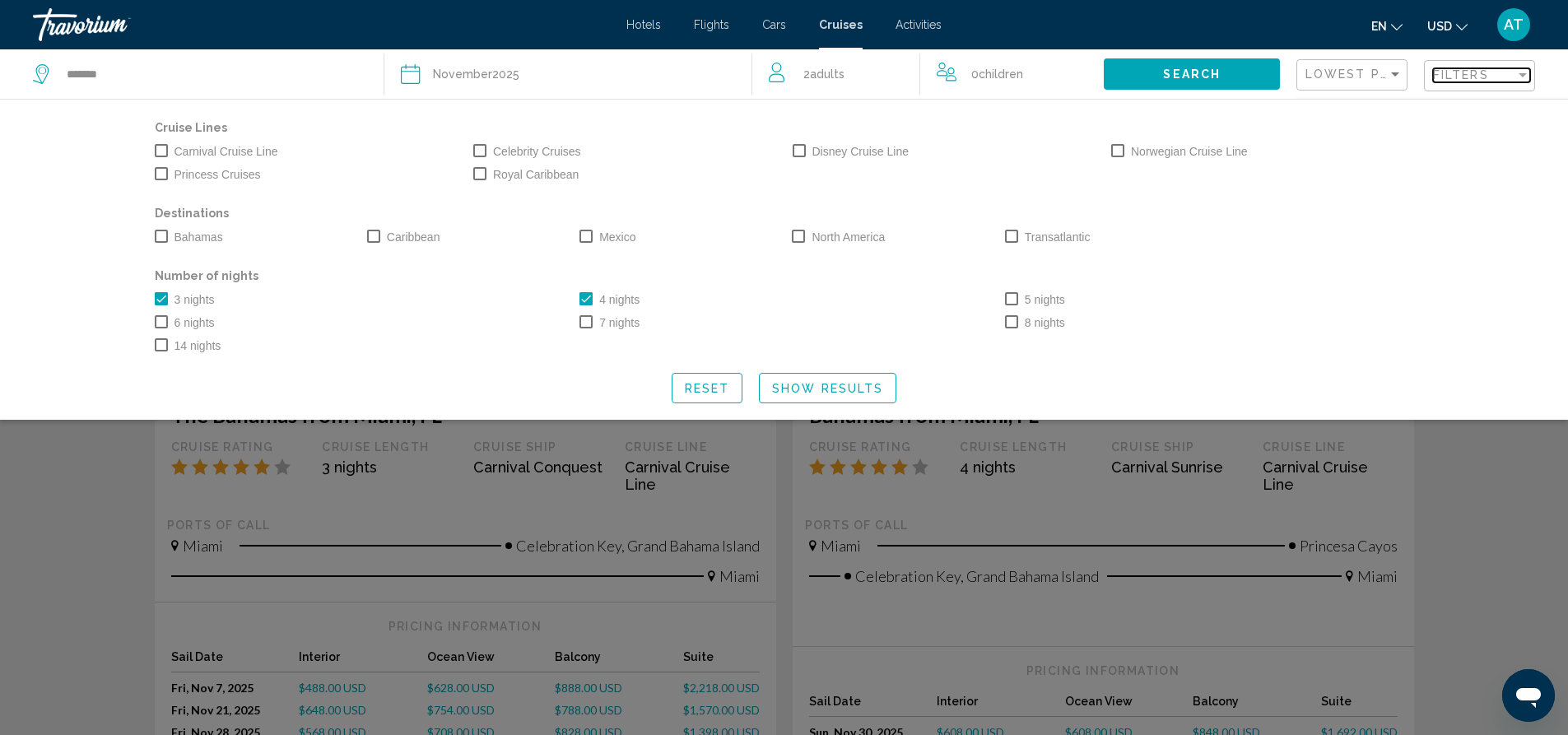 scroll, scrollTop: 0, scrollLeft: 0, axis: both 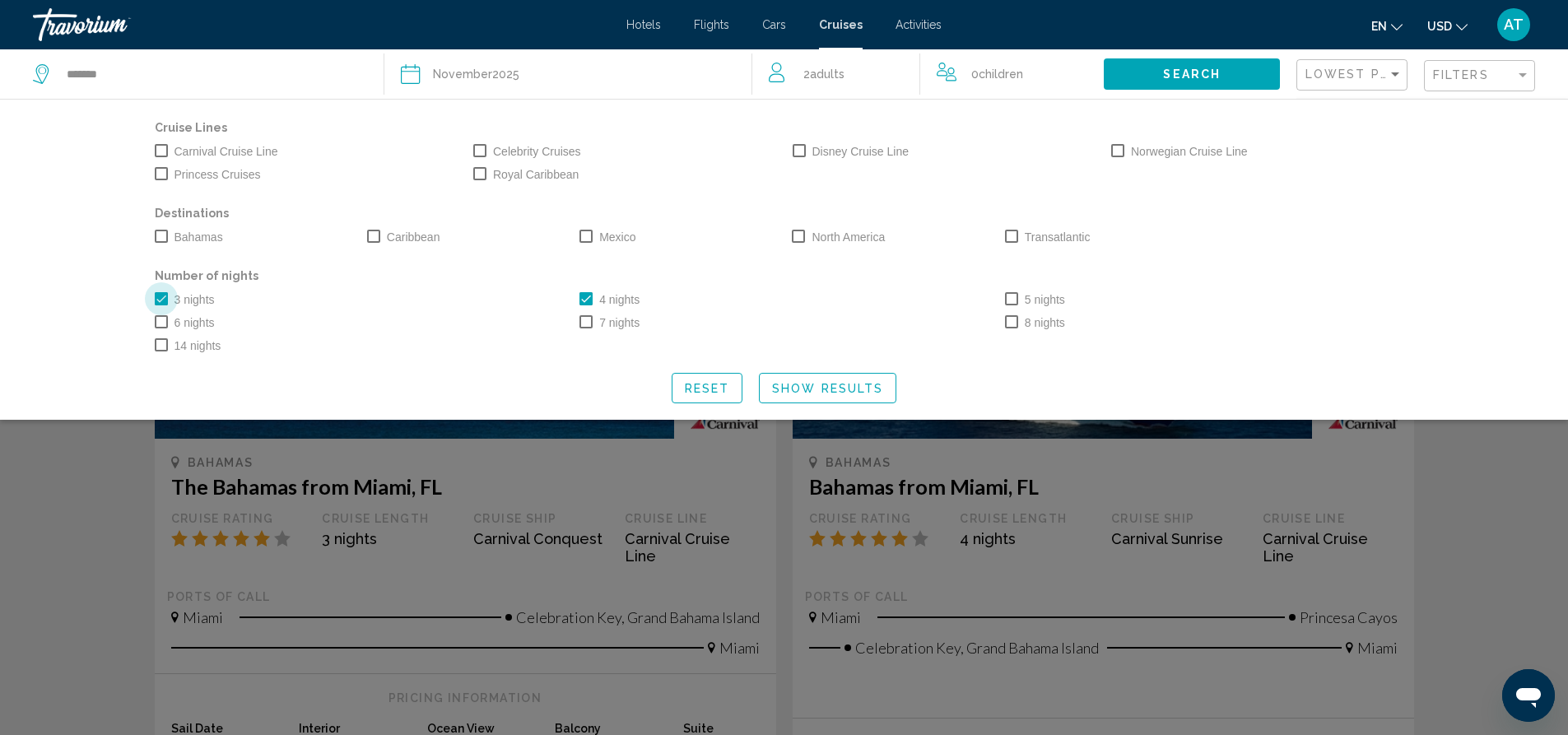click at bounding box center (161, 299) 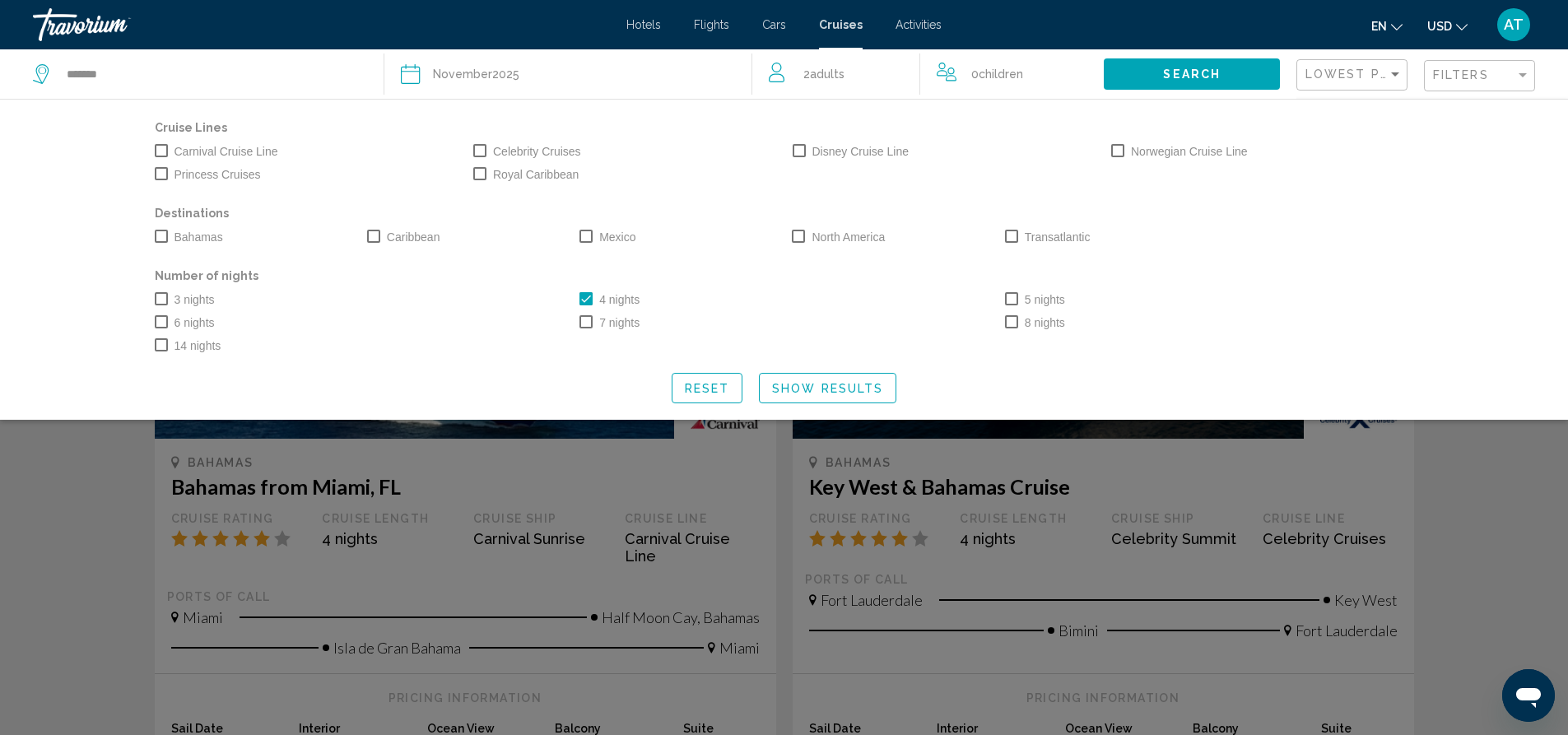 click on "Show Results" 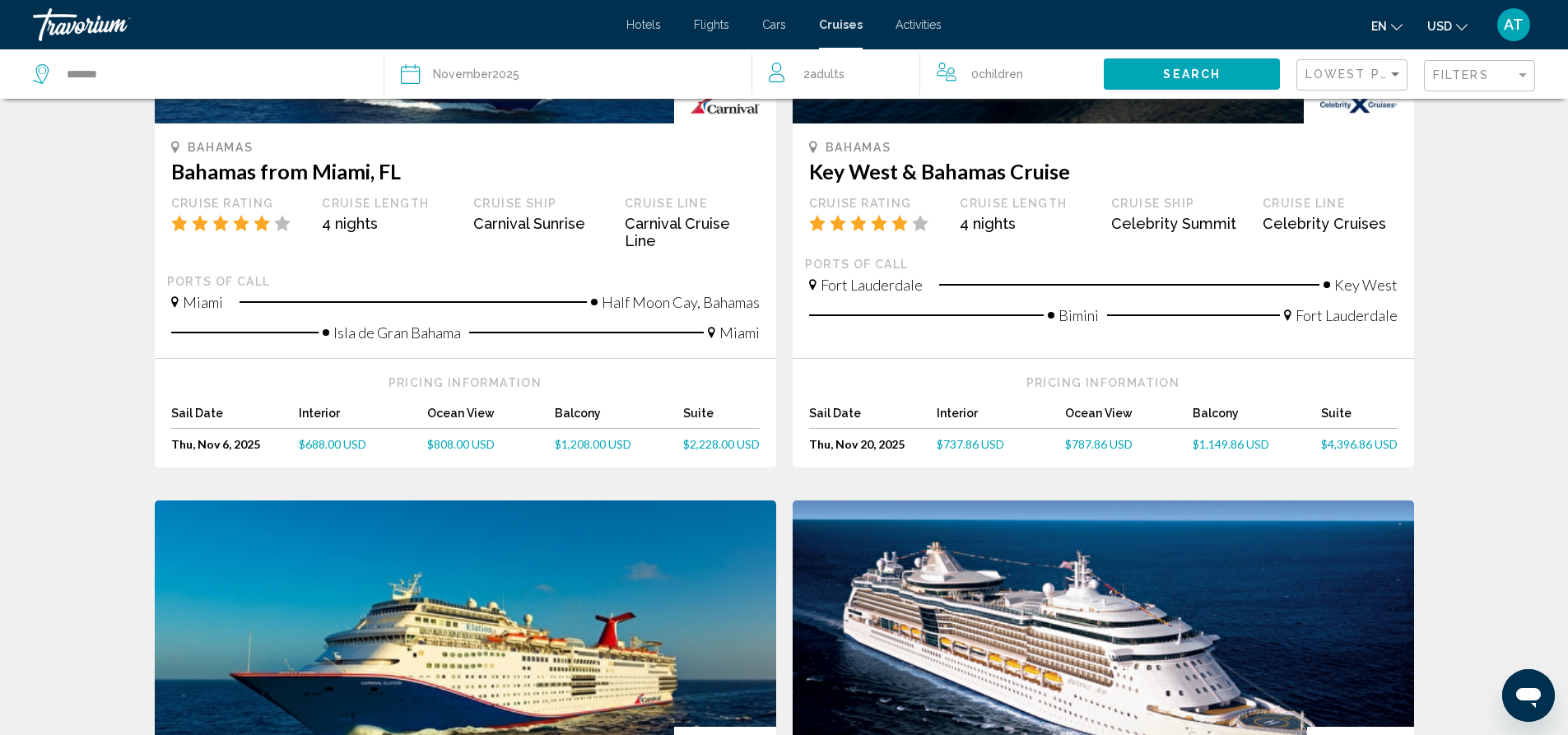 scroll, scrollTop: 0, scrollLeft: 0, axis: both 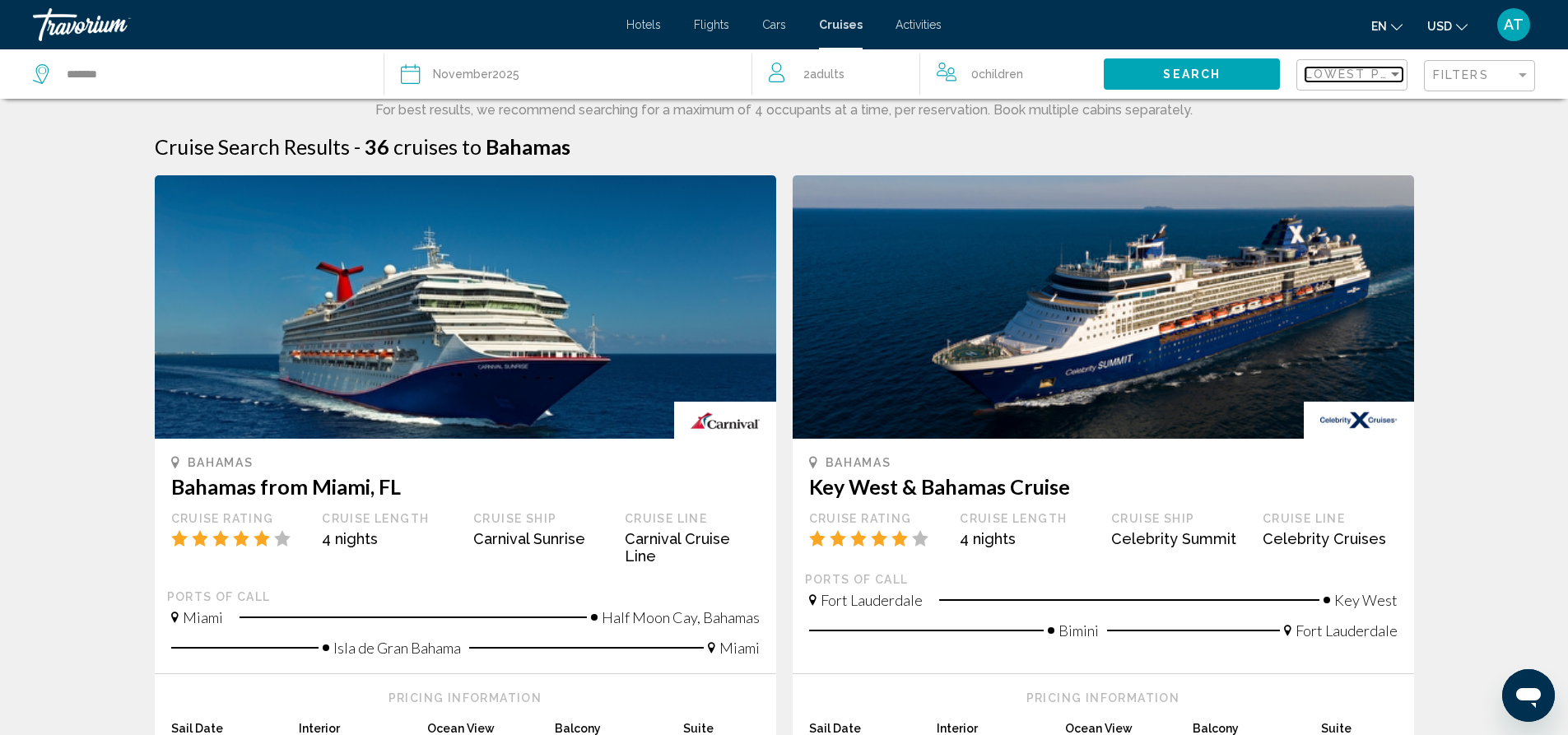 click on "Lowest Price" at bounding box center [1358, 74] 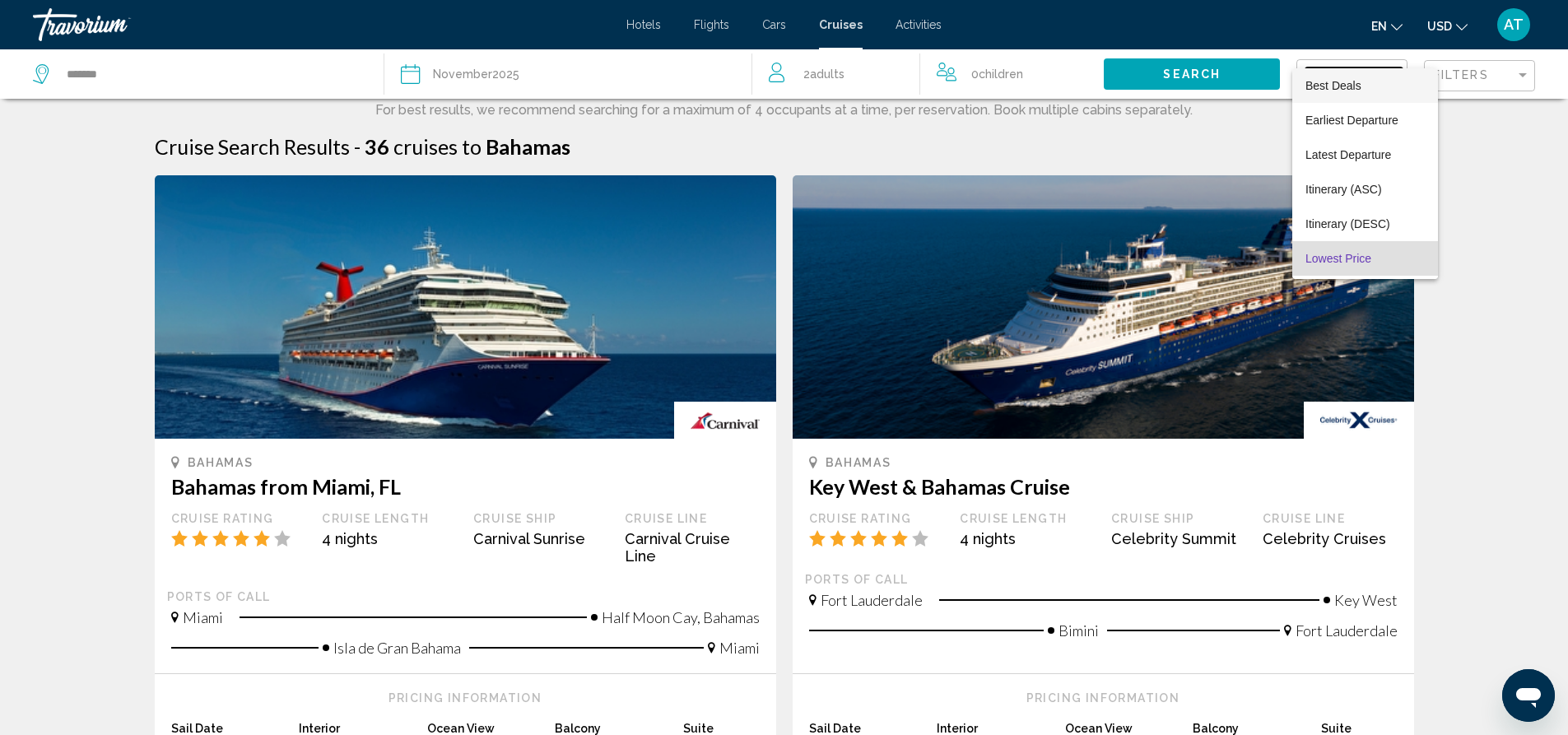 scroll, scrollTop: 31, scrollLeft: 0, axis: vertical 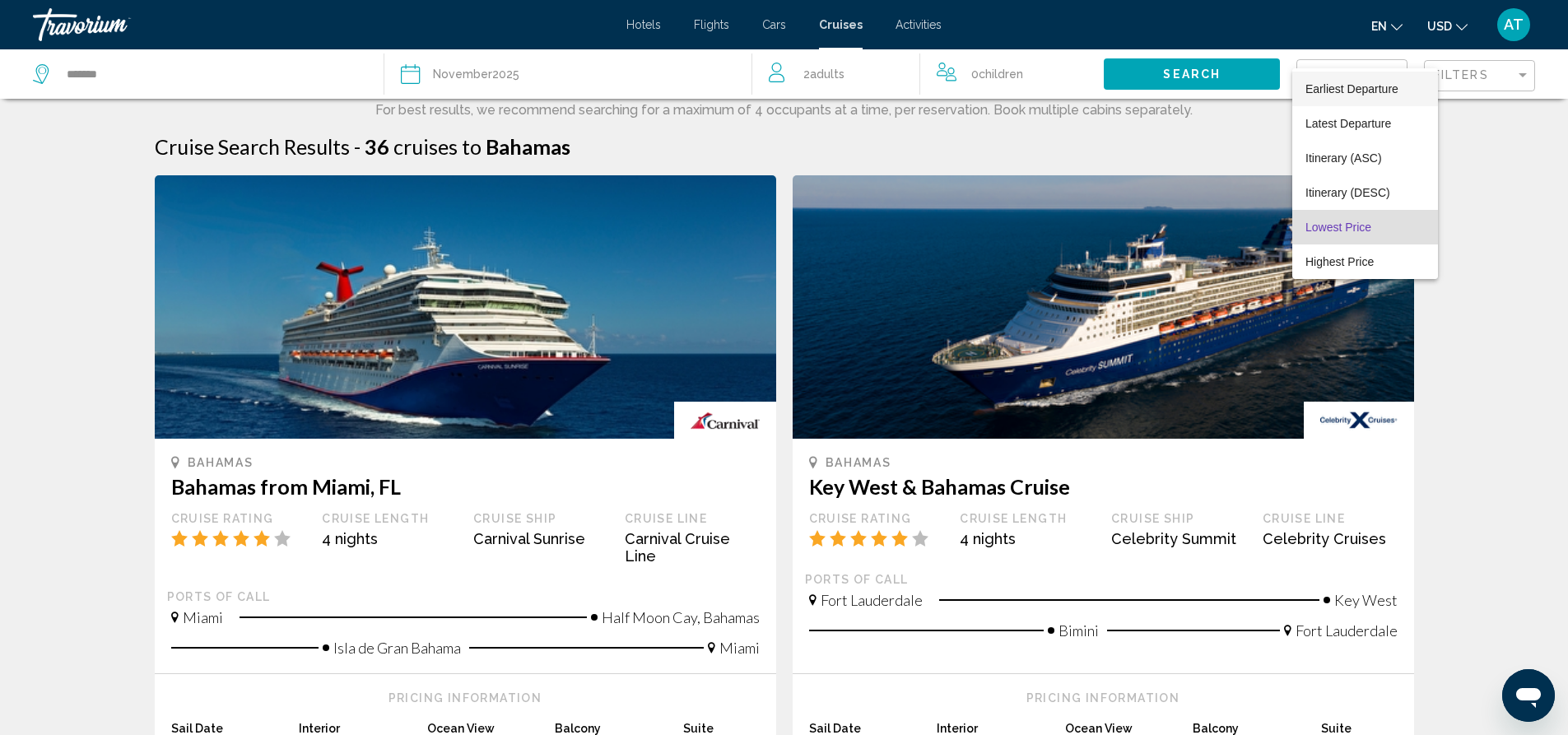 click on "Earliest Departure" at bounding box center (1352, 89) 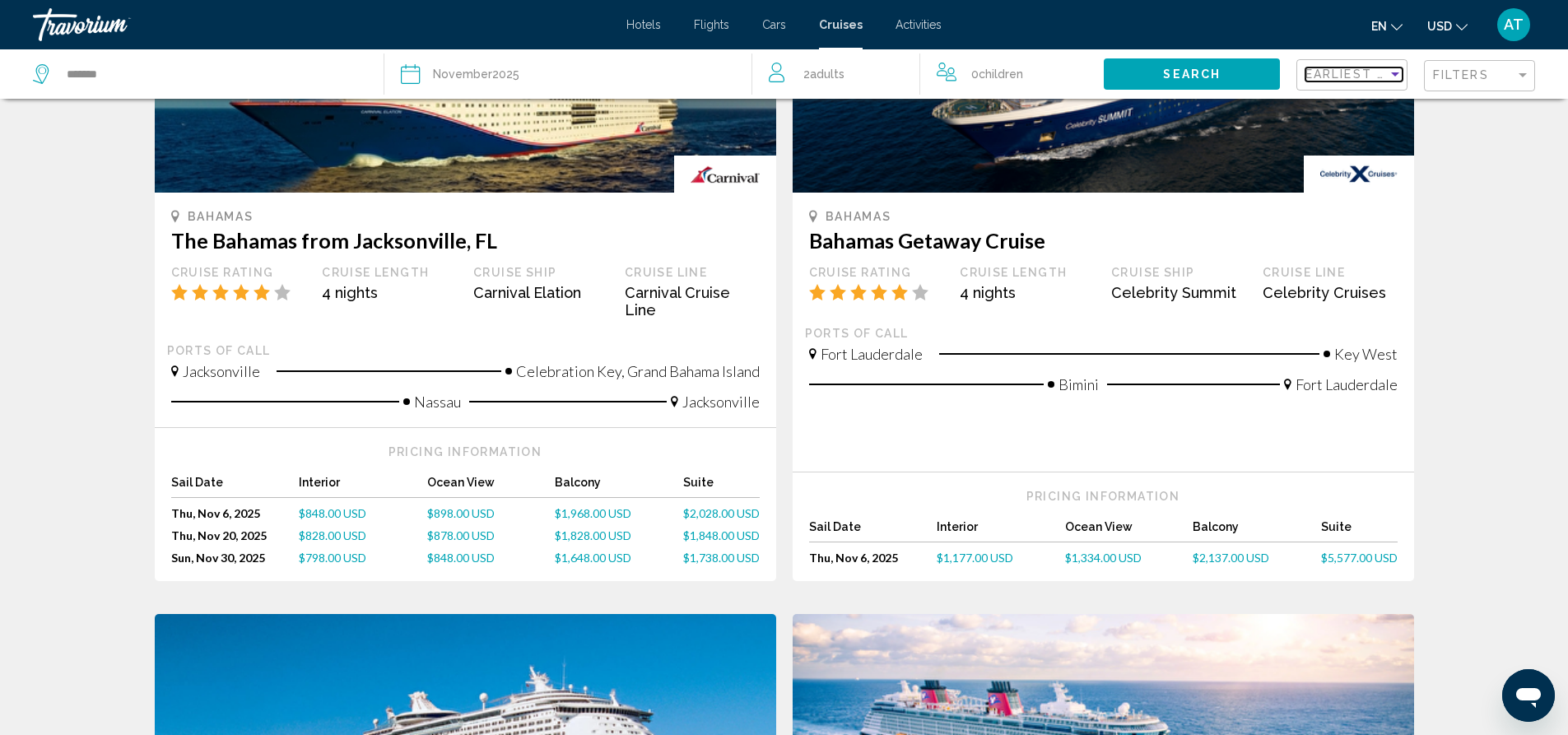 scroll, scrollTop: 0, scrollLeft: 0, axis: both 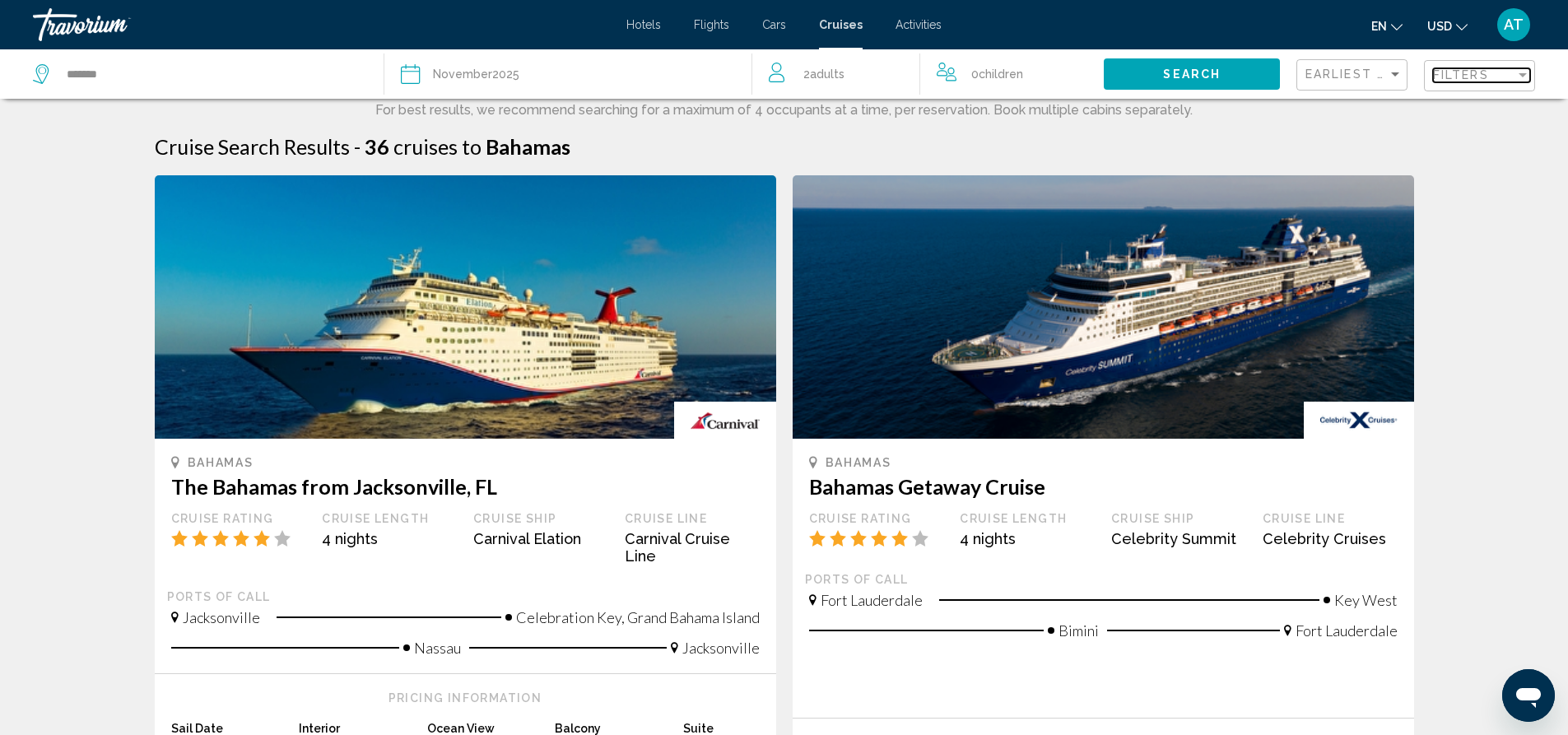 click at bounding box center [1523, 75] 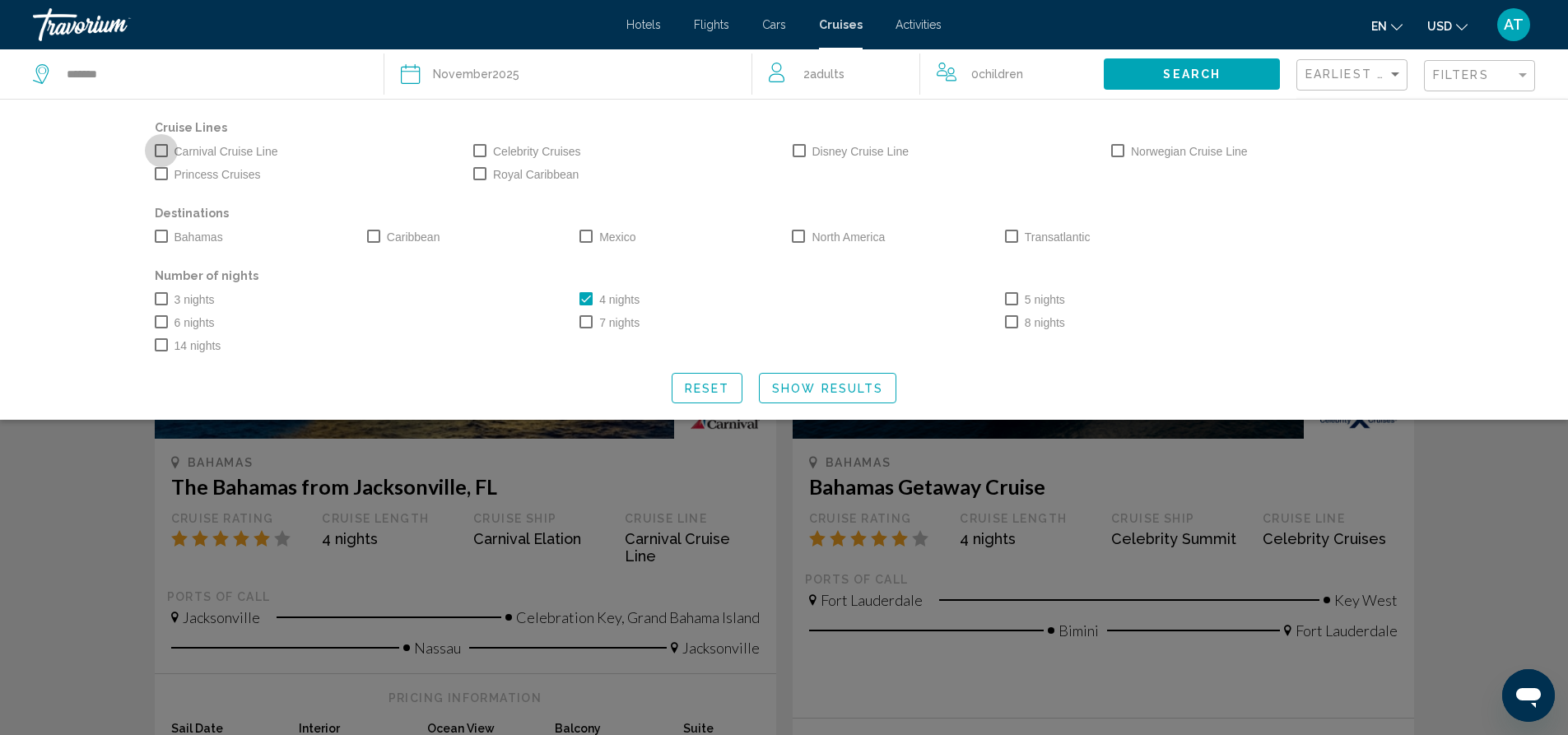 click at bounding box center (161, 151) 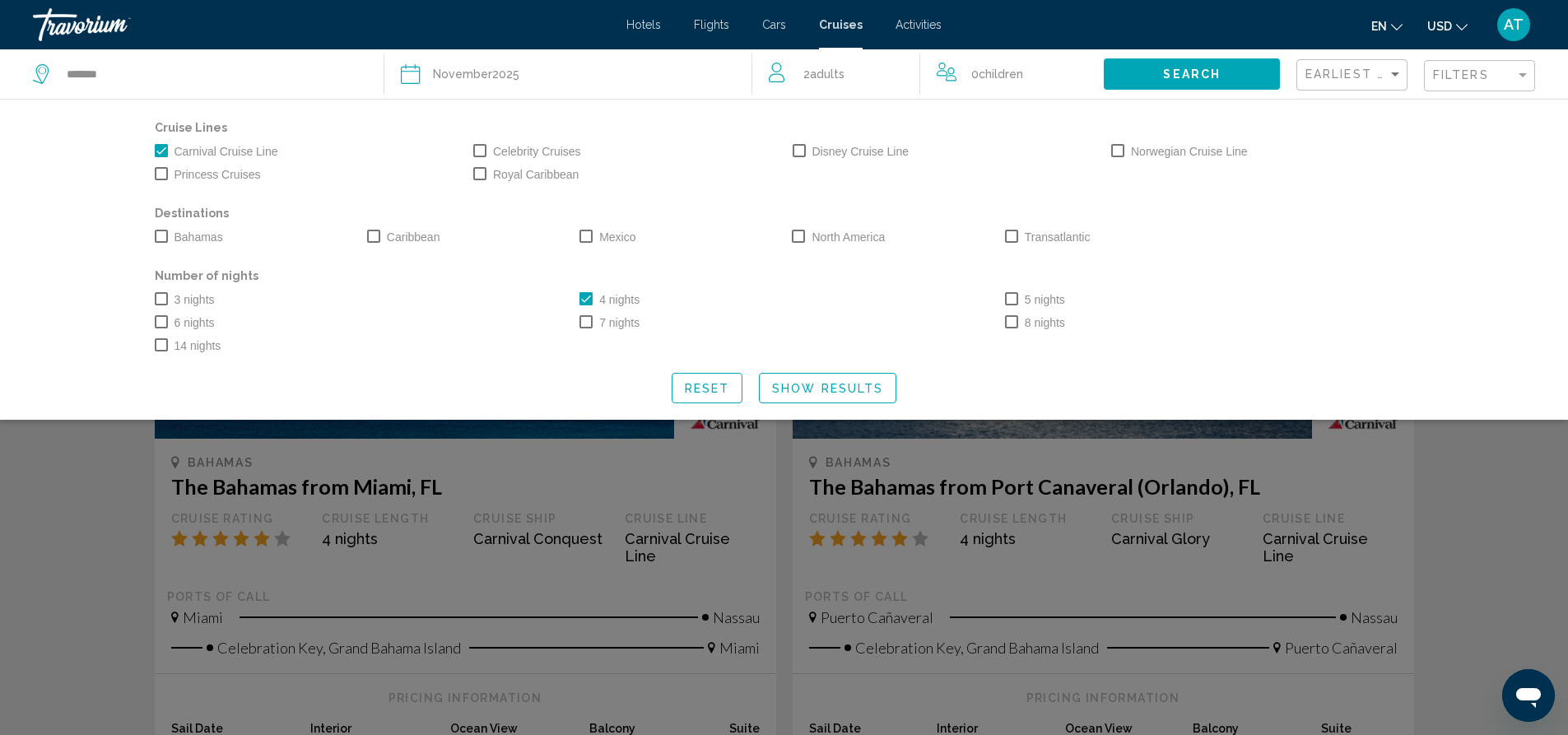 click on "Royal Caribbean" at bounding box center [526, 174] 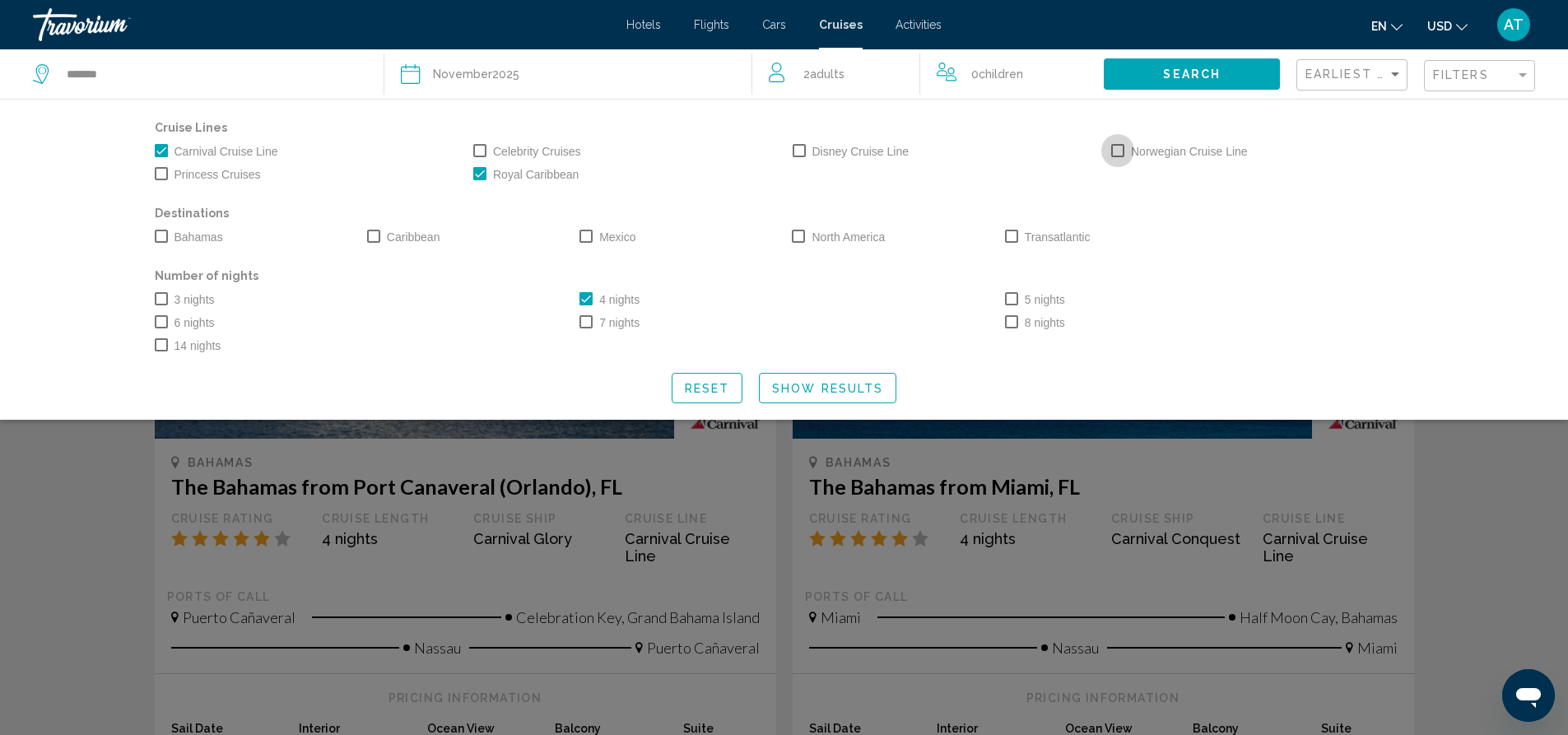 click at bounding box center (1118, 151) 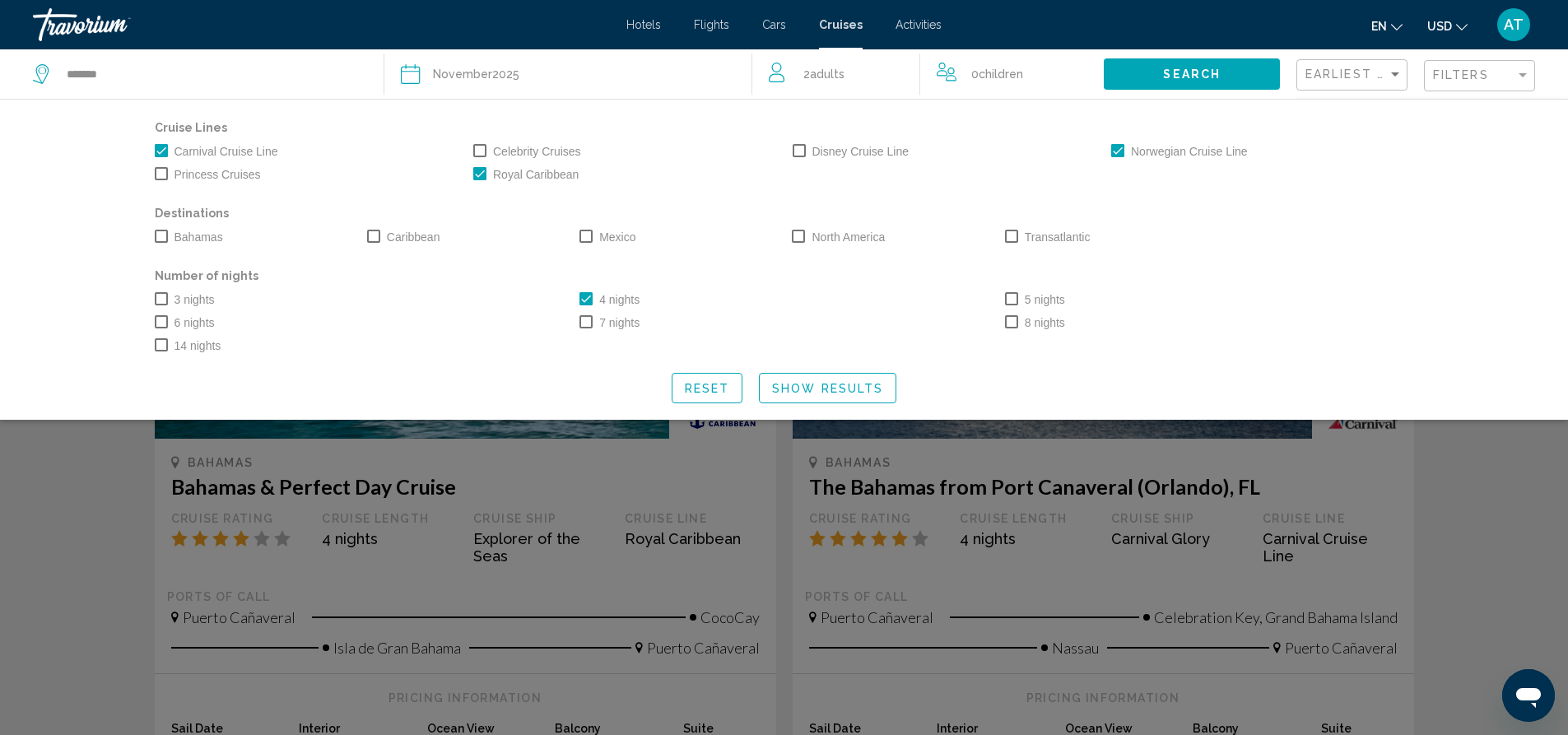 click at bounding box center [161, 174] 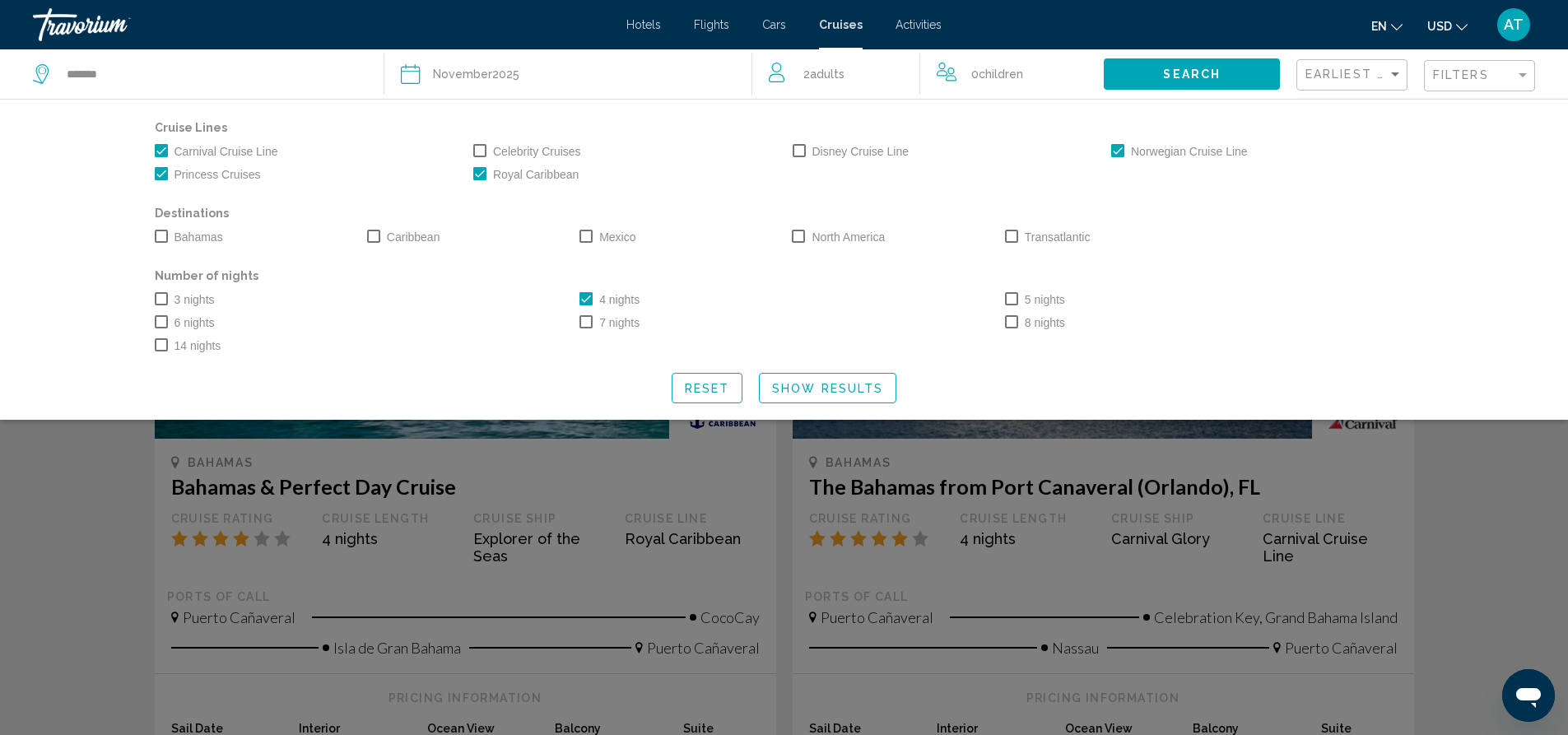 click on "Show Results" 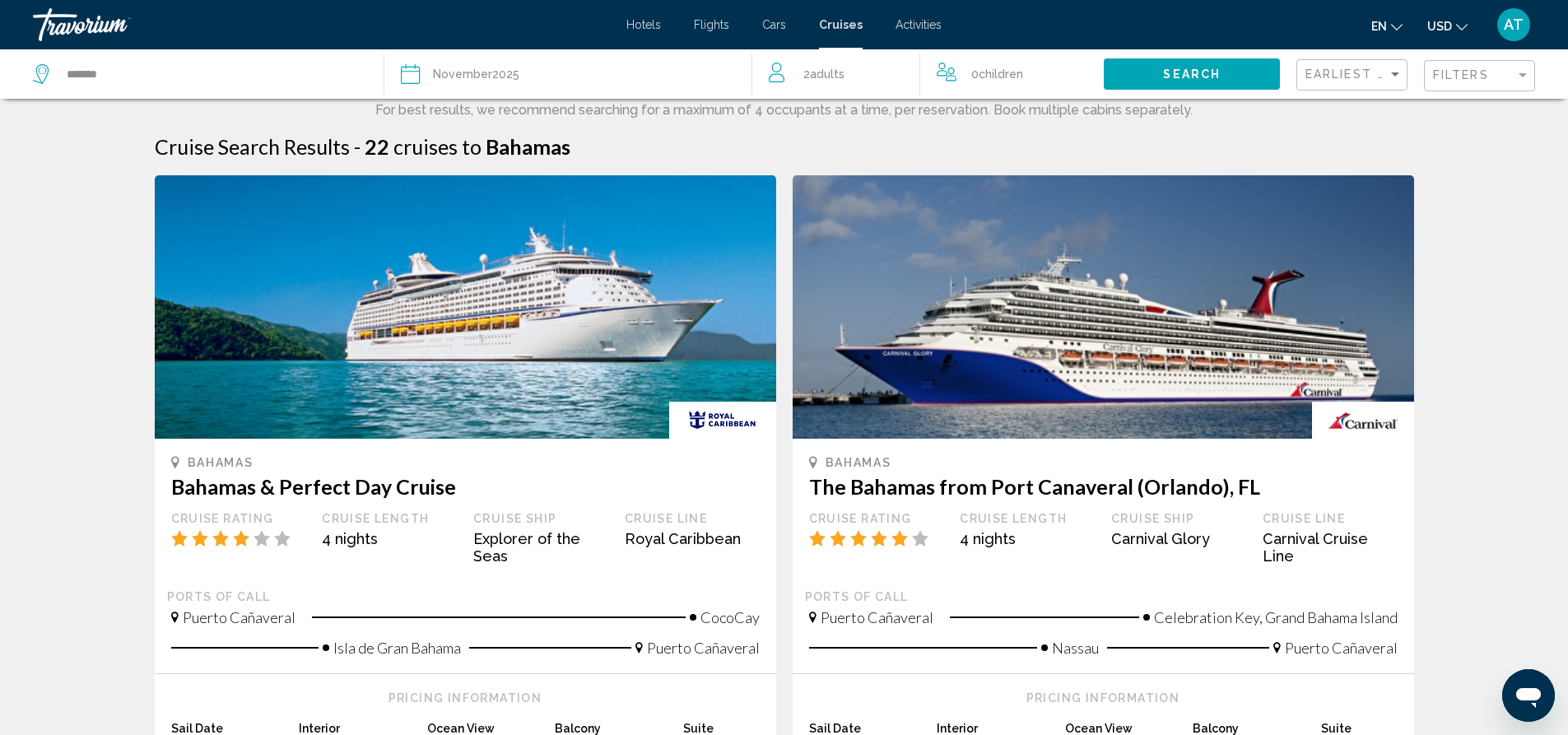 scroll, scrollTop: 165, scrollLeft: 0, axis: vertical 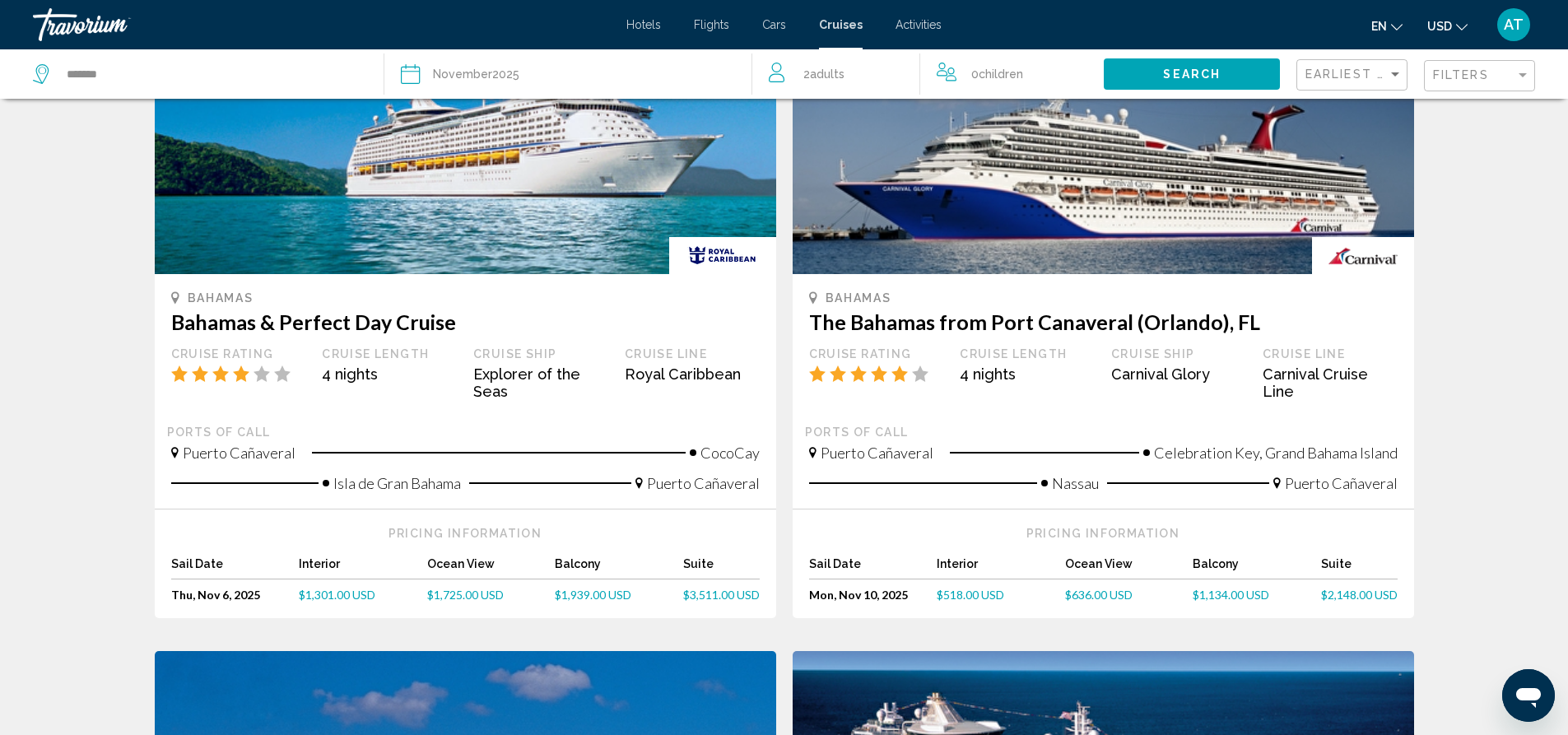 drag, startPoint x: 291, startPoint y: 452, endPoint x: 185, endPoint y: 454, distance: 106.01887 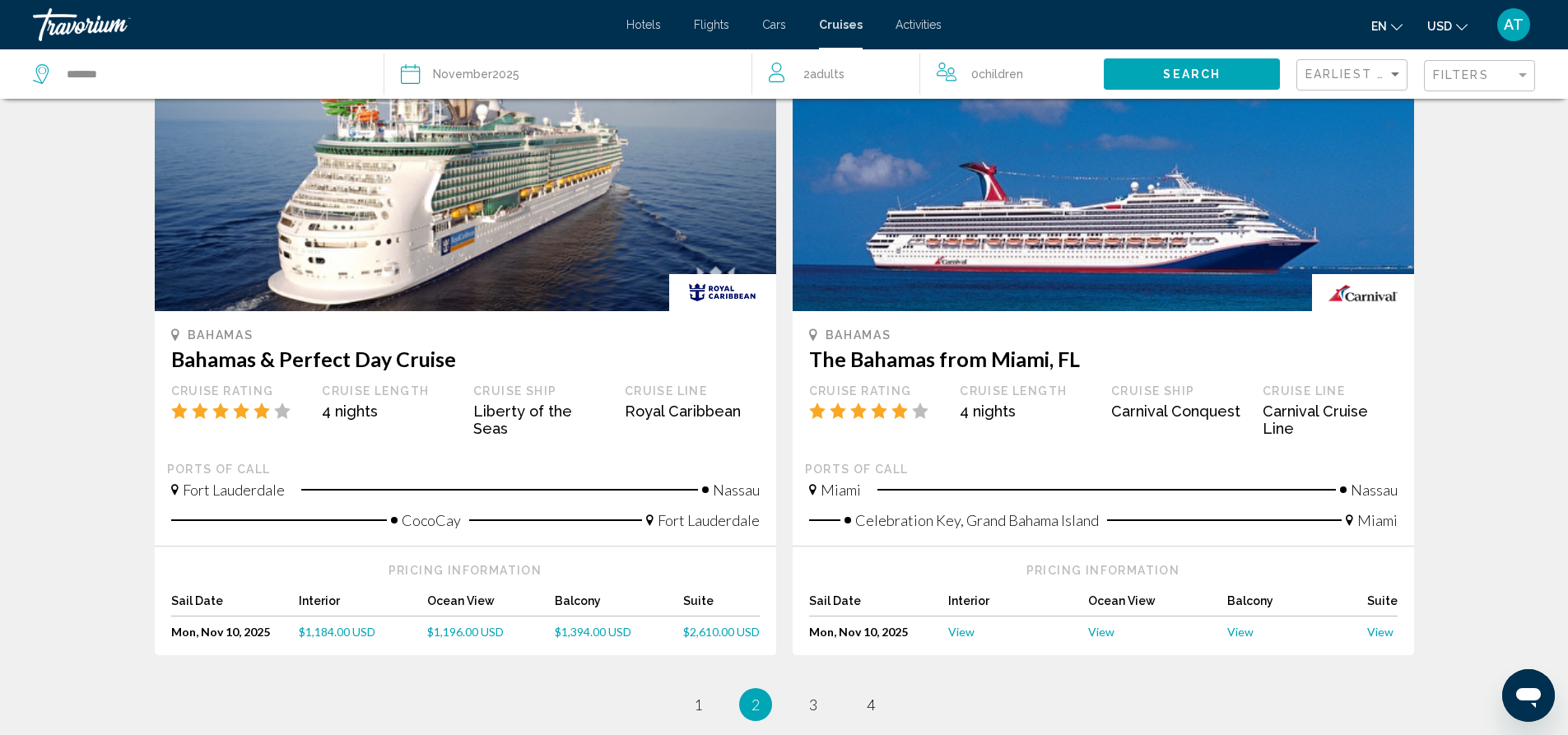 scroll, scrollTop: 1564, scrollLeft: 0, axis: vertical 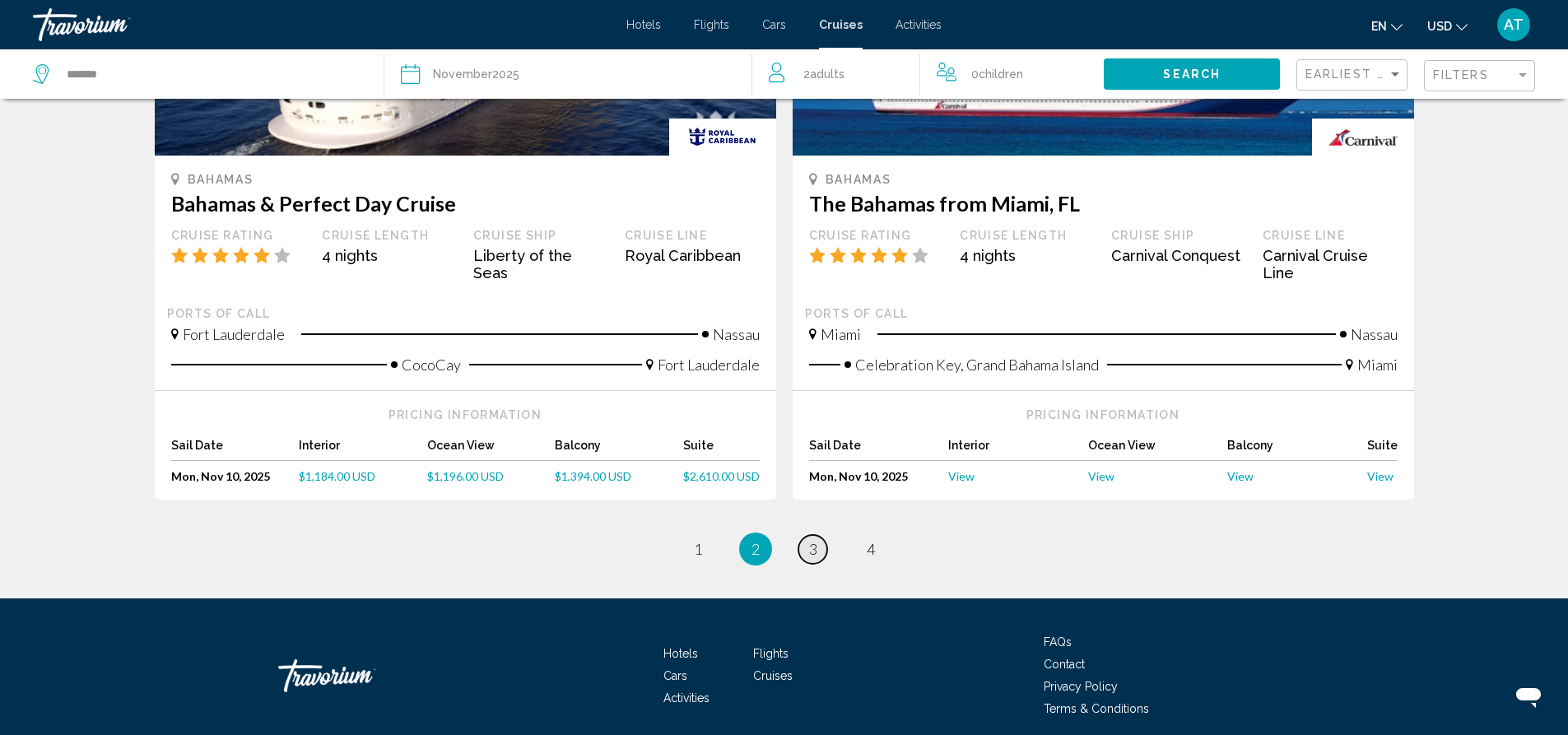 click on "3" at bounding box center (813, 549) 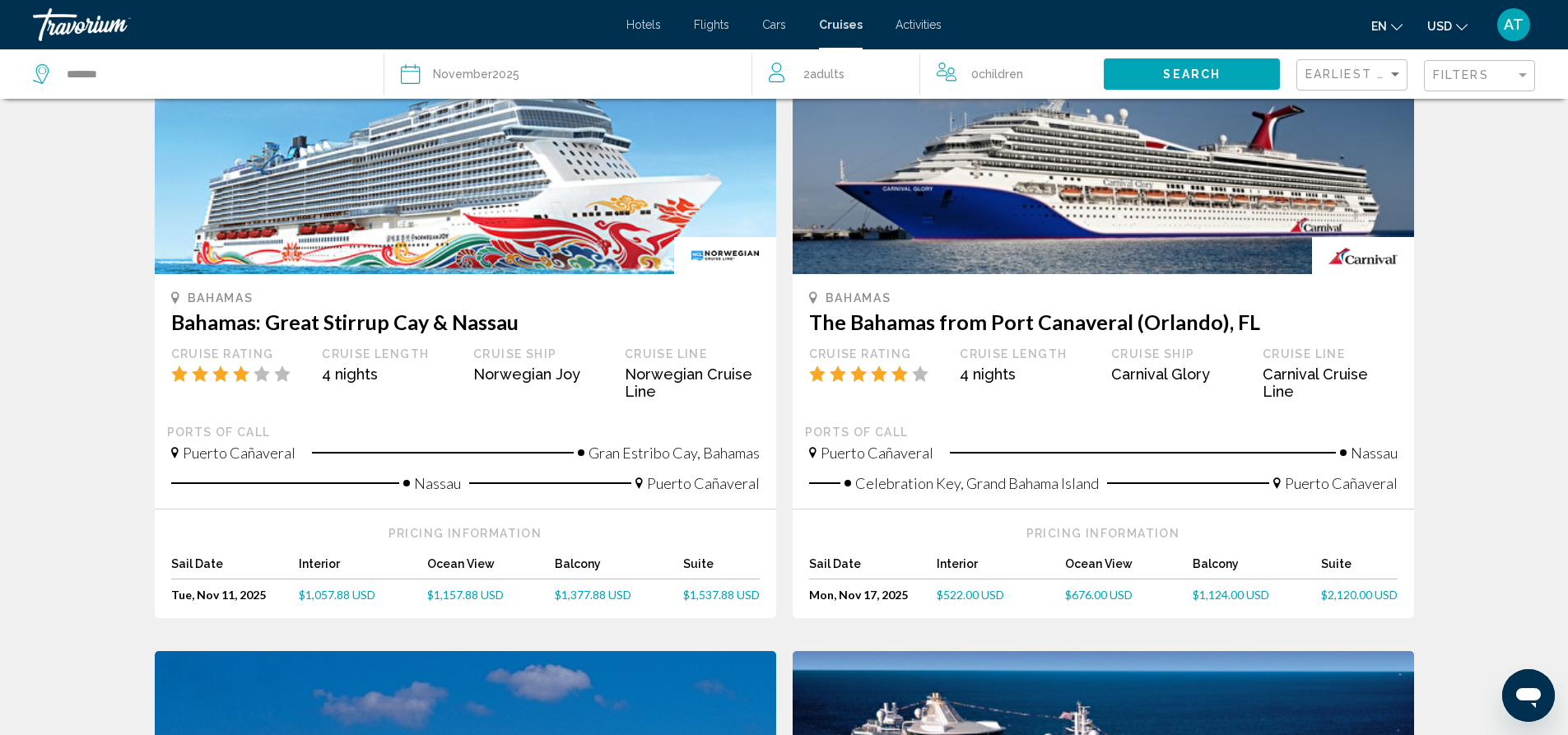 scroll, scrollTop: 0, scrollLeft: 0, axis: both 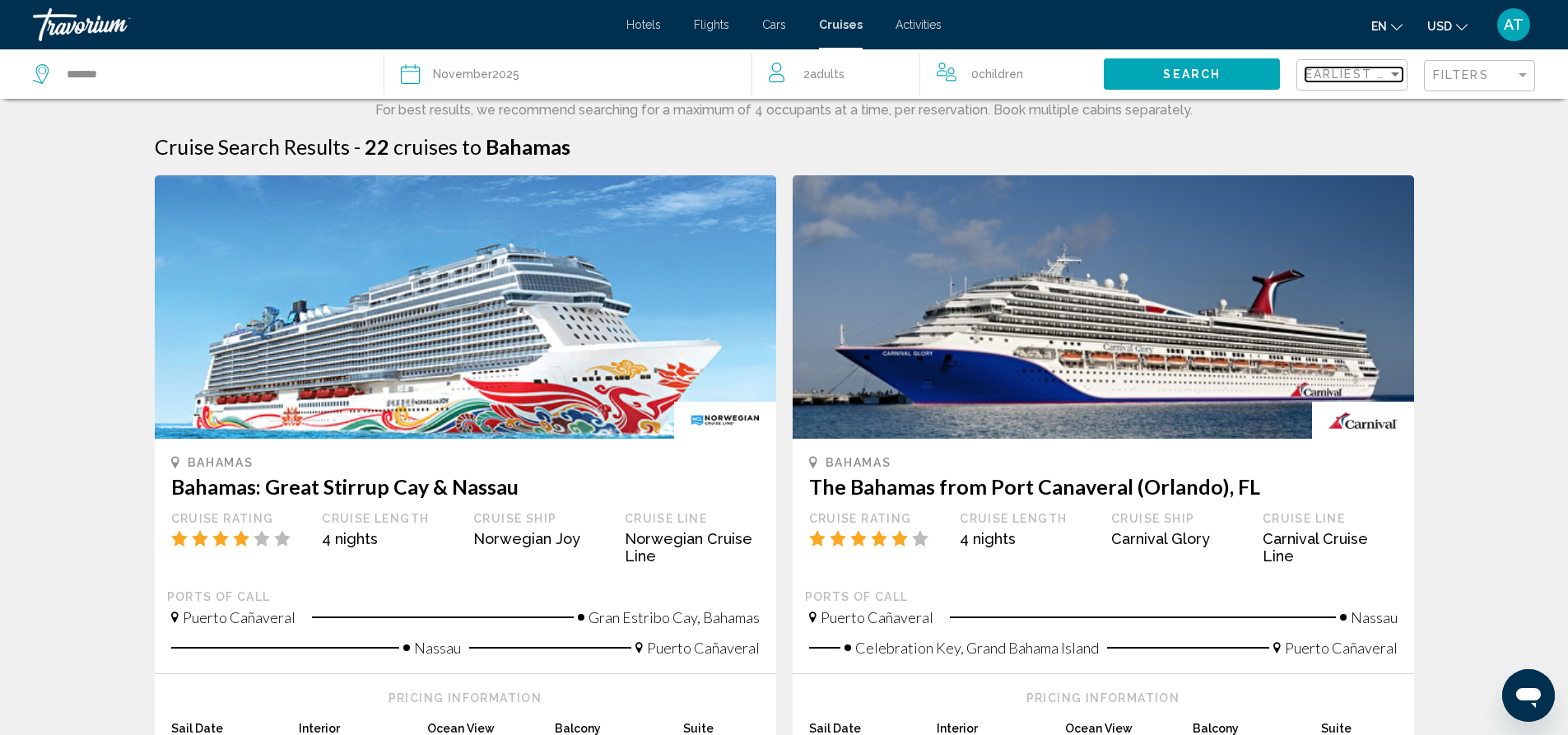 click on "Earliest Departure" at bounding box center (1382, 74) 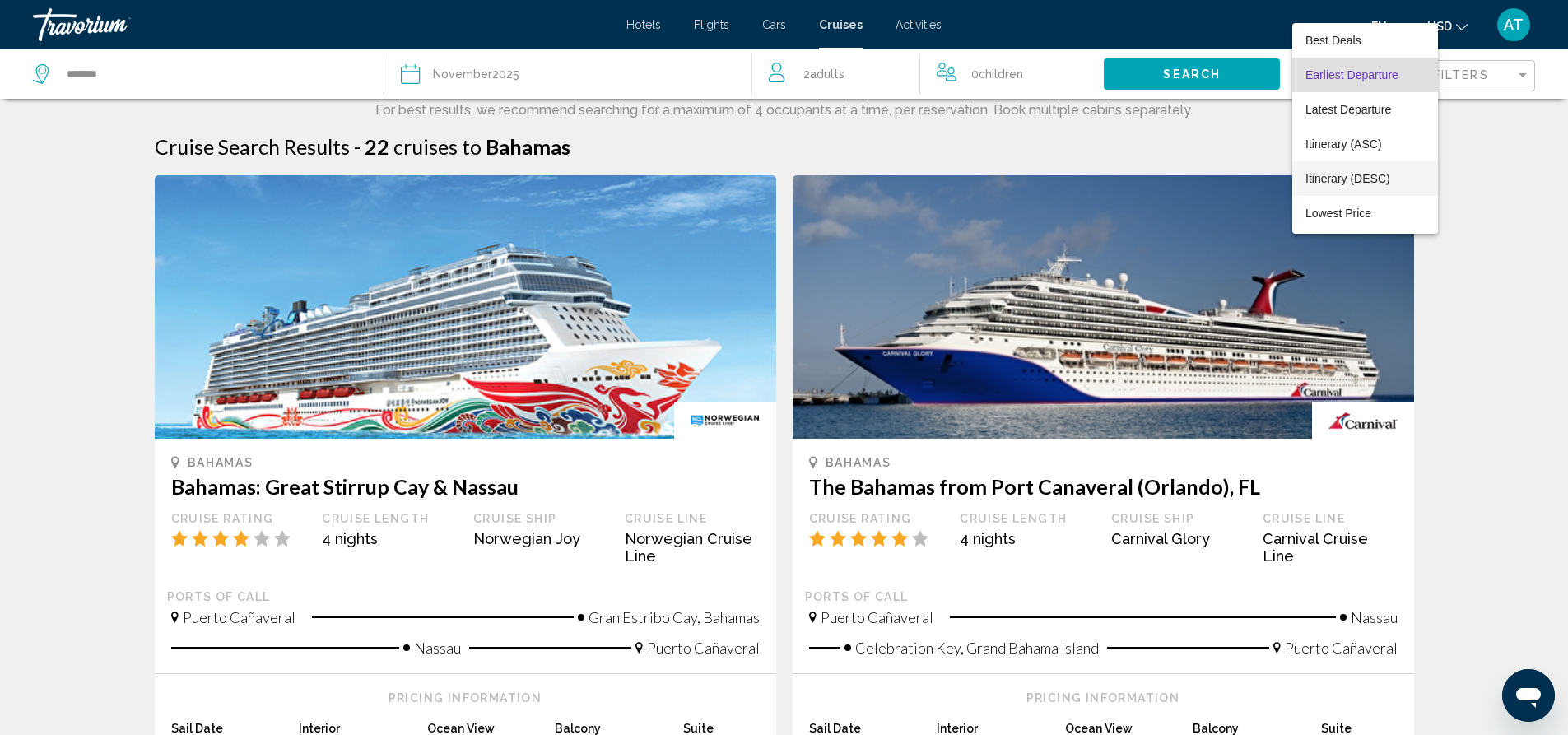 scroll, scrollTop: 31, scrollLeft: 0, axis: vertical 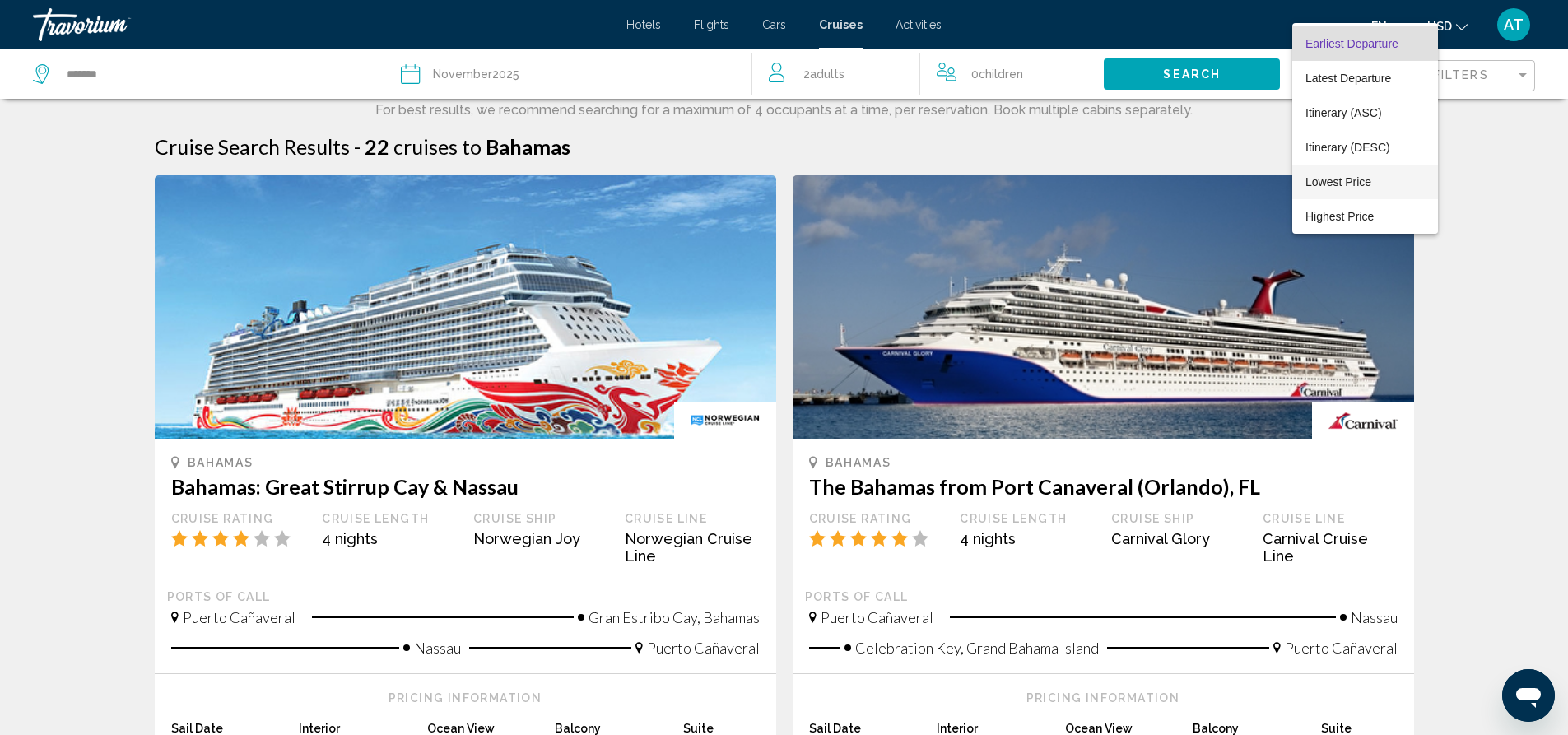 click on "Lowest Price" at bounding box center (1338, 182) 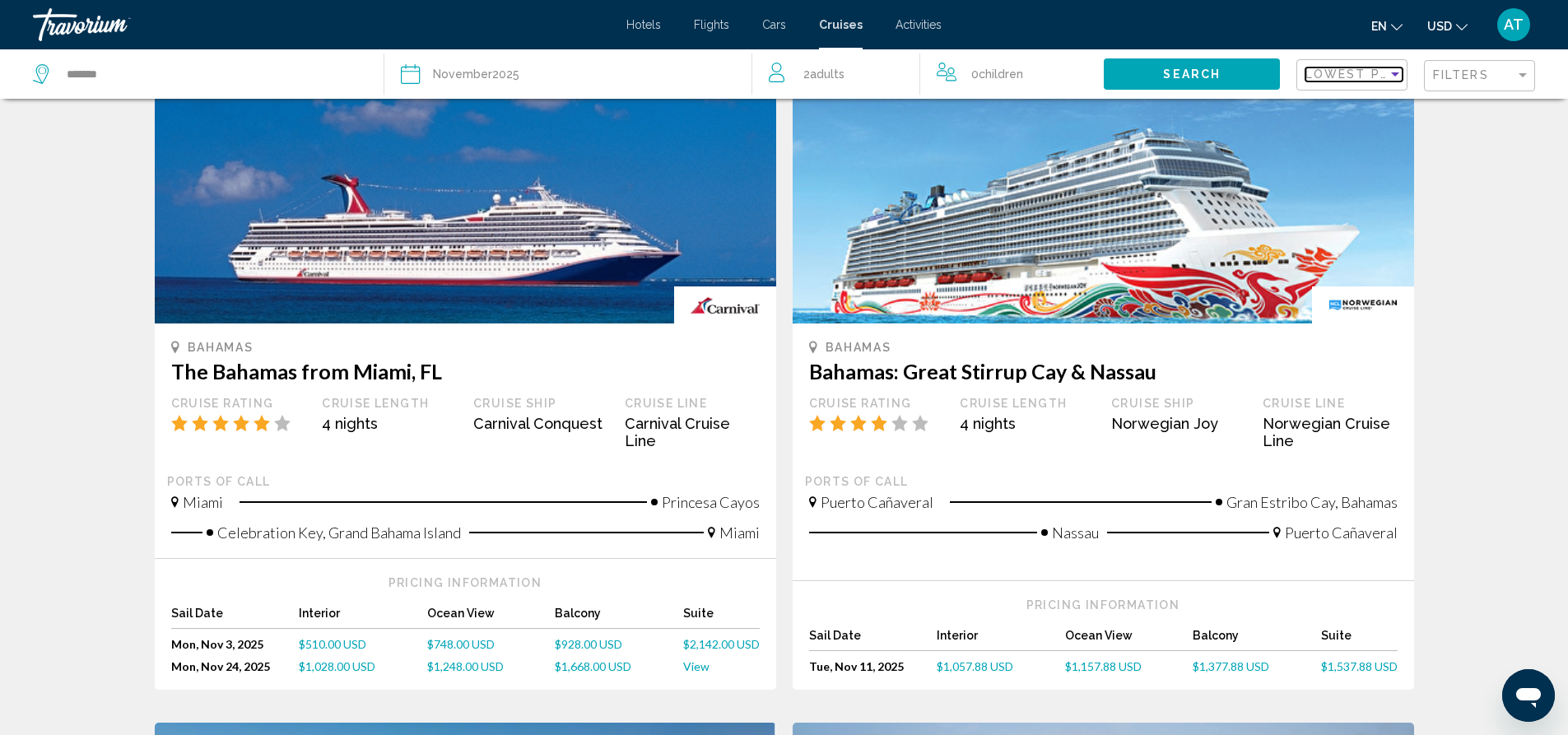 scroll, scrollTop: 0, scrollLeft: 0, axis: both 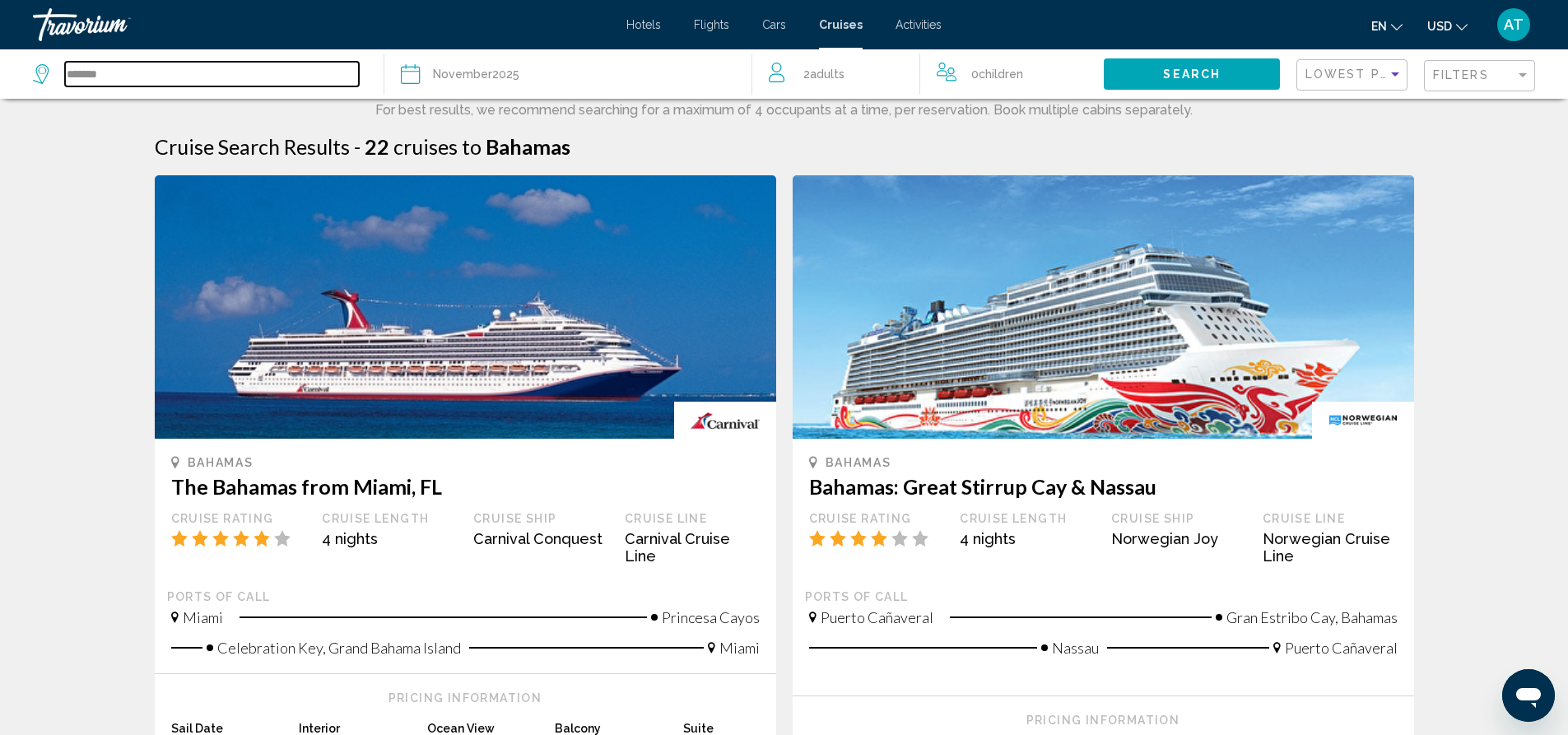 click on "*******" at bounding box center [212, 74] 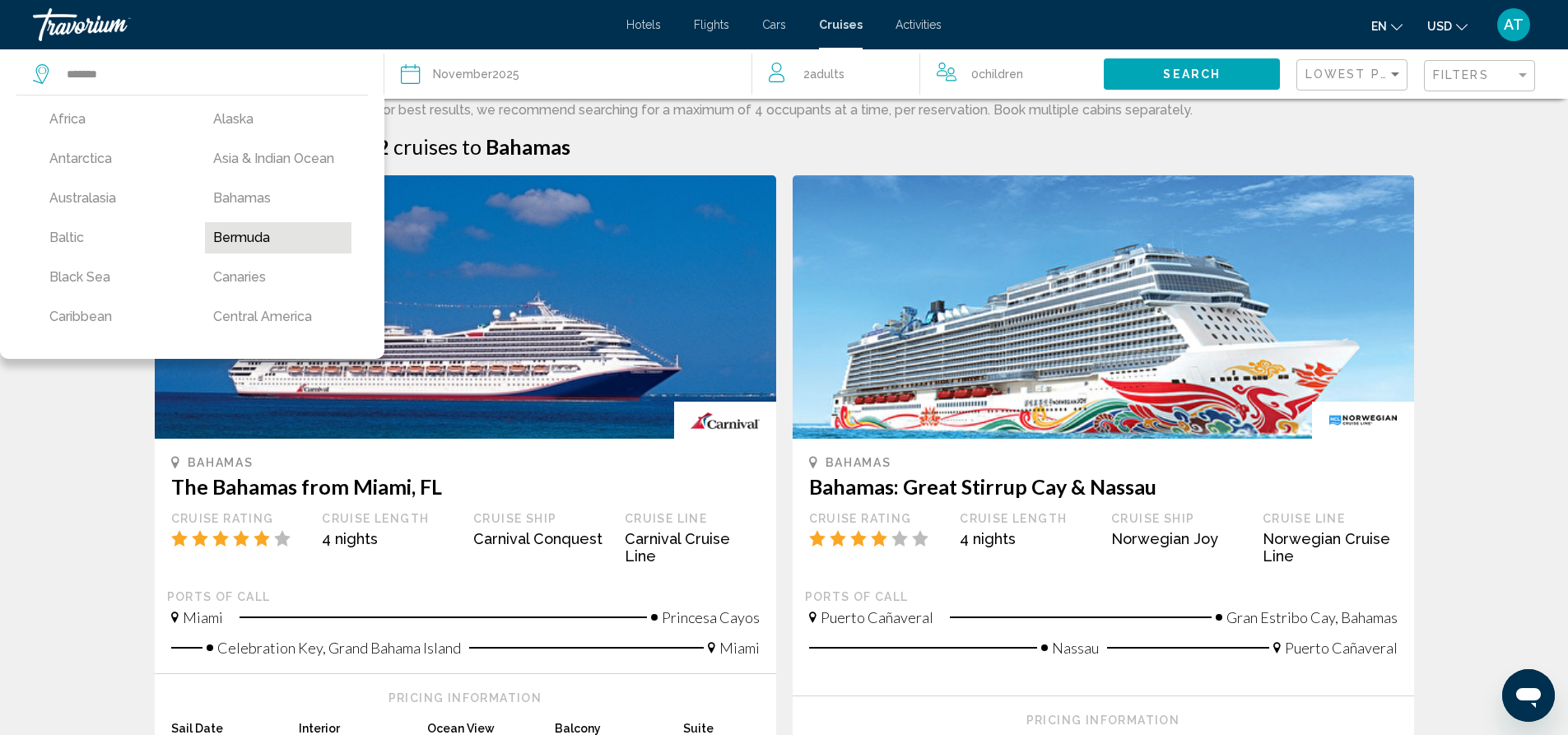 click on "Bermuda" at bounding box center (278, 238) 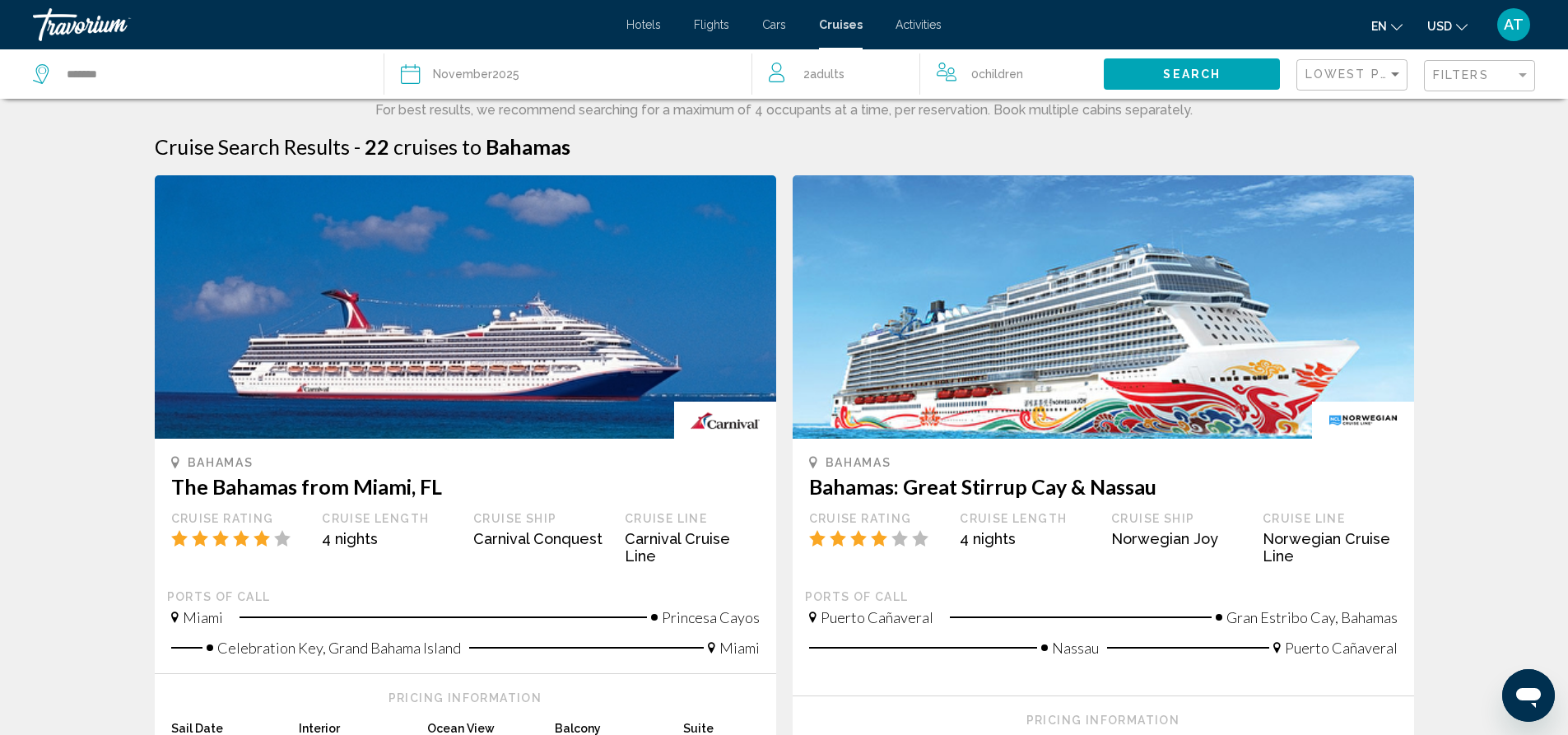 click on "Search" 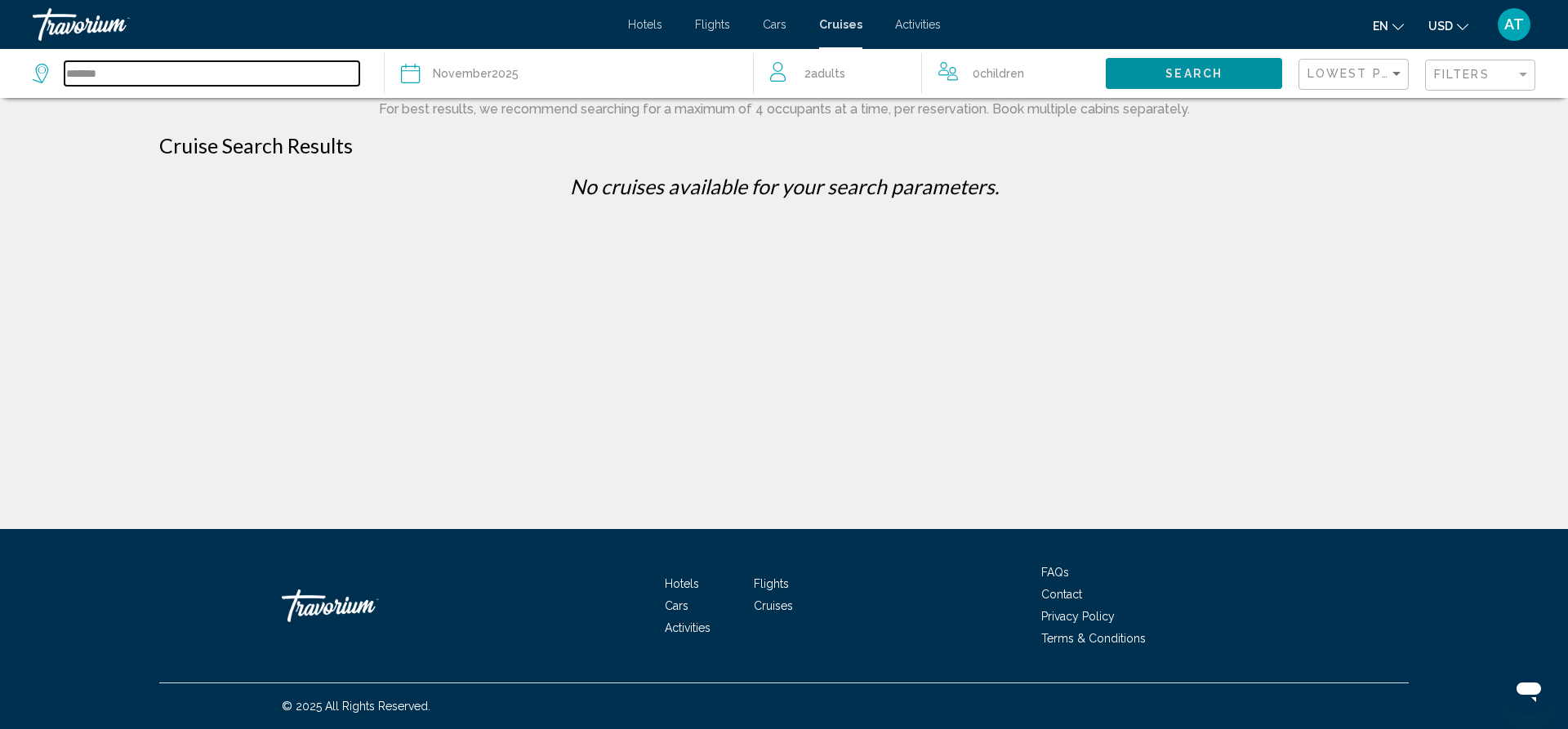 click on "*******" at bounding box center [212, 73] 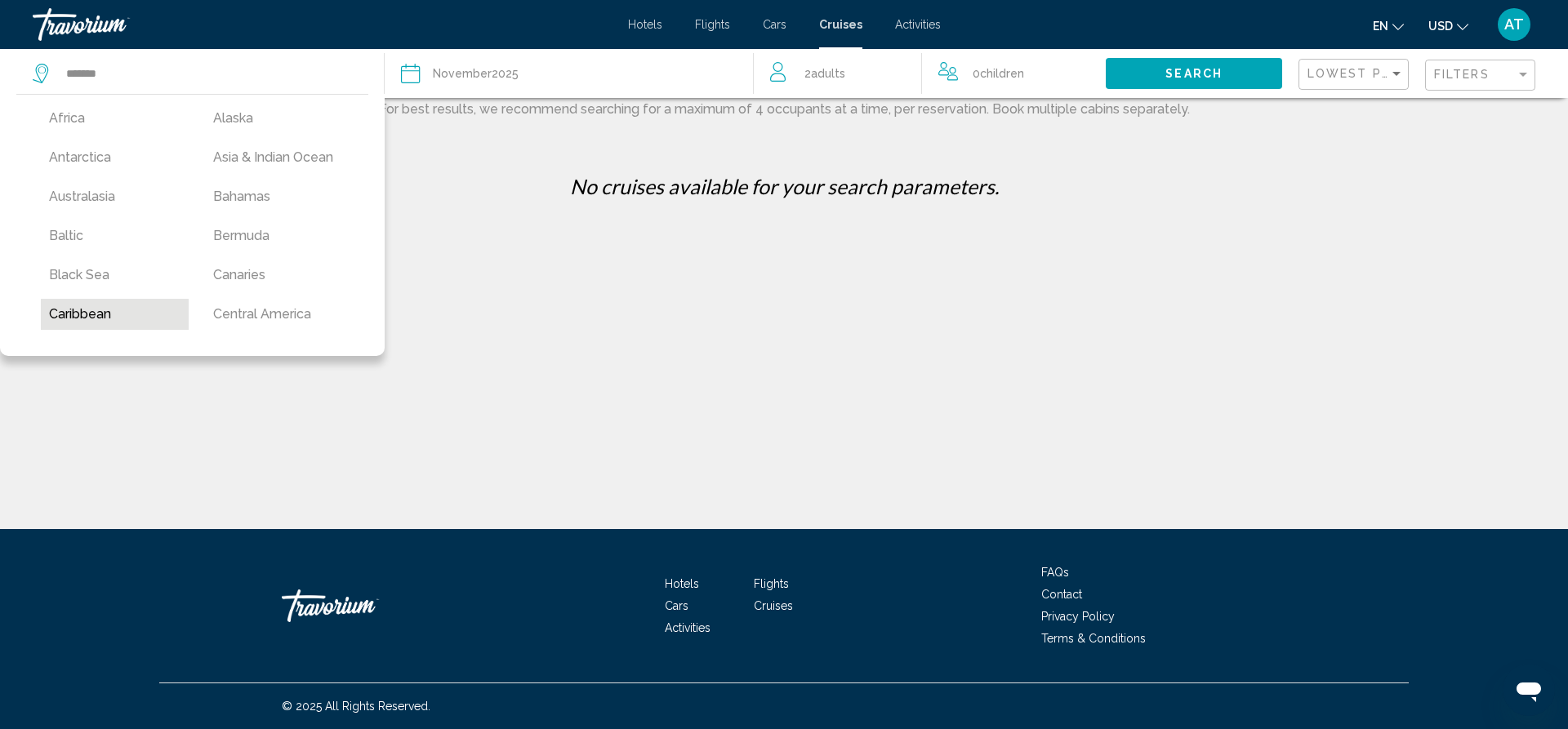 click on "Caribbean" at bounding box center [114, 314] 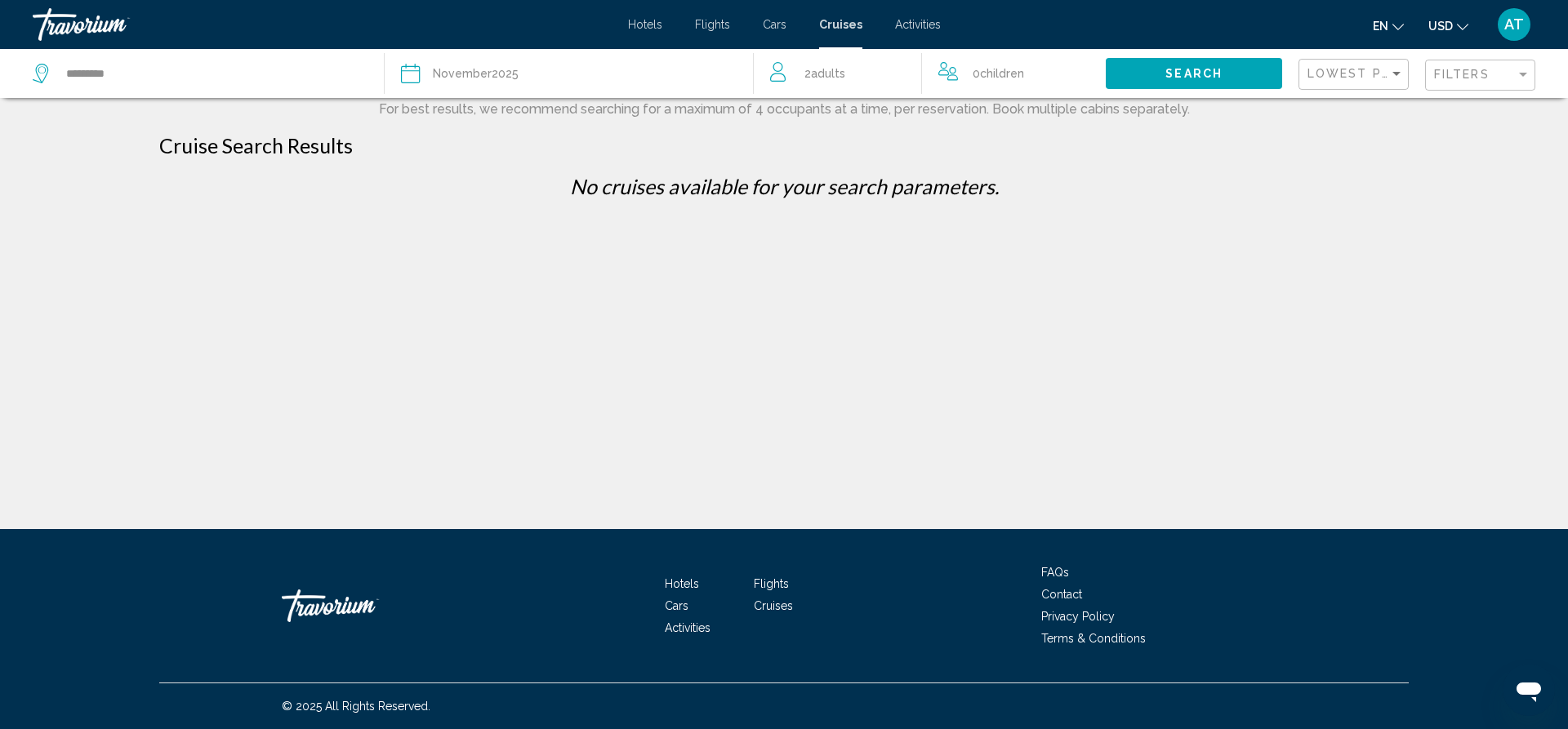 click on "Search" 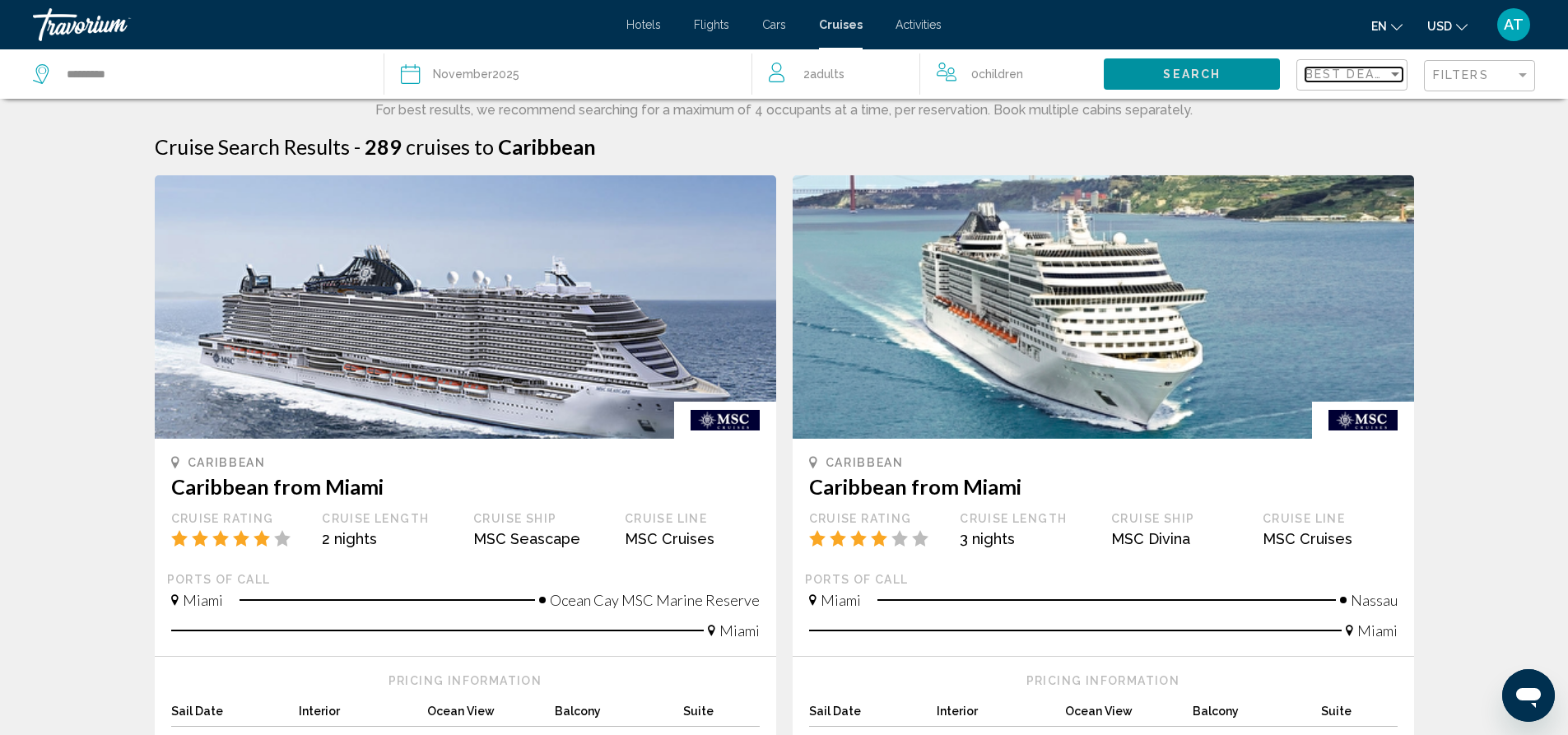 click on "Best Deals" at bounding box center (1348, 74) 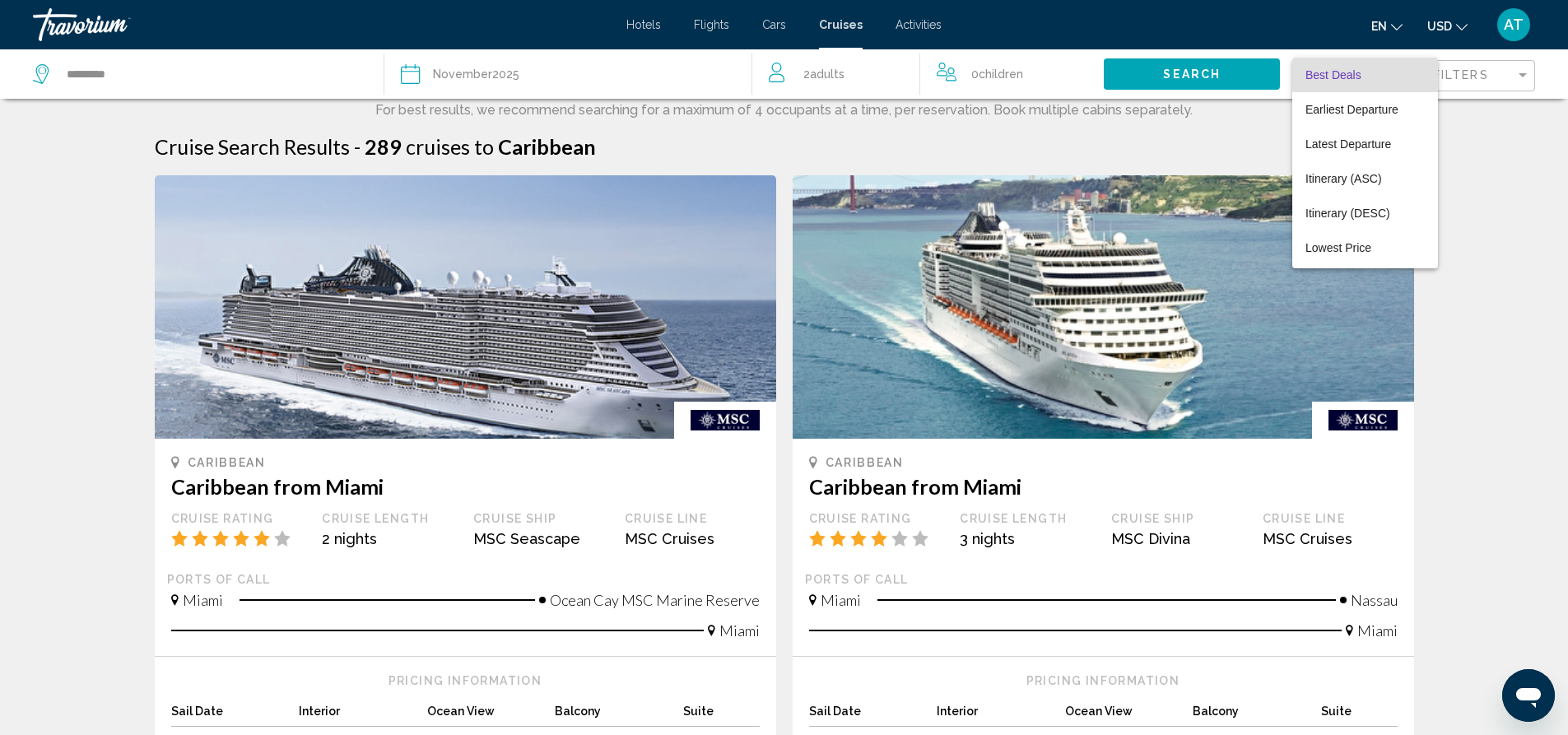 click at bounding box center (784, 367) 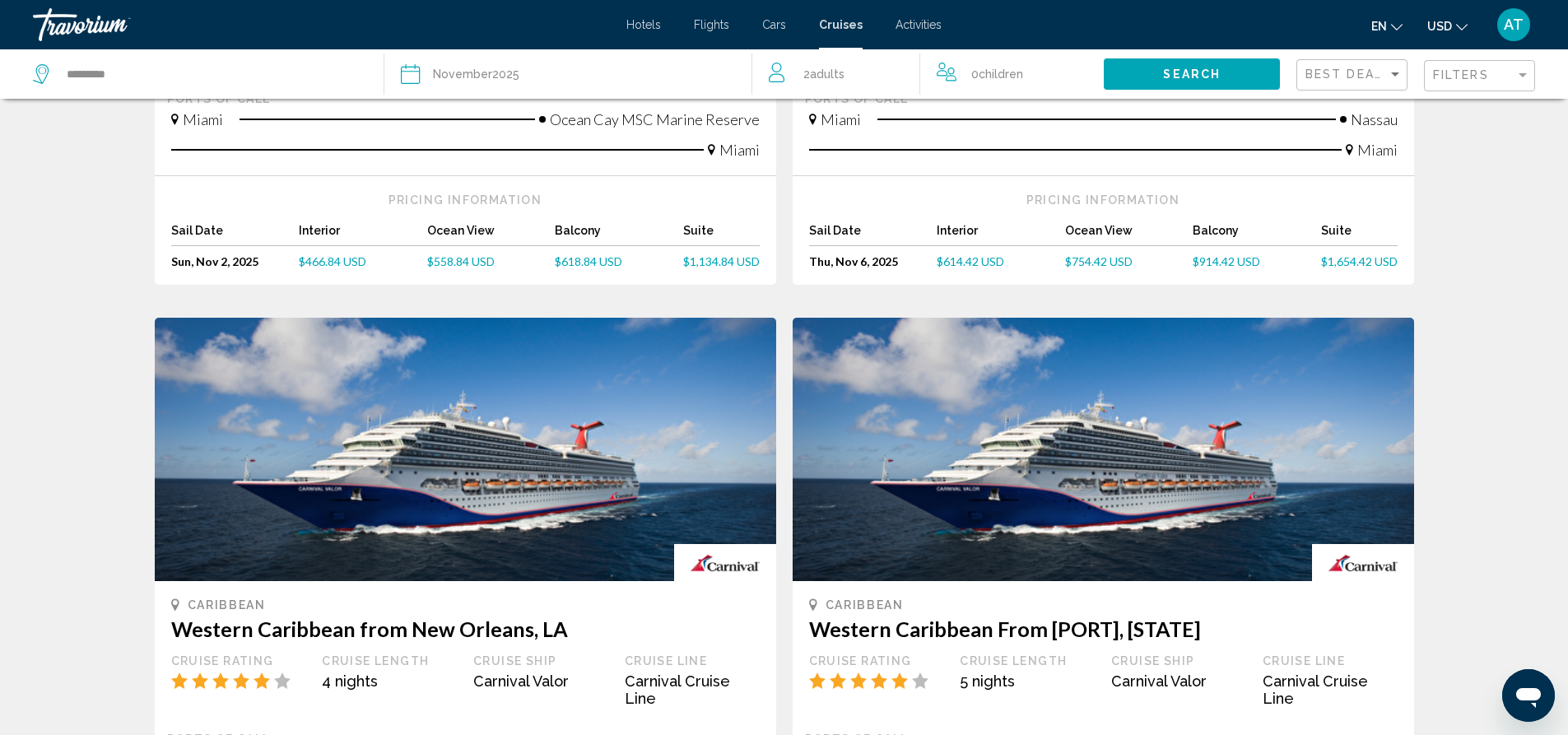 scroll, scrollTop: 0, scrollLeft: 0, axis: both 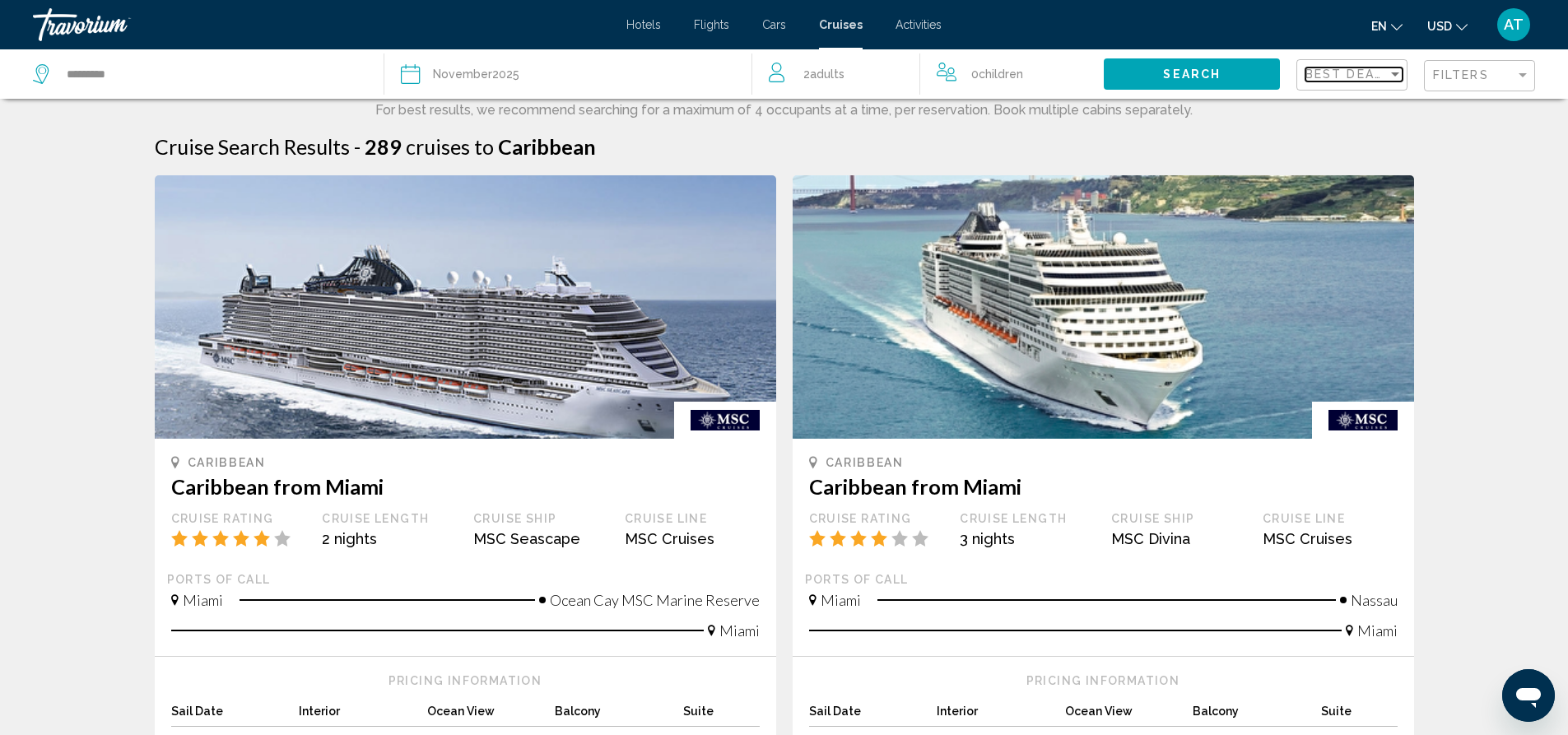 click at bounding box center [1395, 74] 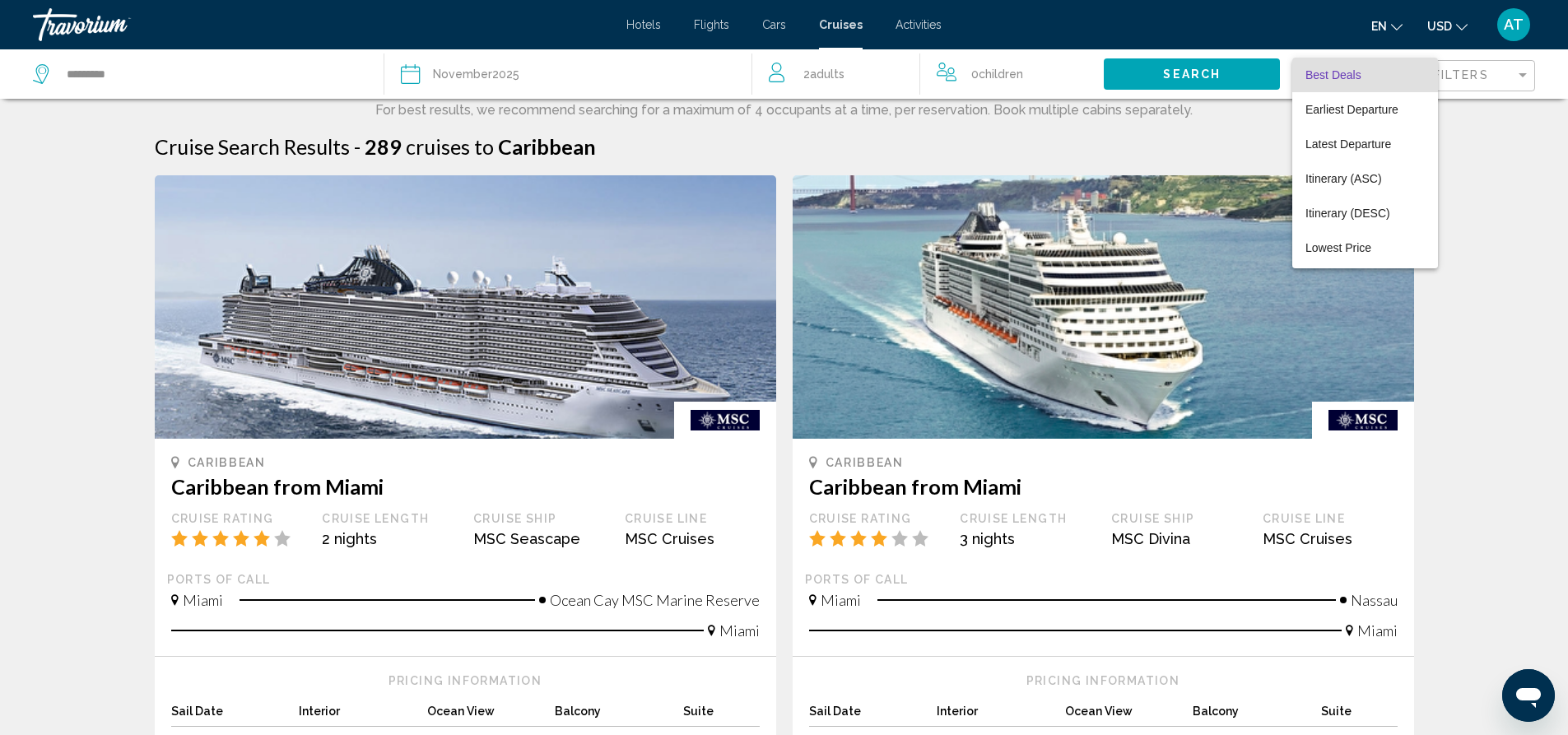 click at bounding box center [784, 367] 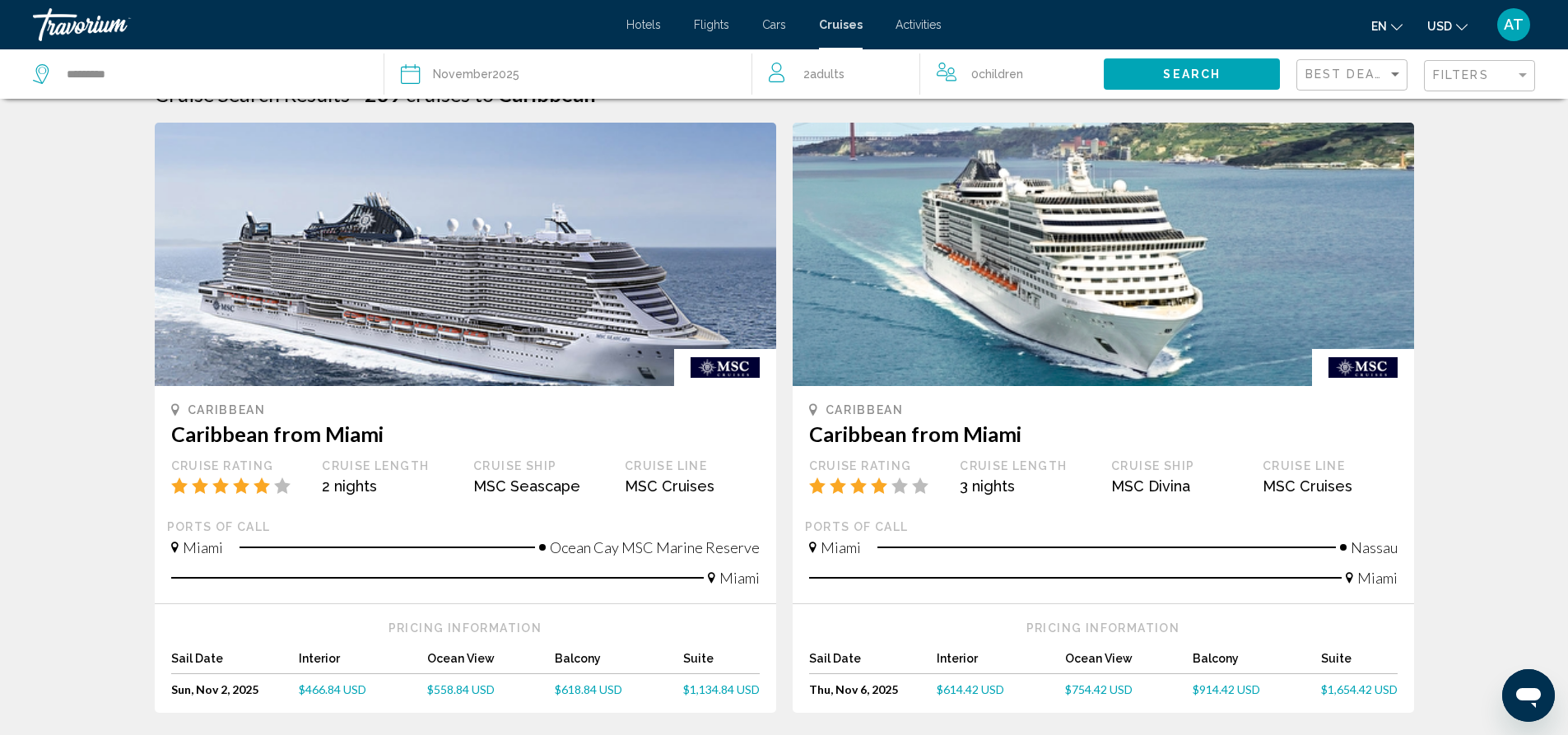 scroll, scrollTop: 0, scrollLeft: 0, axis: both 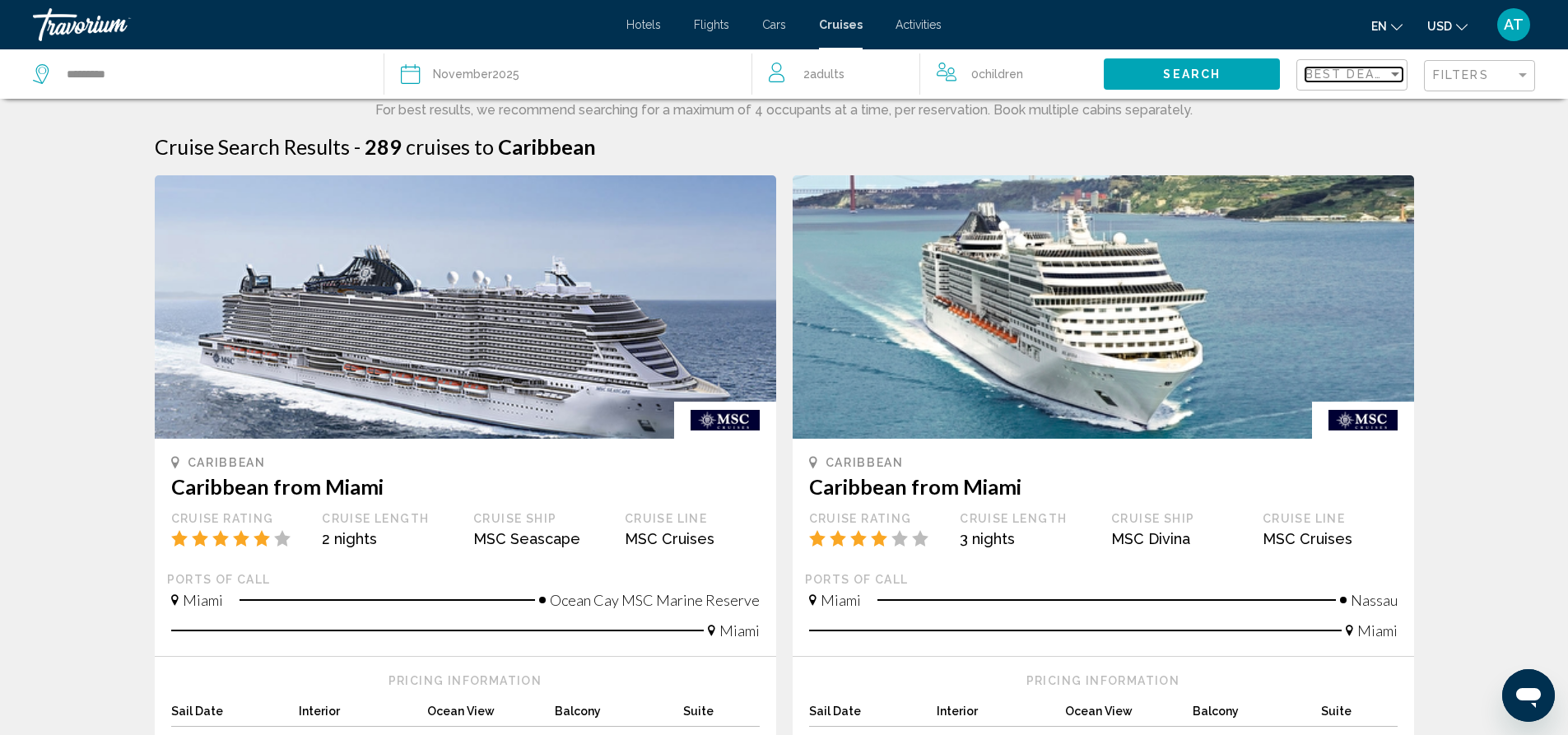 click at bounding box center (1395, 74) 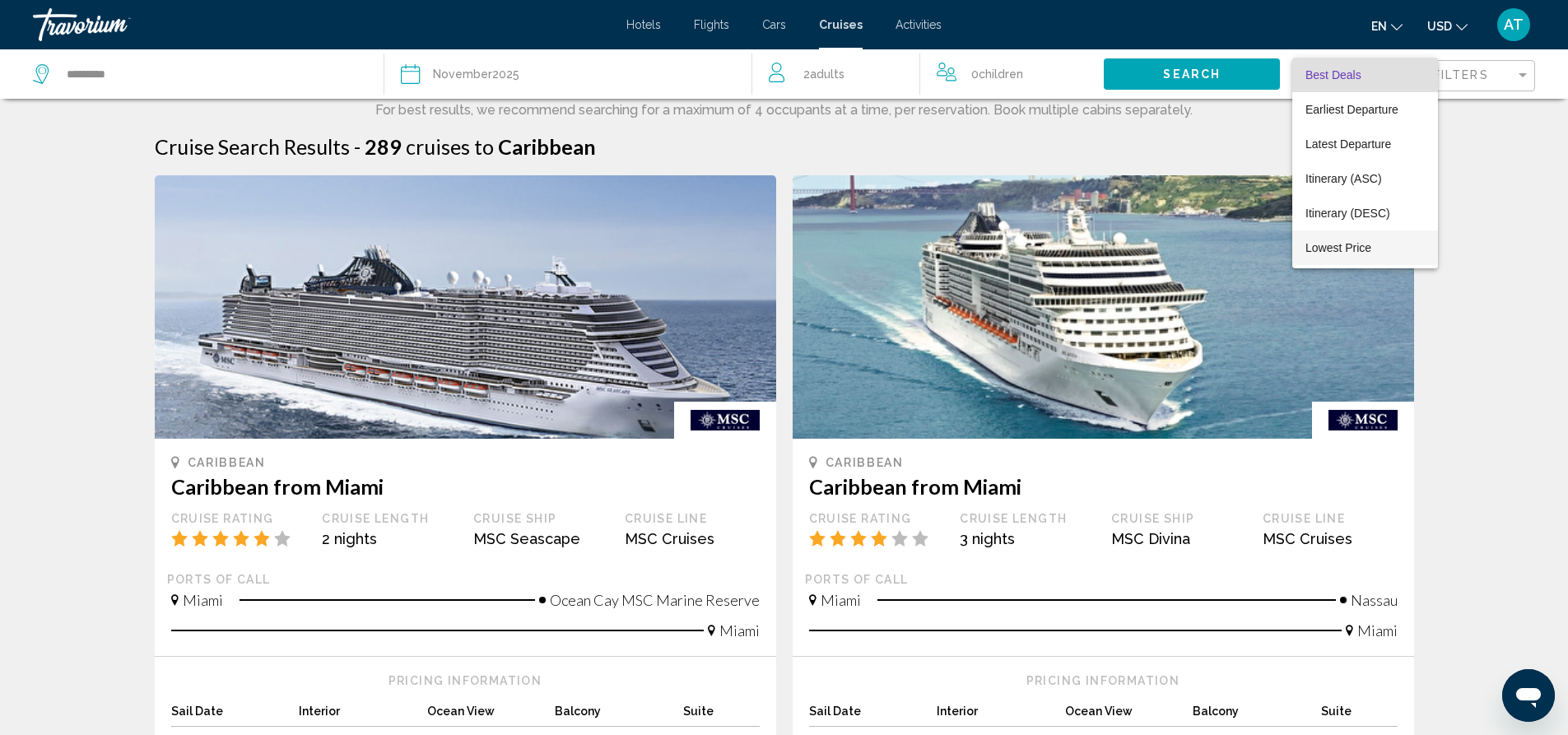 click on "Lowest Price" at bounding box center (1338, 248) 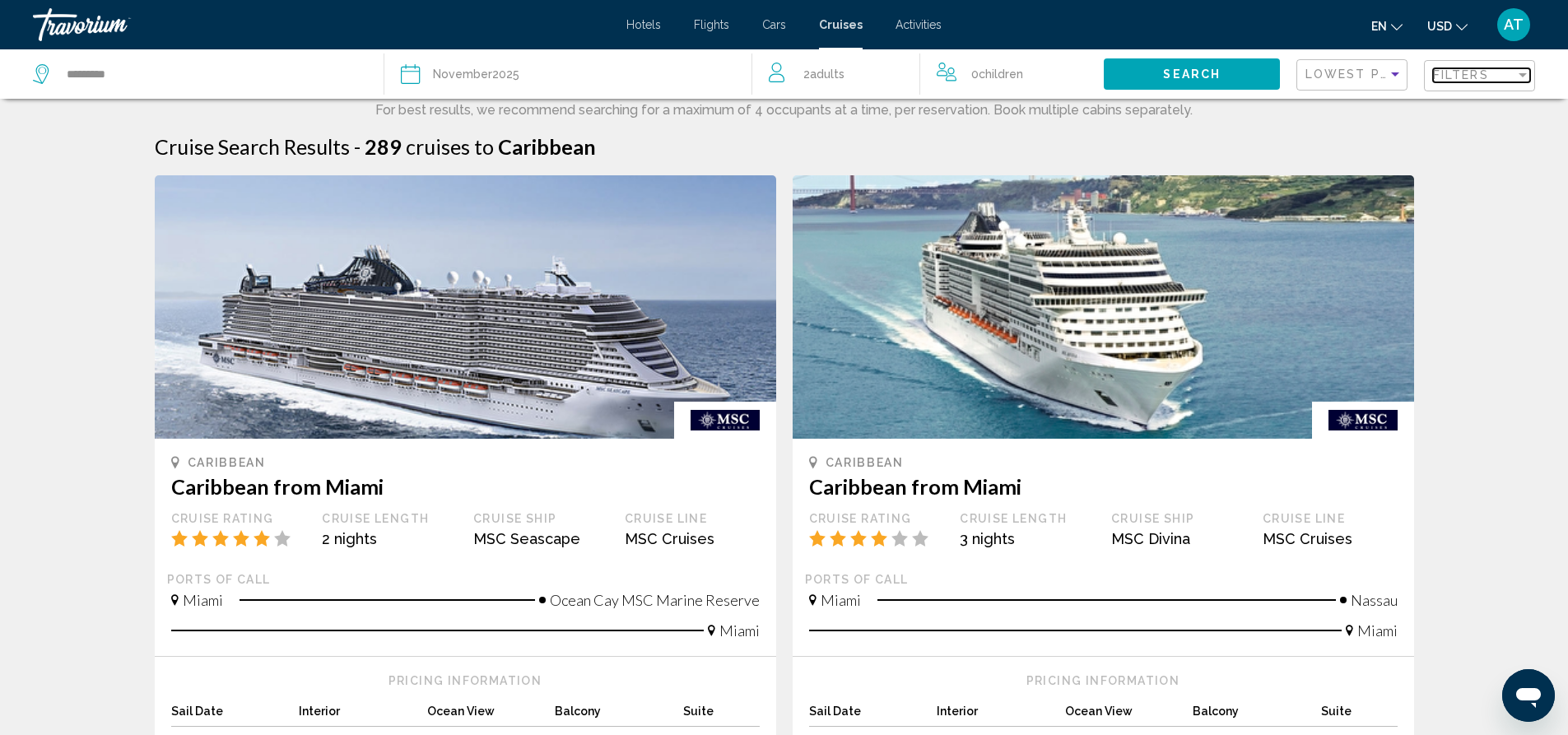 click at bounding box center (1523, 75) 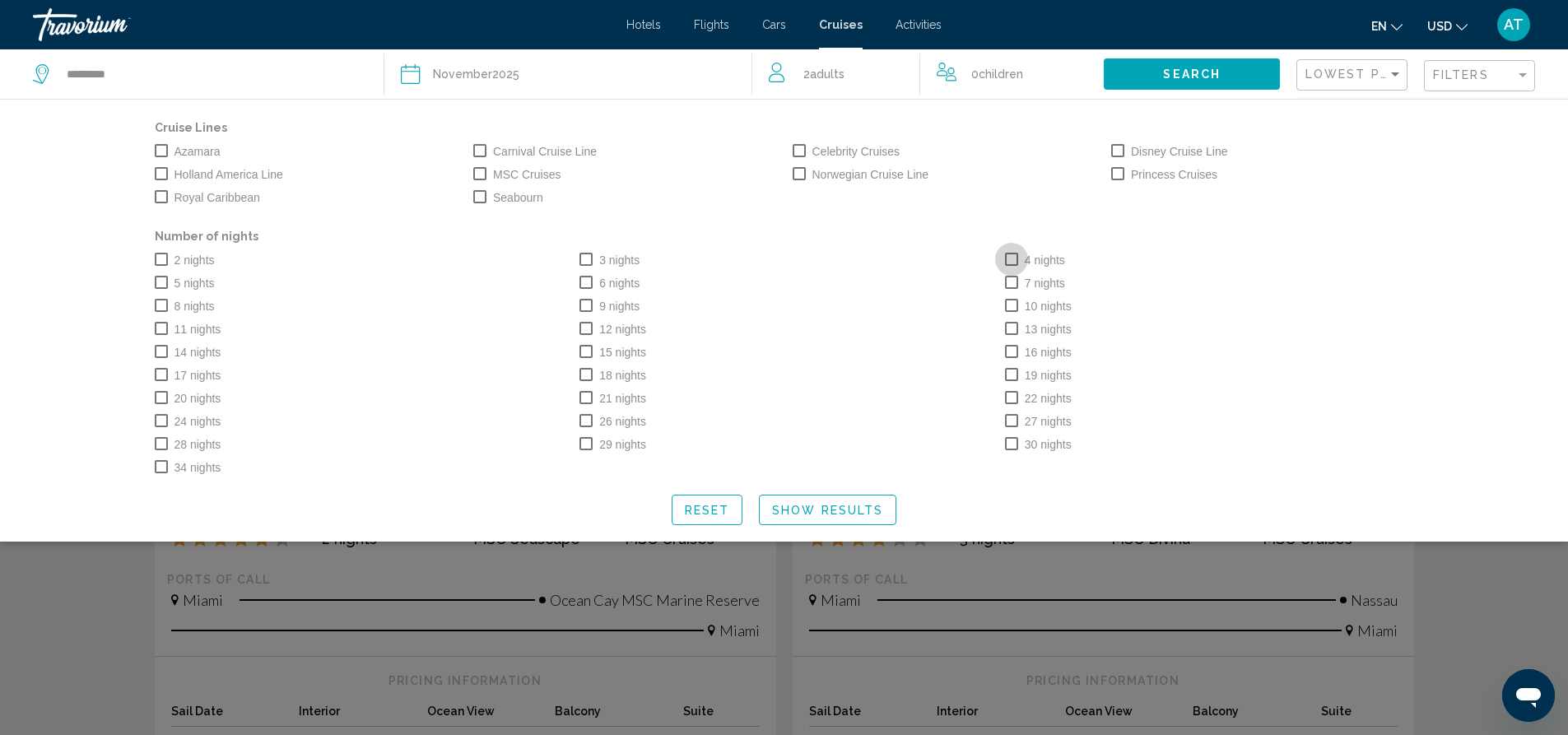 click at bounding box center [1012, 259] 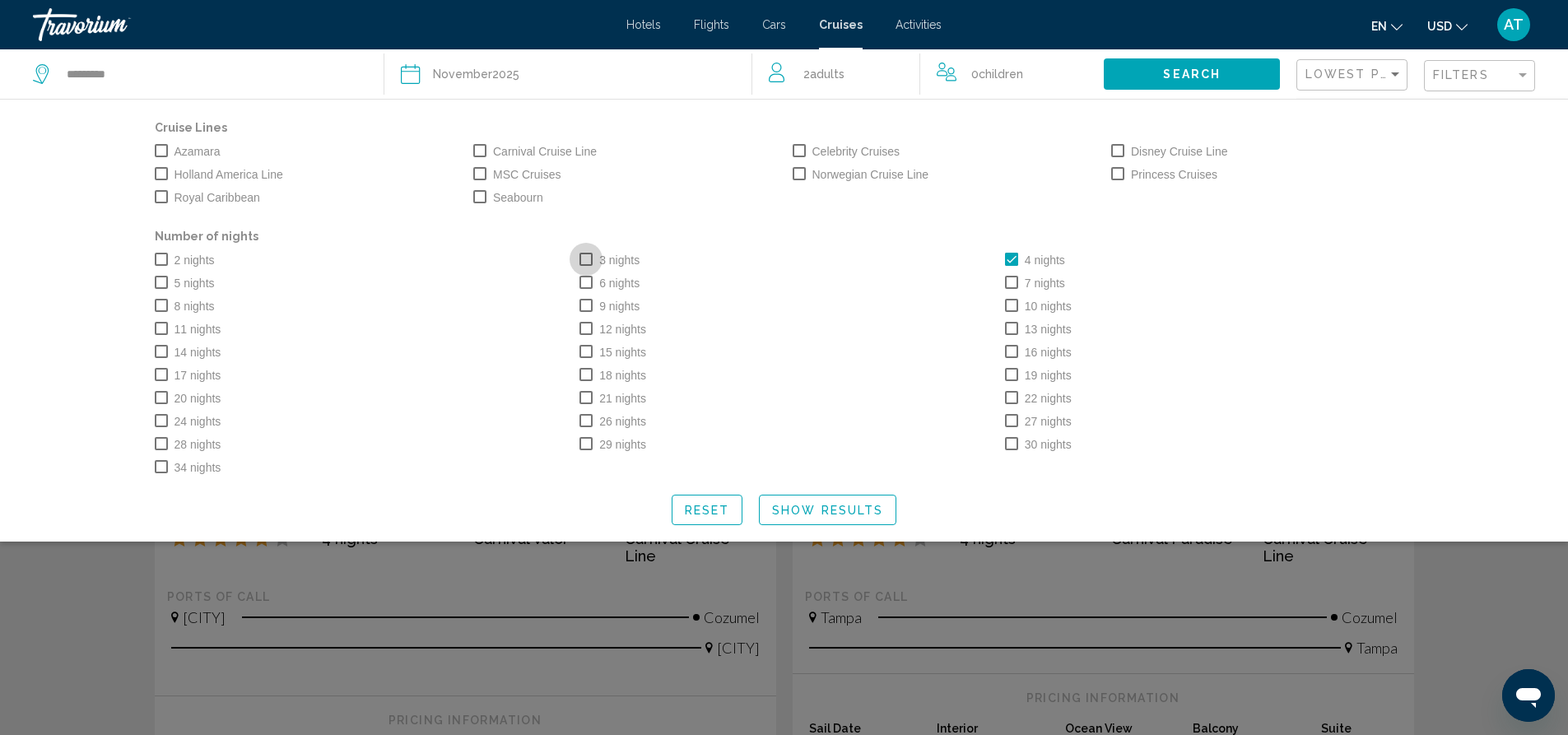 click at bounding box center [586, 259] 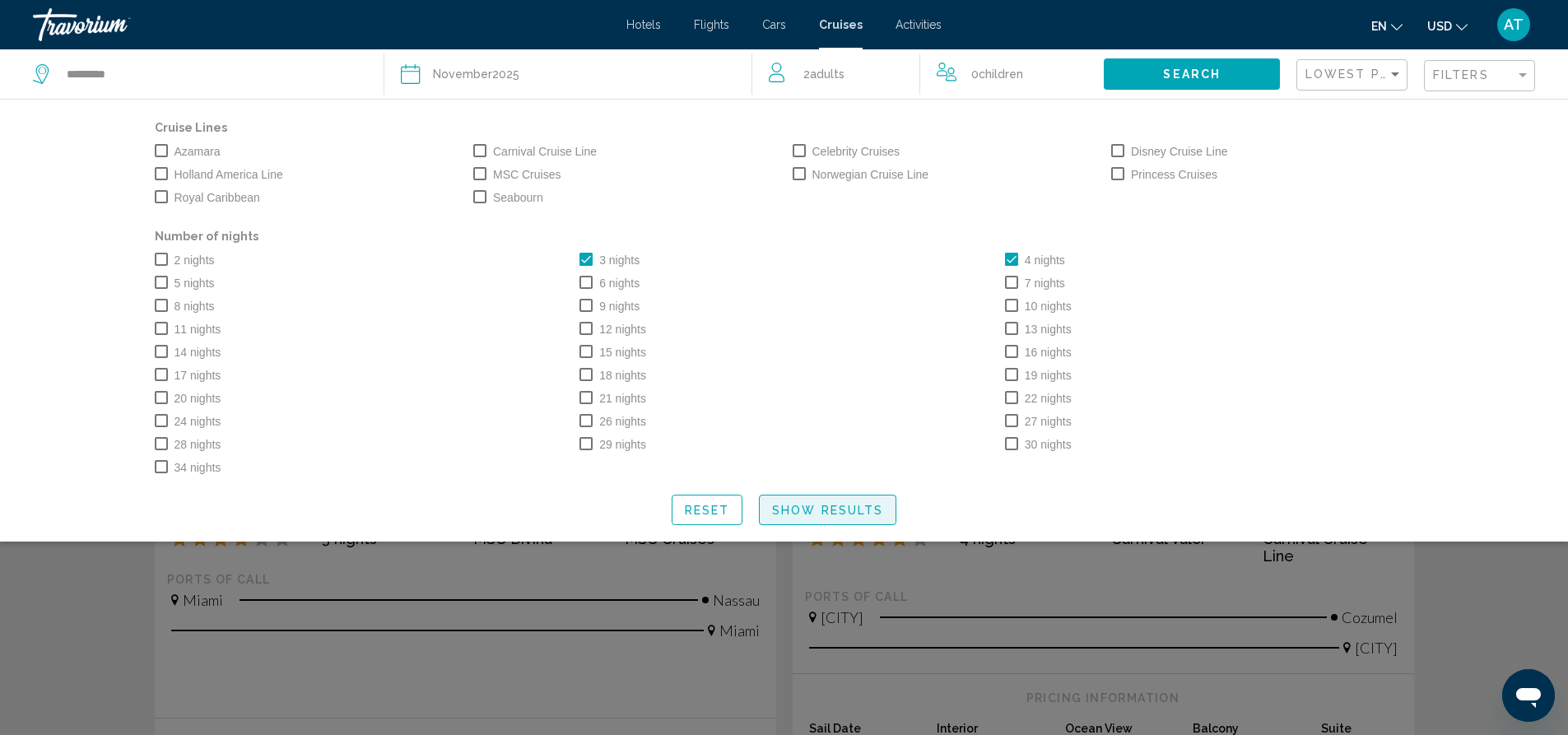 click on "Show Results" 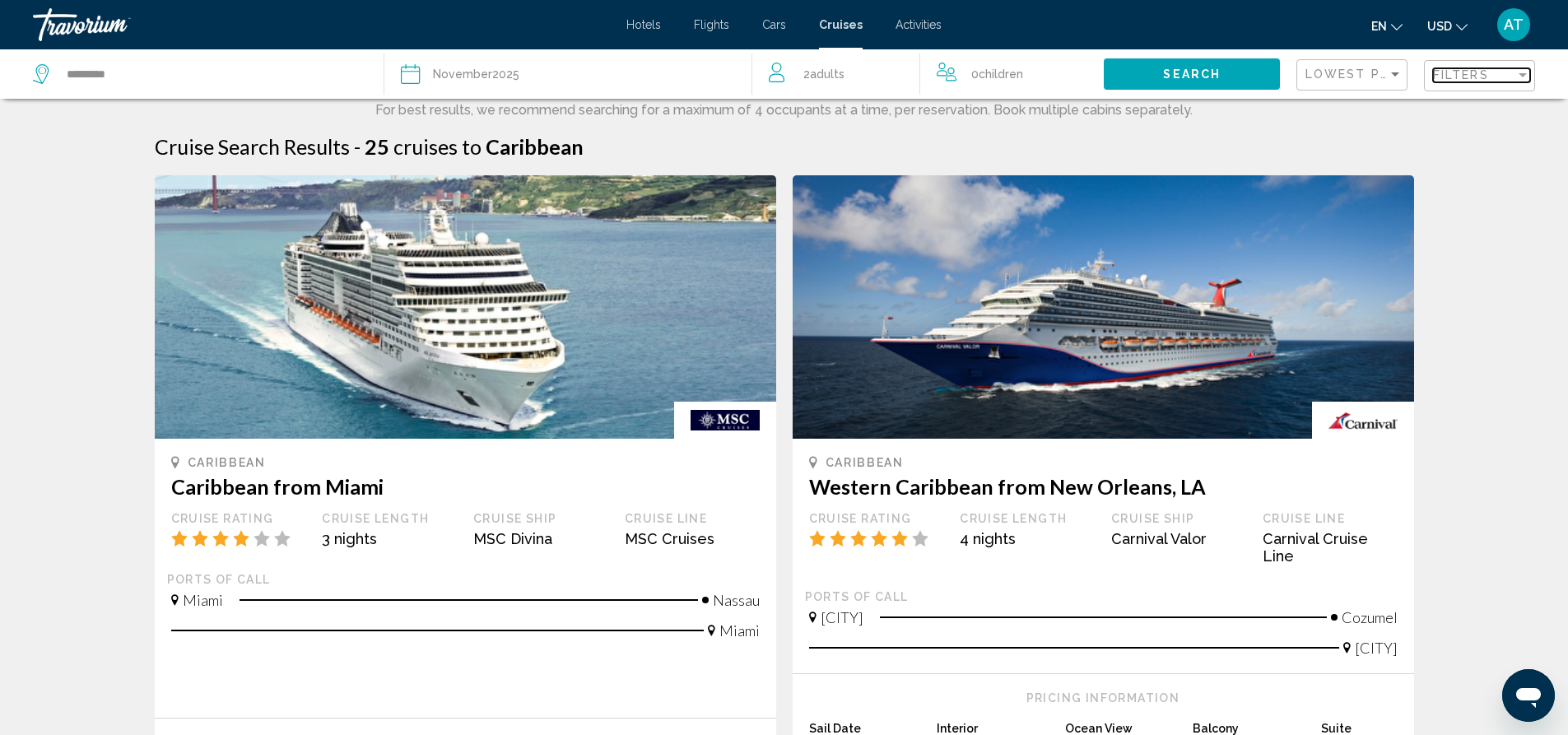 click at bounding box center [1523, 75] 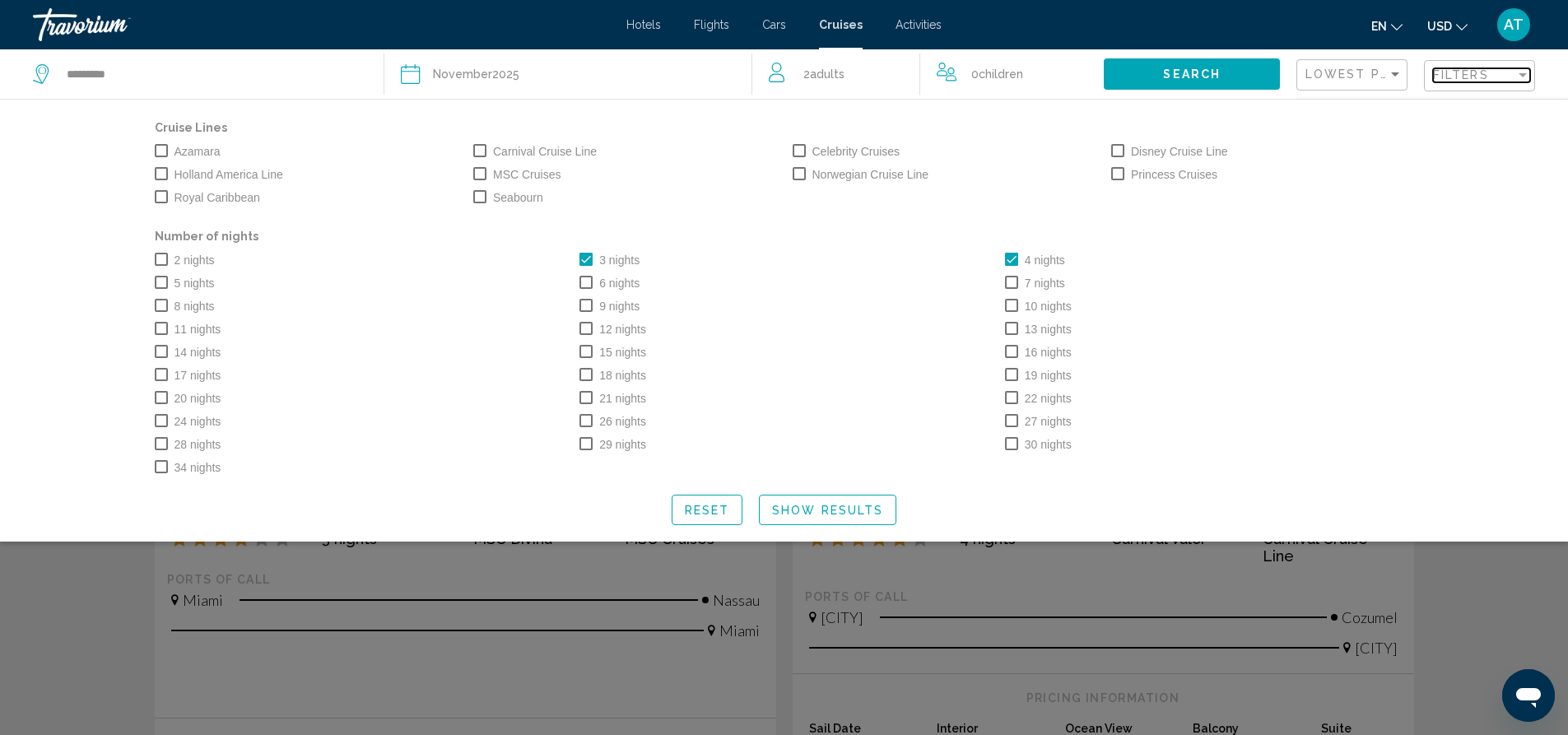click at bounding box center [1523, 75] 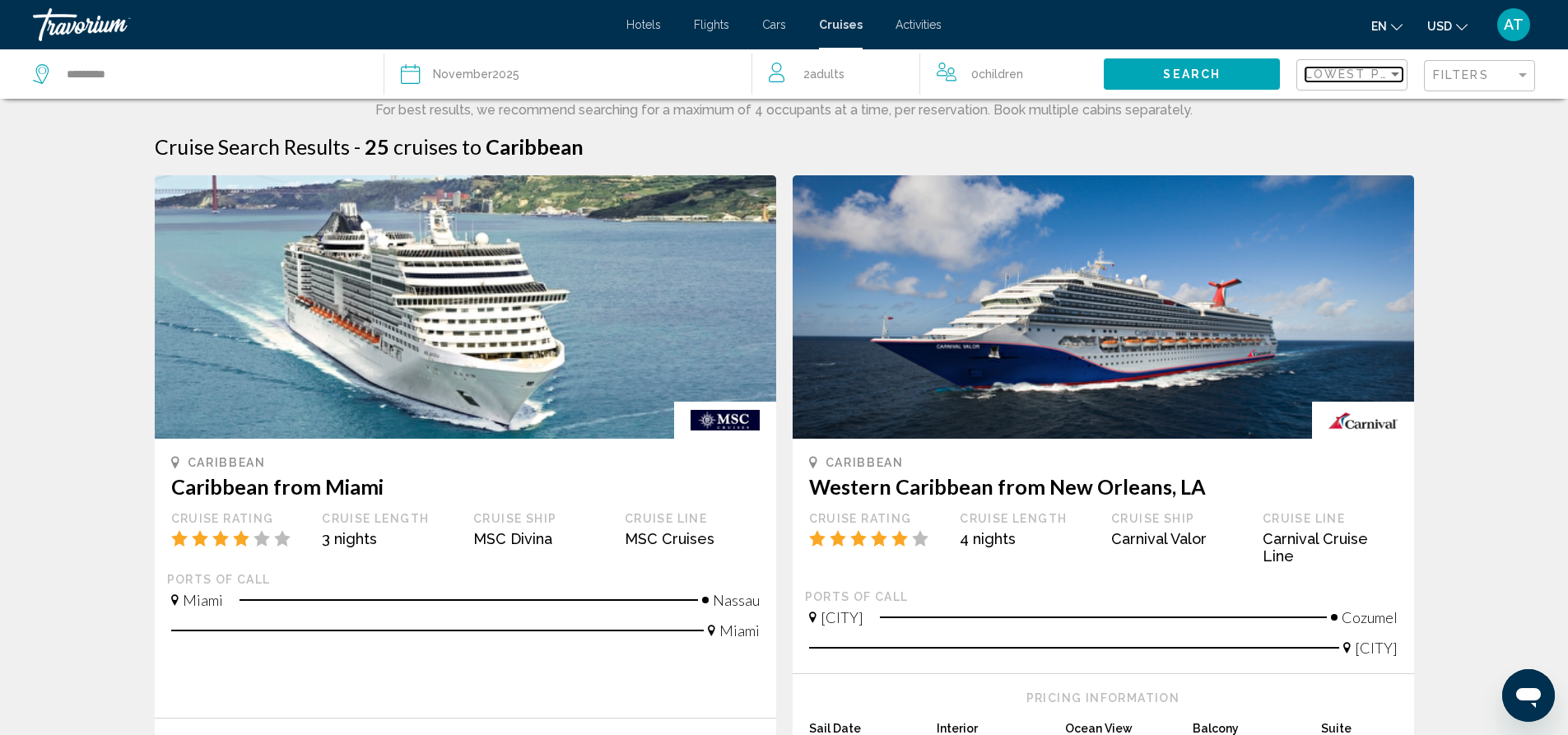 click at bounding box center (1395, 74) 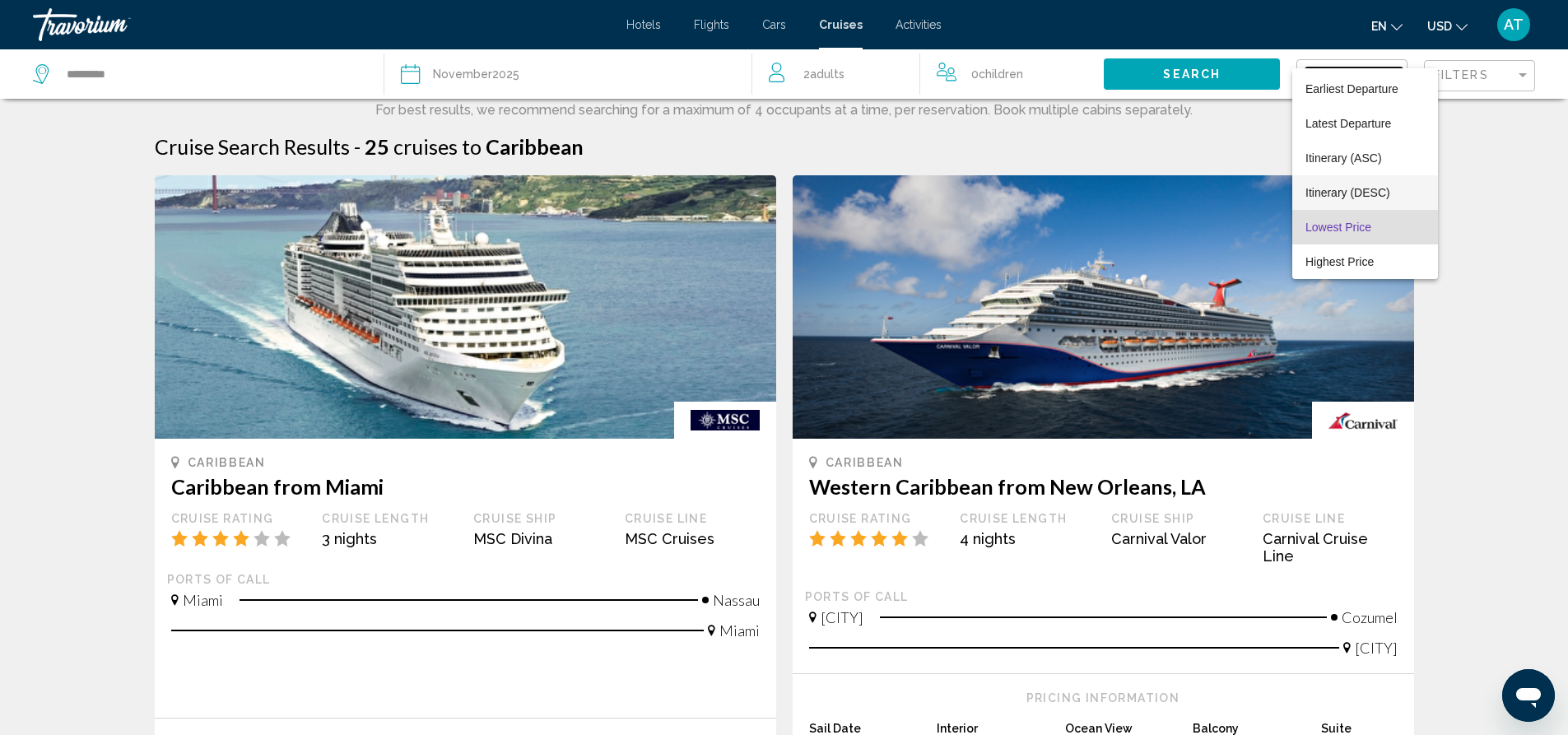 scroll, scrollTop: 0, scrollLeft: 0, axis: both 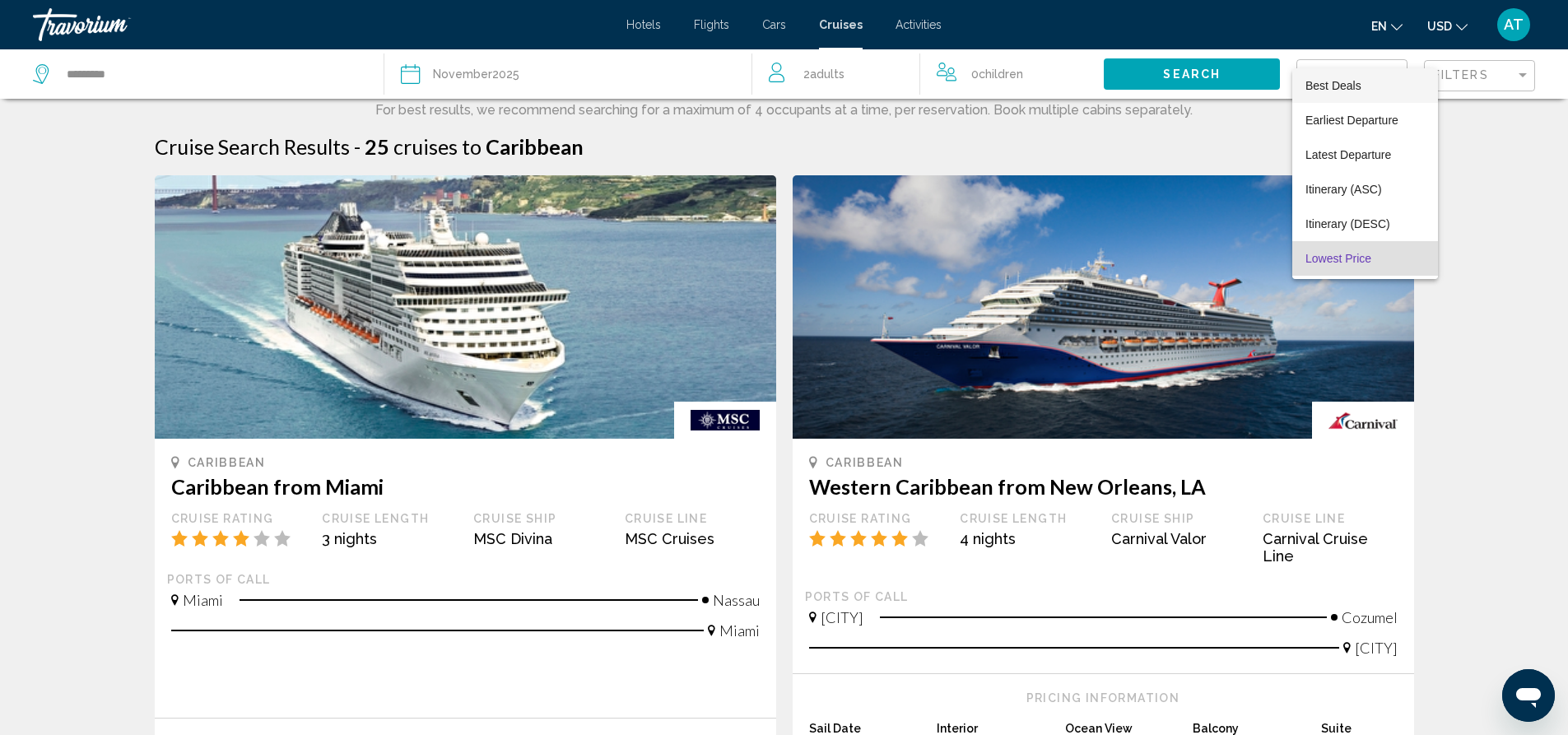 click on "Best Deals" at bounding box center (1333, 86) 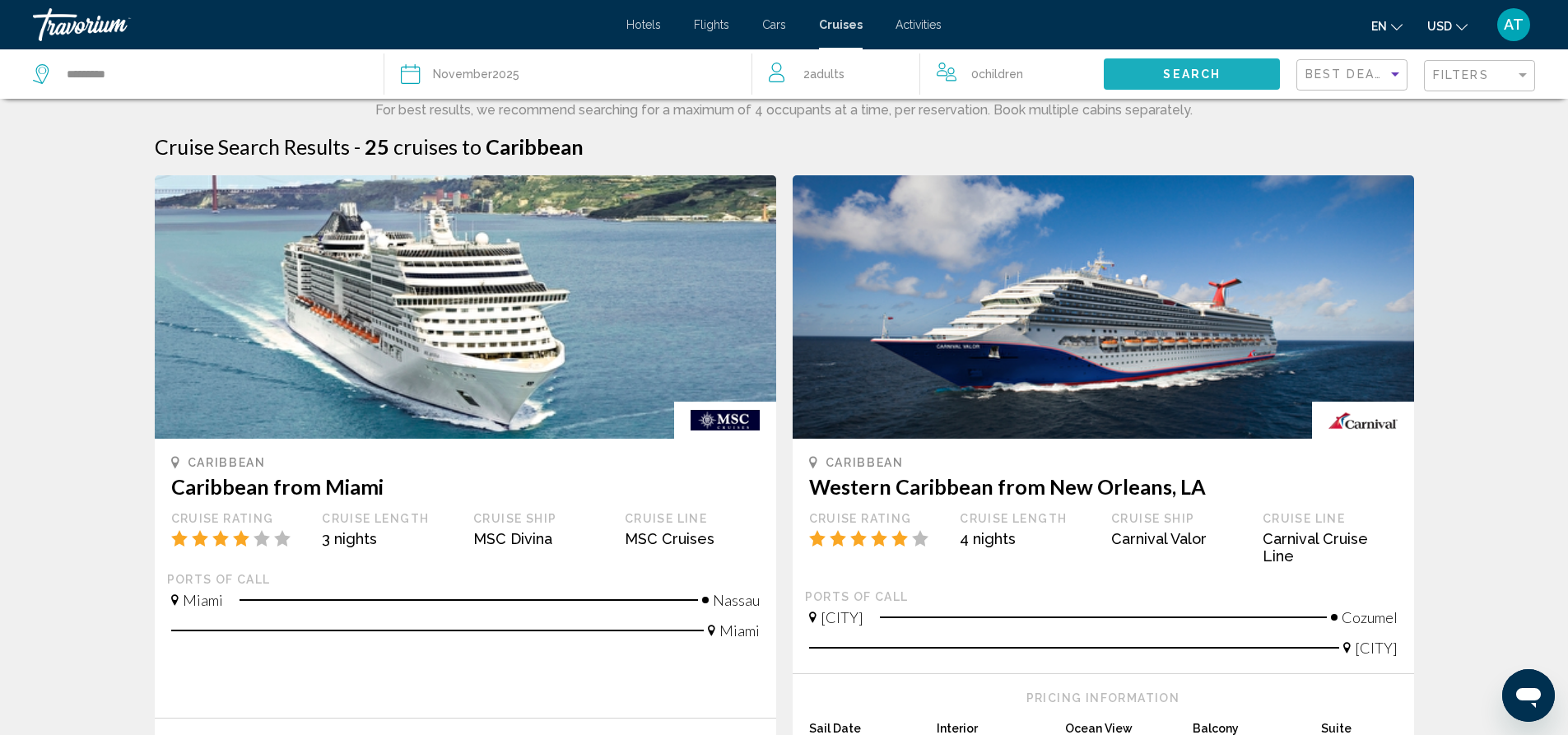 click on "Search" 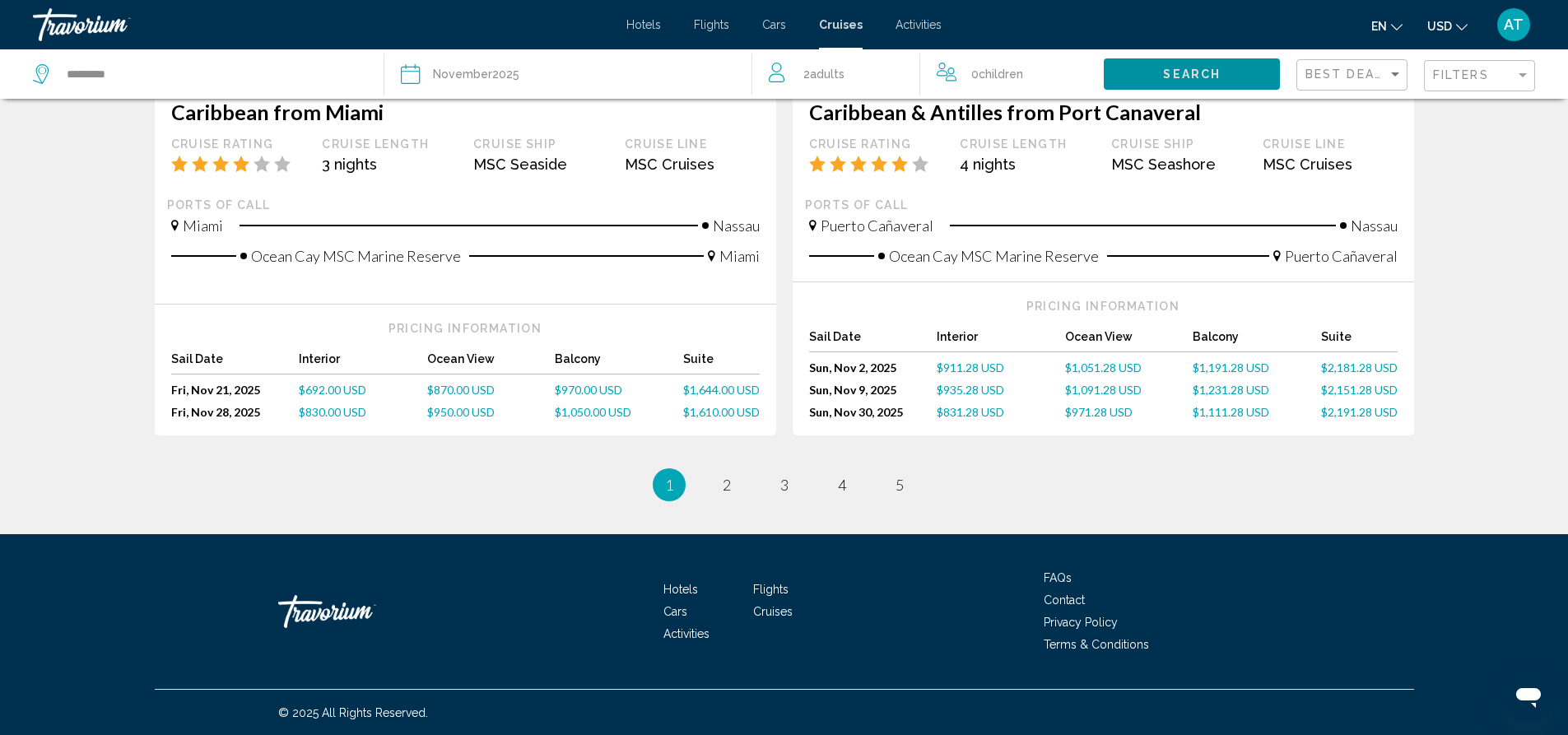 scroll, scrollTop: 1767, scrollLeft: 0, axis: vertical 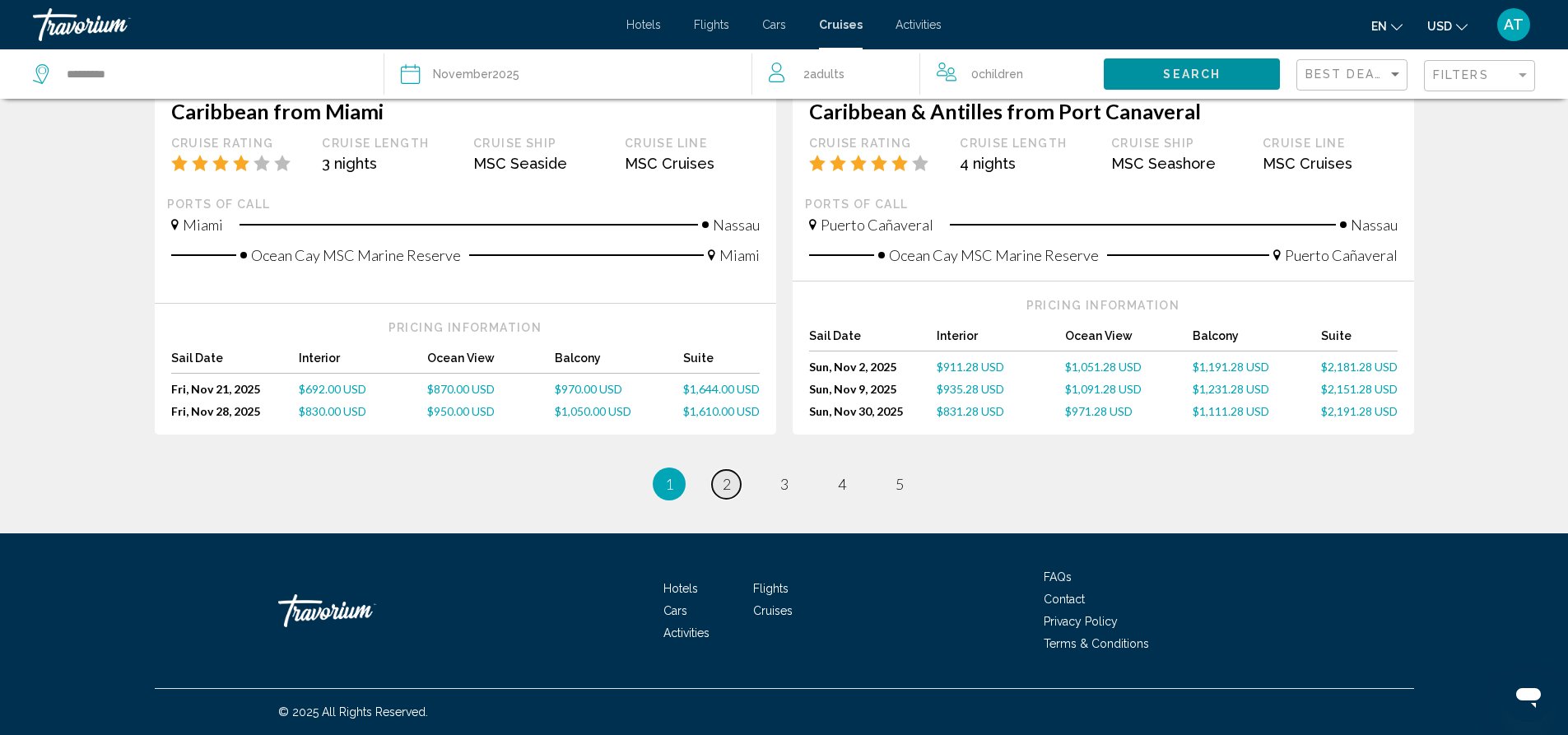 click on "2" at bounding box center [727, 484] 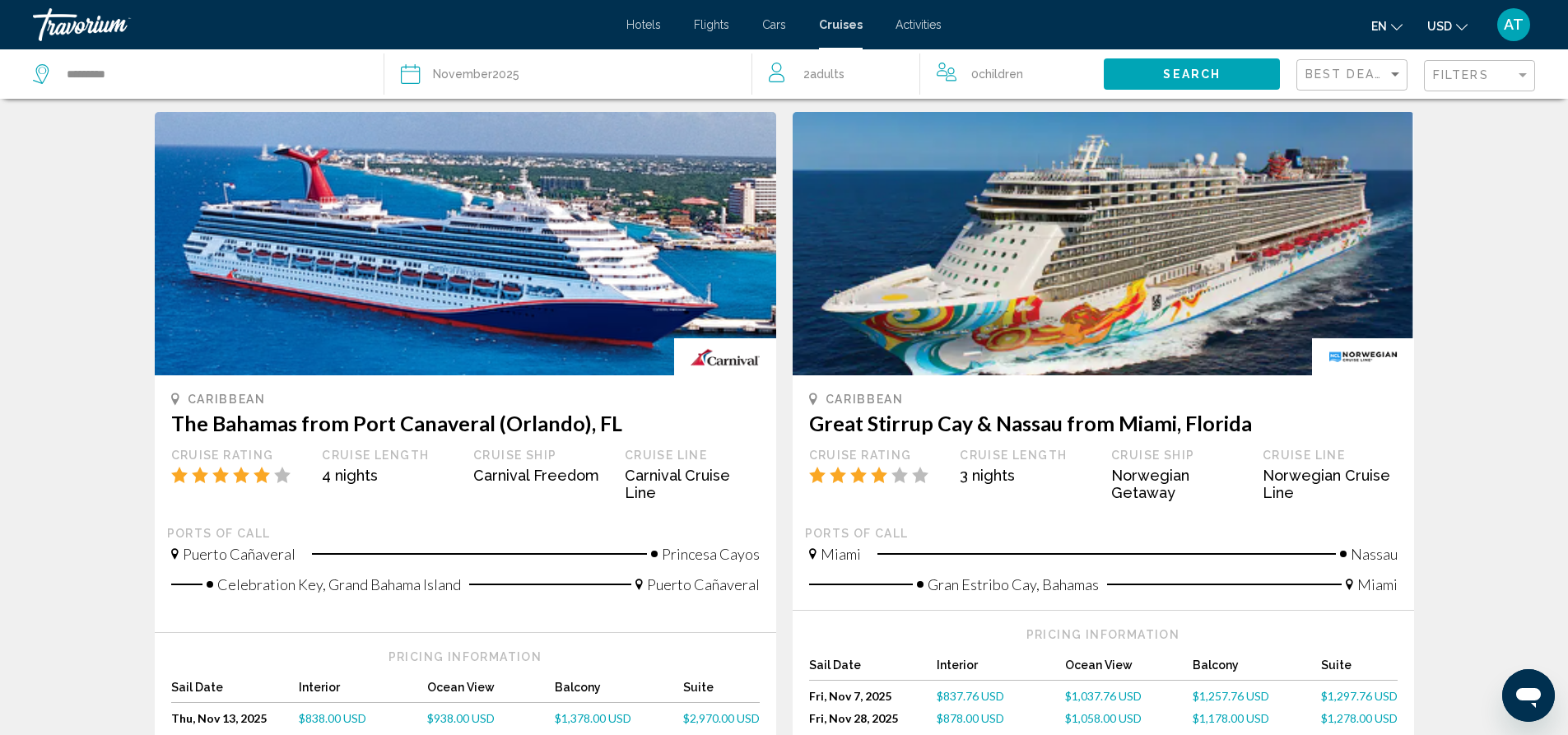 scroll, scrollTop: 0, scrollLeft: 0, axis: both 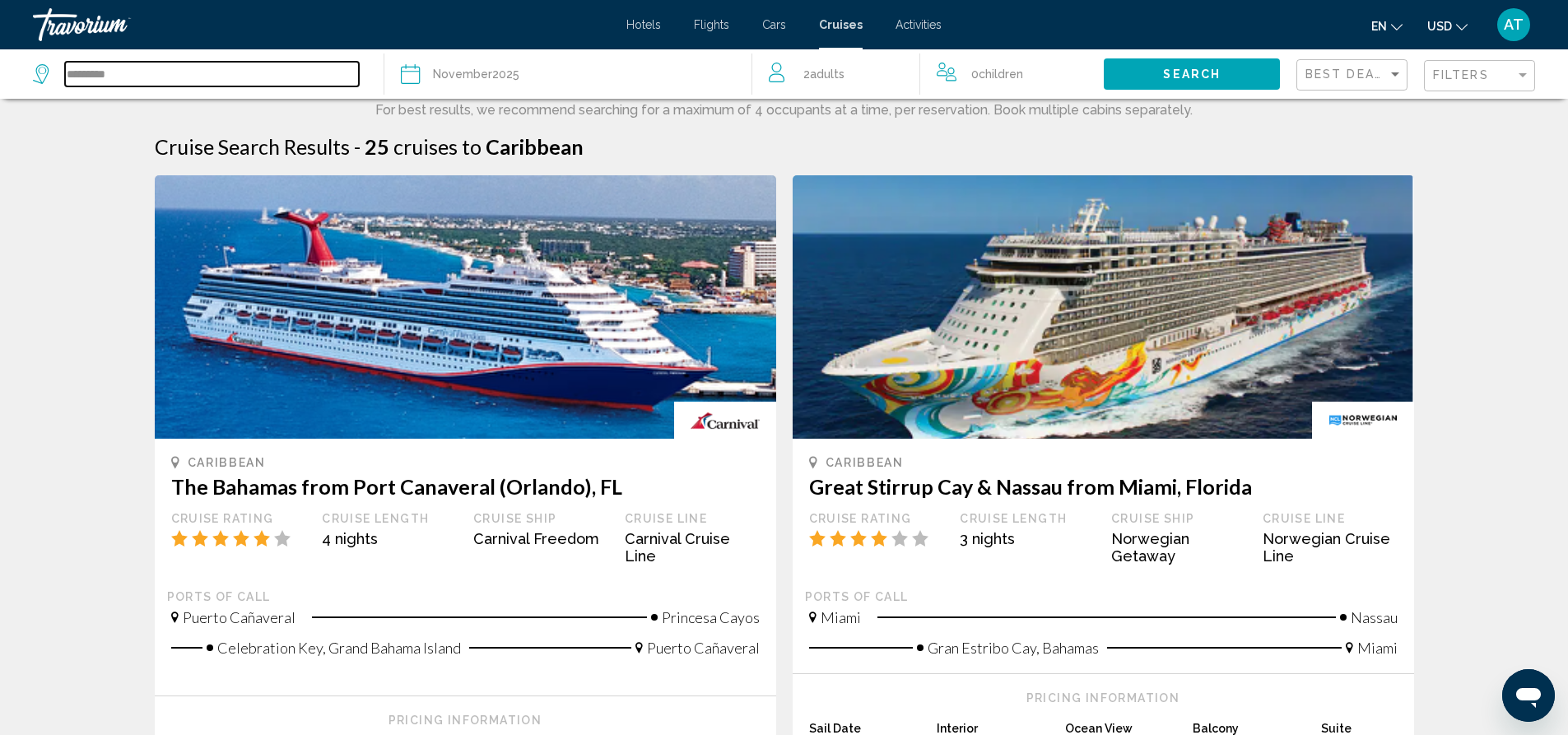 click on "*********" at bounding box center (212, 74) 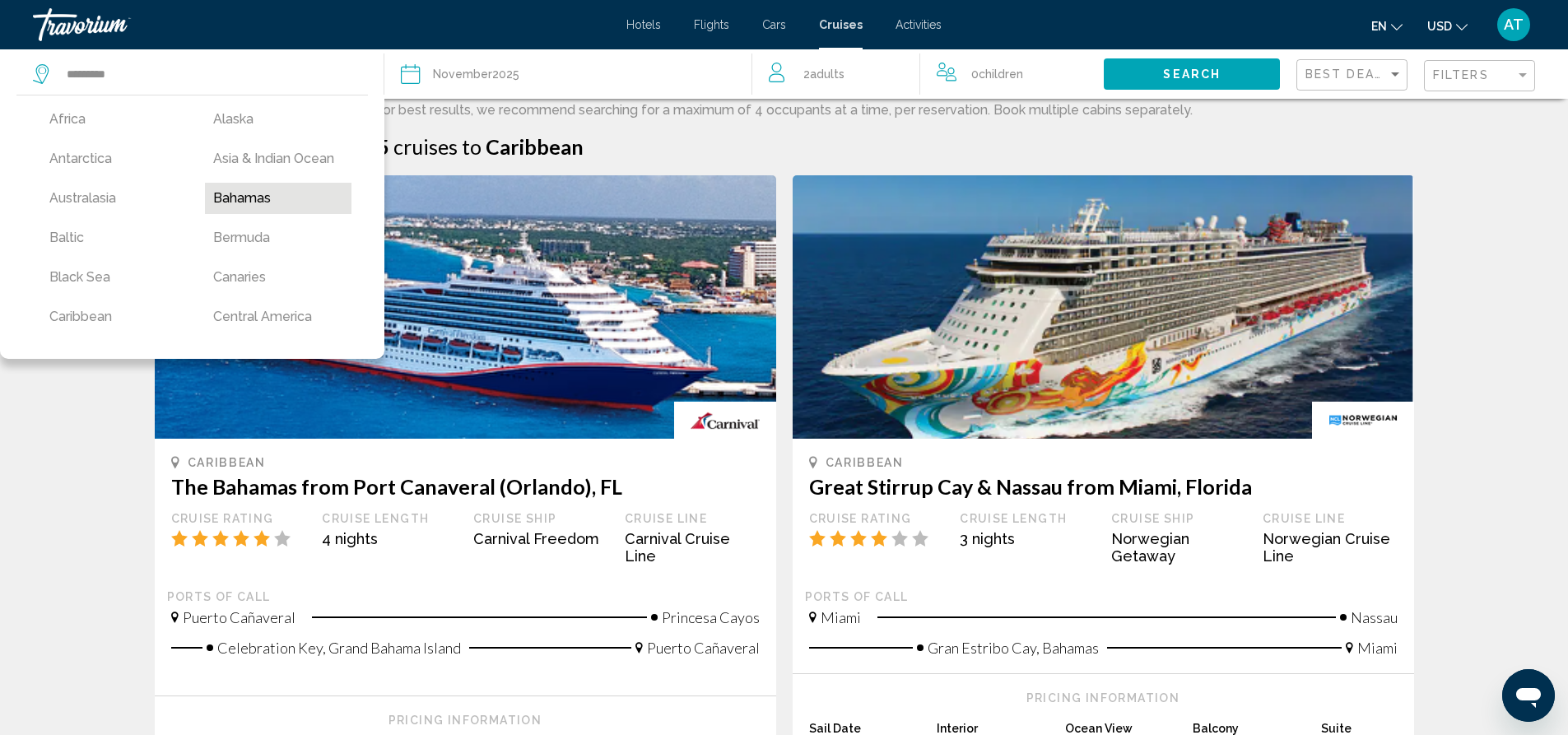 click on "Bahamas" at bounding box center (278, 198) 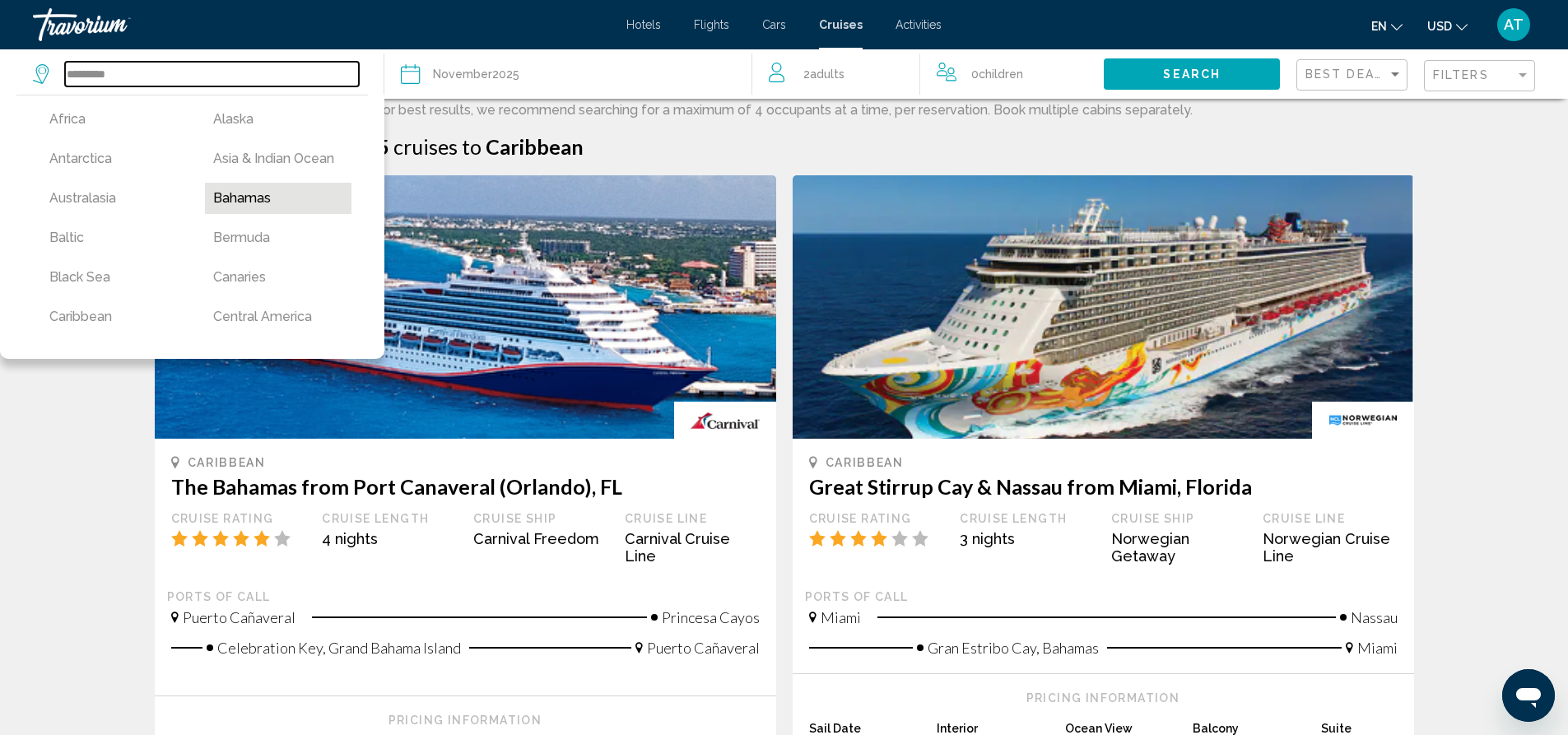 type on "*******" 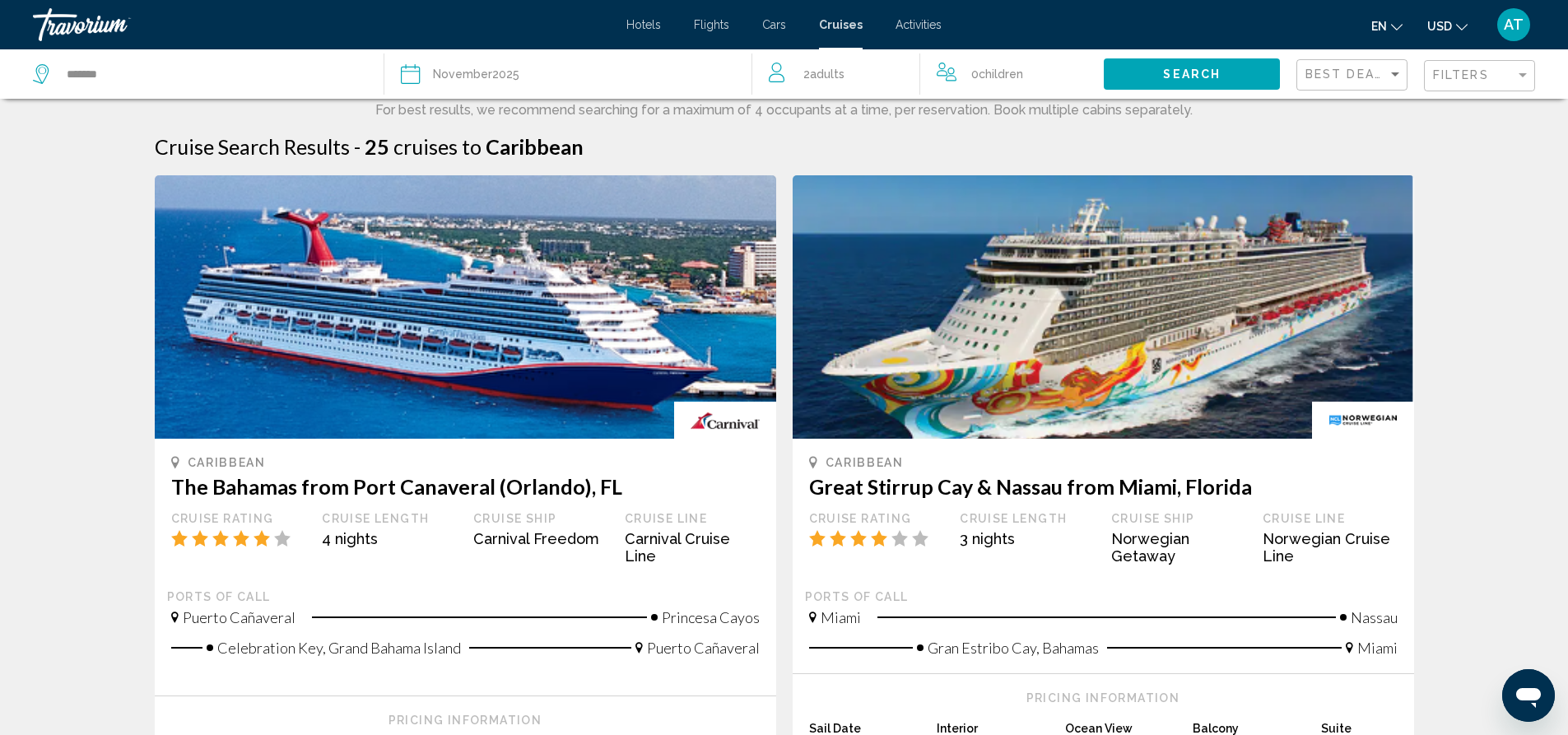 click on "Search" 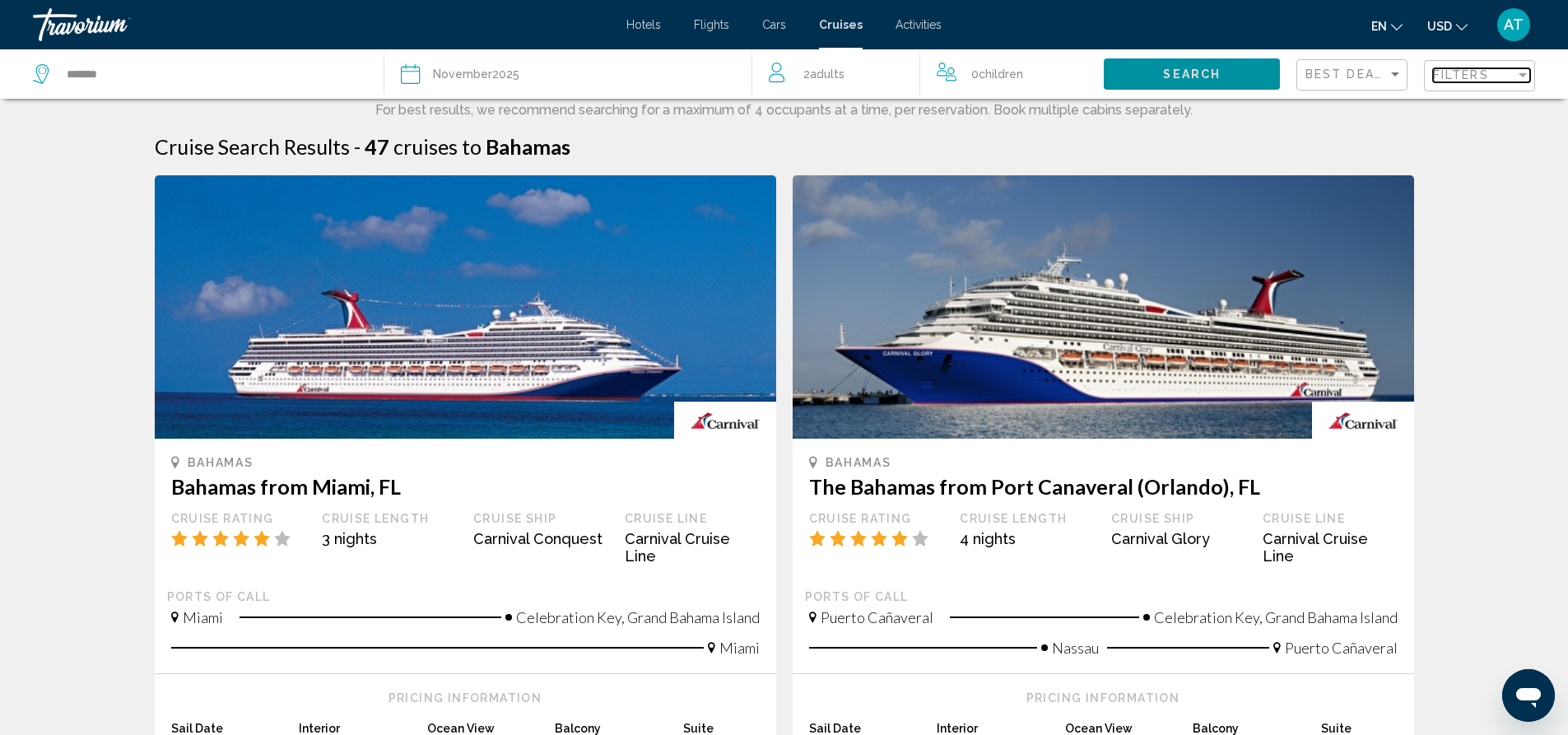 click at bounding box center (1523, 75) 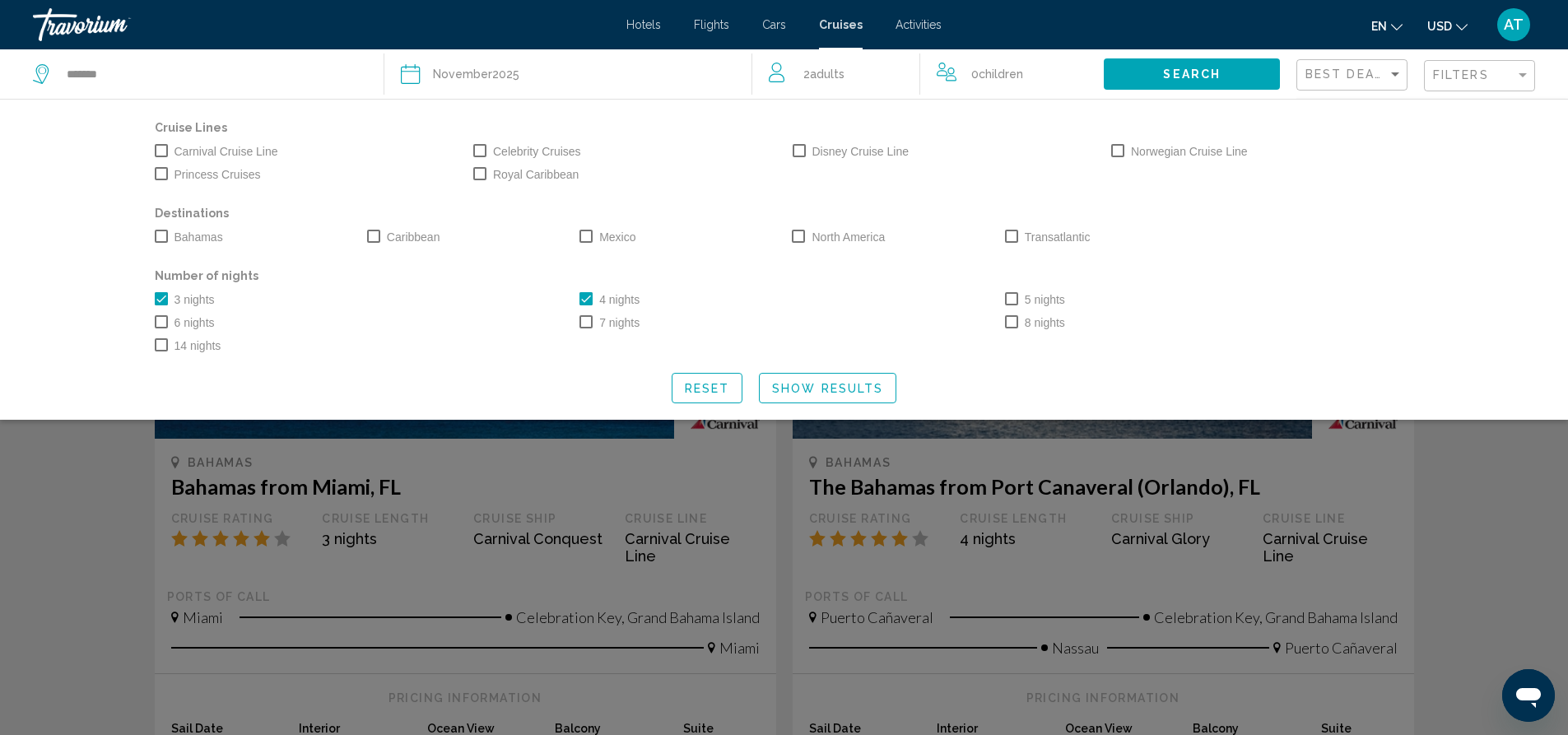 click on "Show Results" 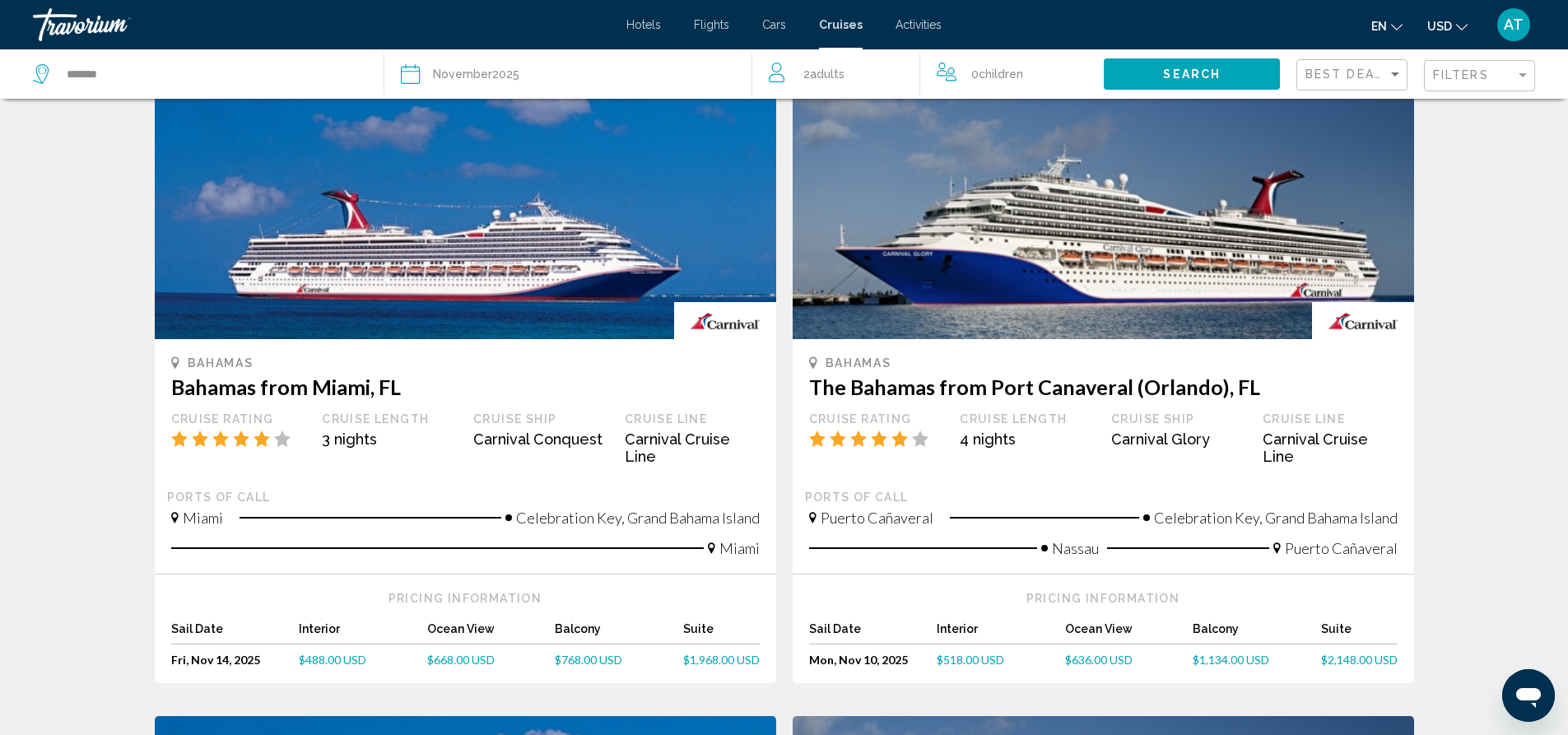 scroll, scrollTop: 0, scrollLeft: 0, axis: both 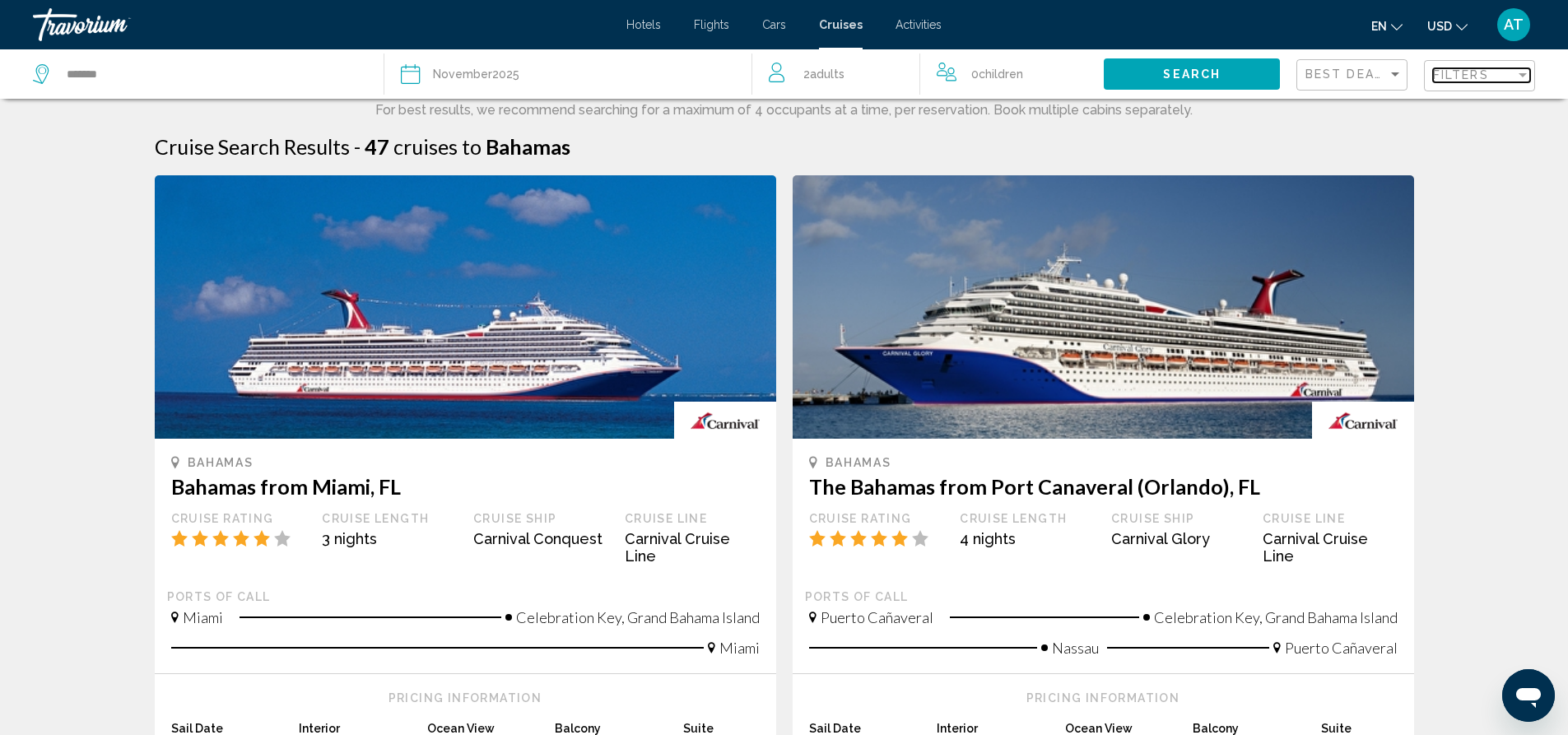 click at bounding box center [1523, 75] 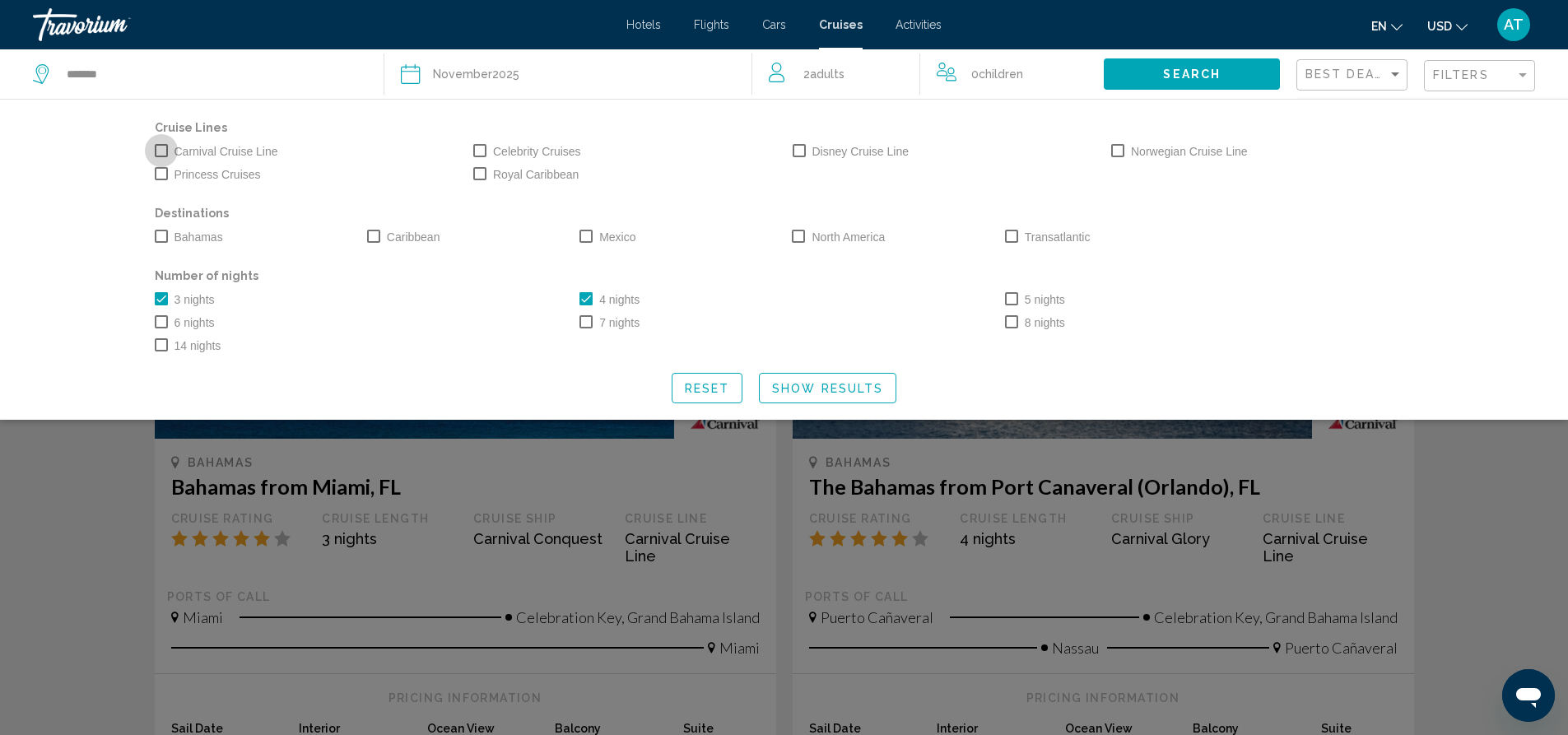 click at bounding box center (161, 151) 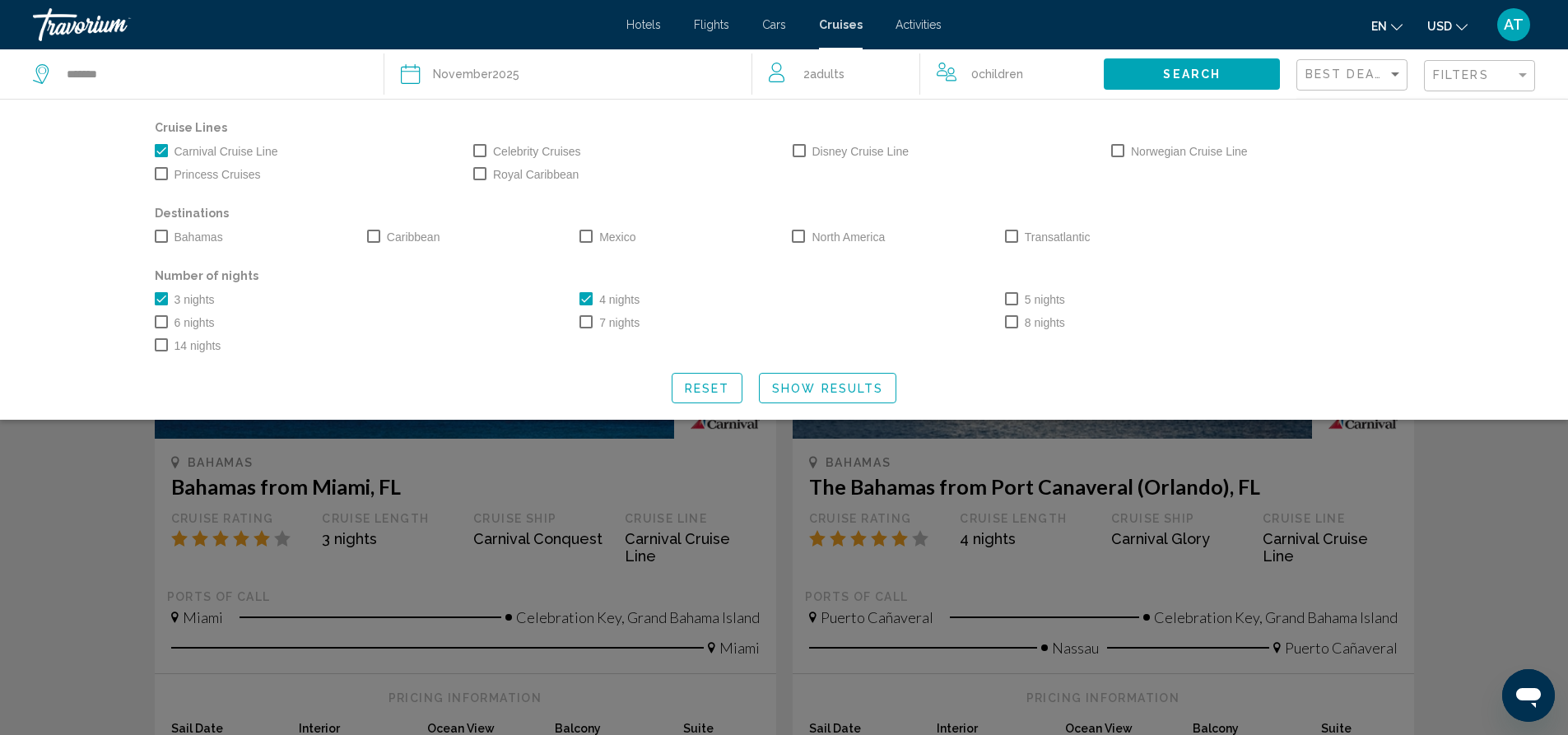 click on "Search" 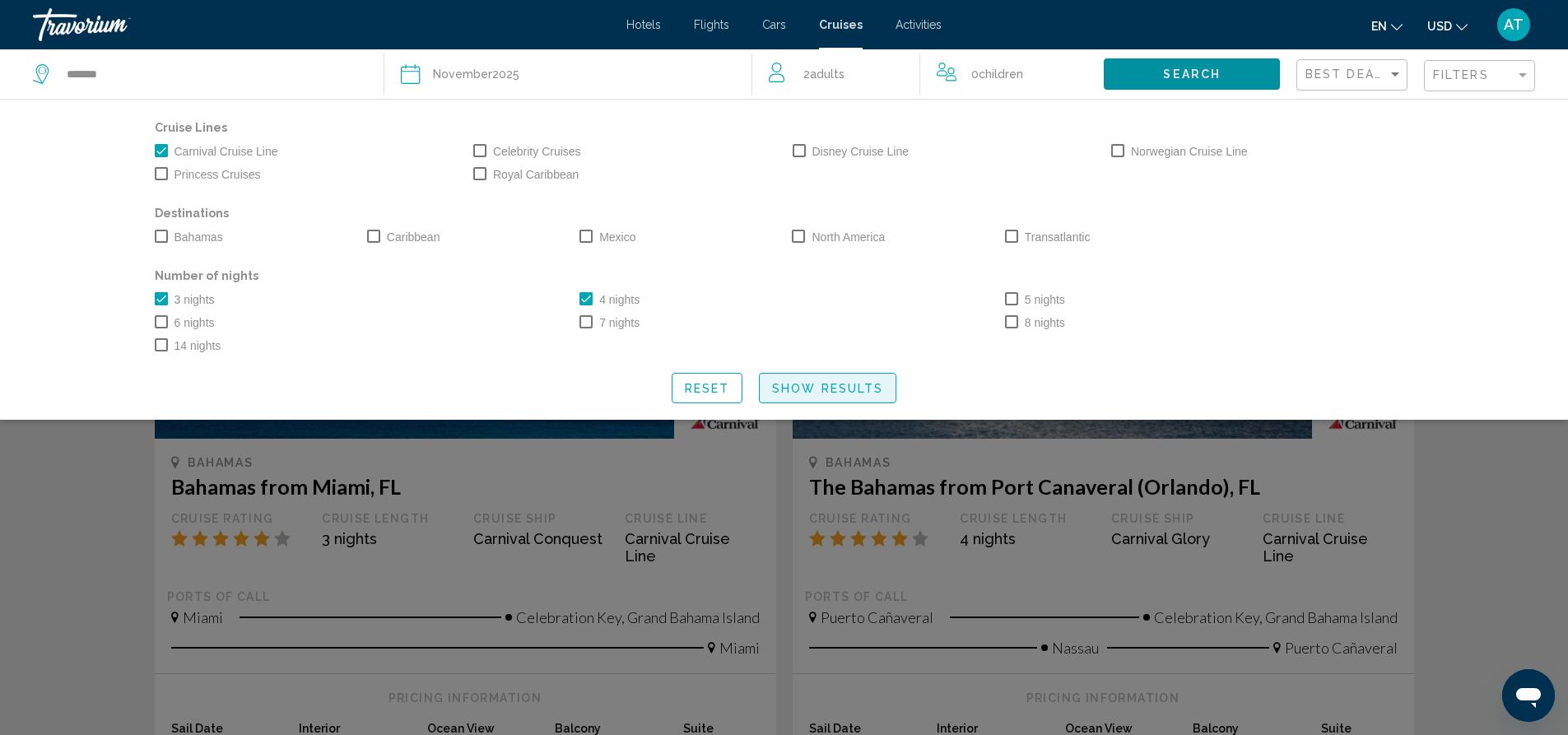 click on "Show Results" 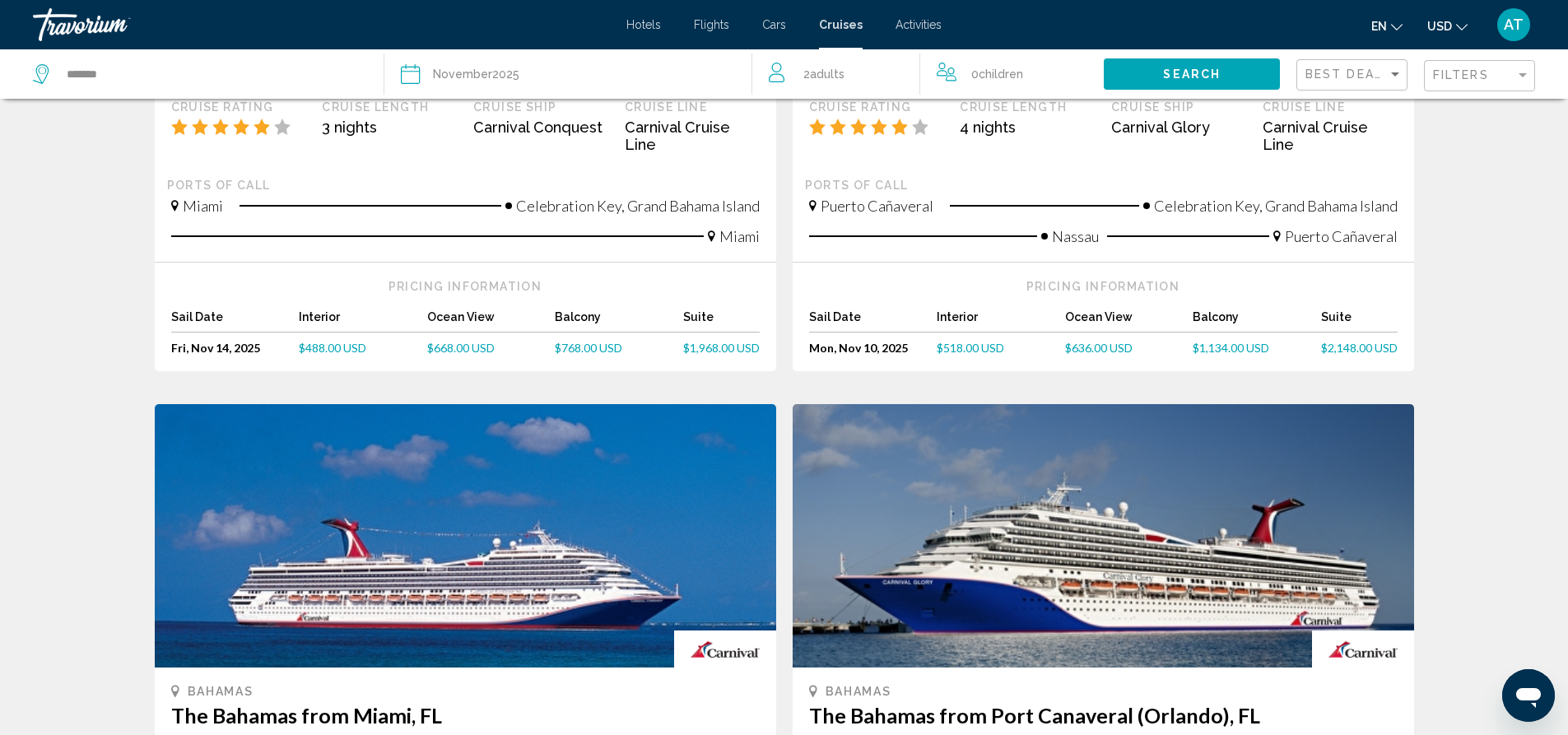 scroll, scrollTop: 0, scrollLeft: 0, axis: both 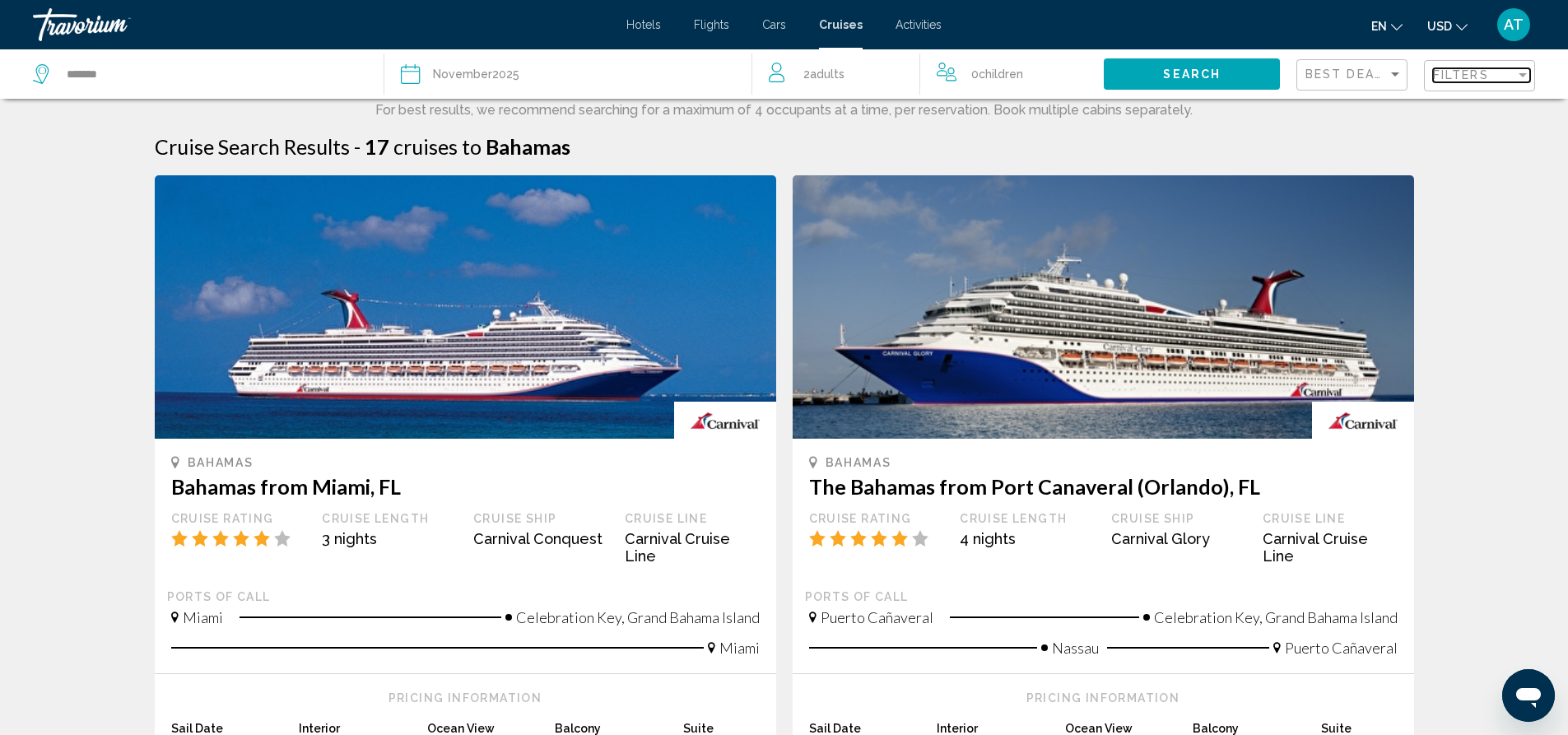 click at bounding box center [1523, 75] 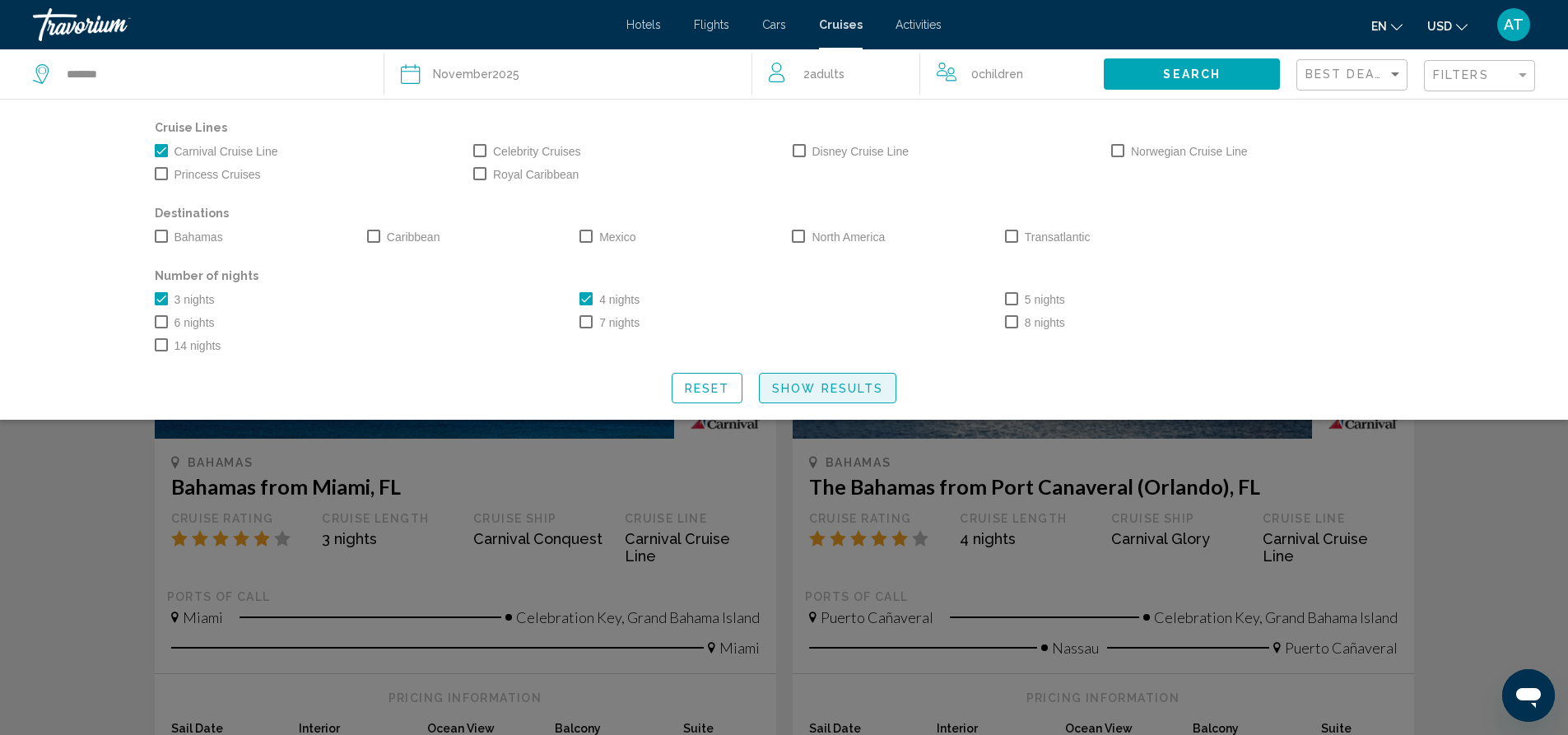 click on "Show Results" 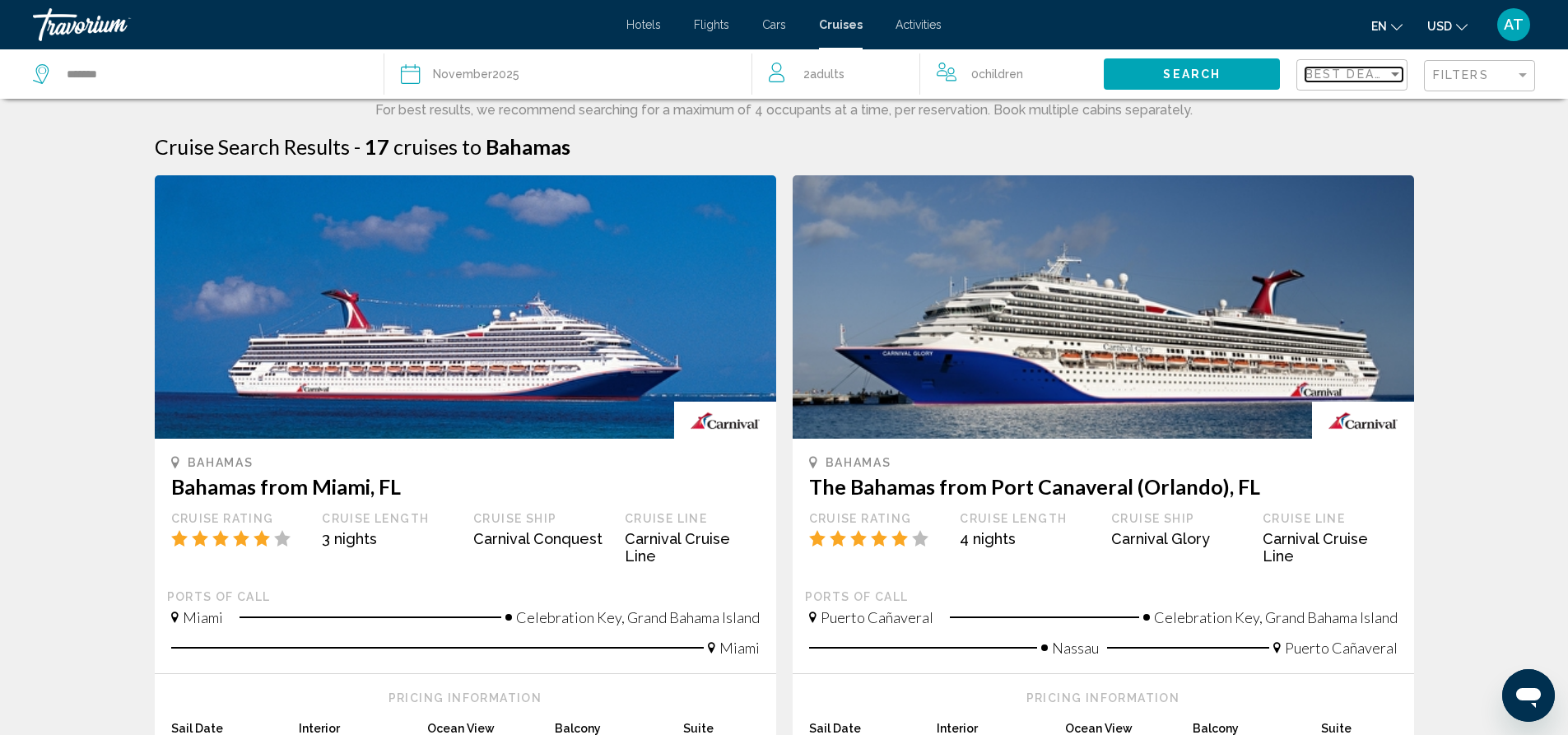 click at bounding box center [1395, 74] 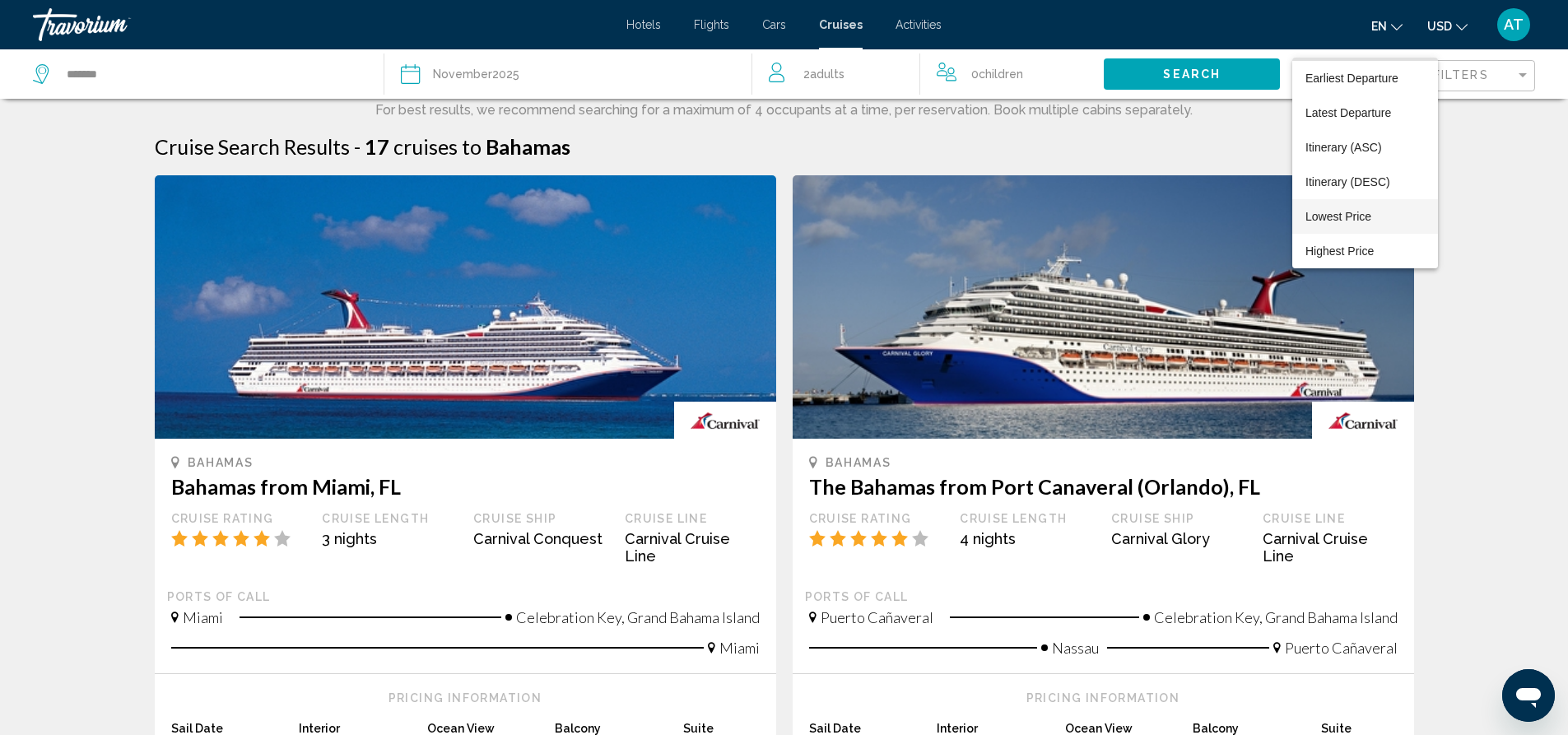 scroll, scrollTop: 0, scrollLeft: 0, axis: both 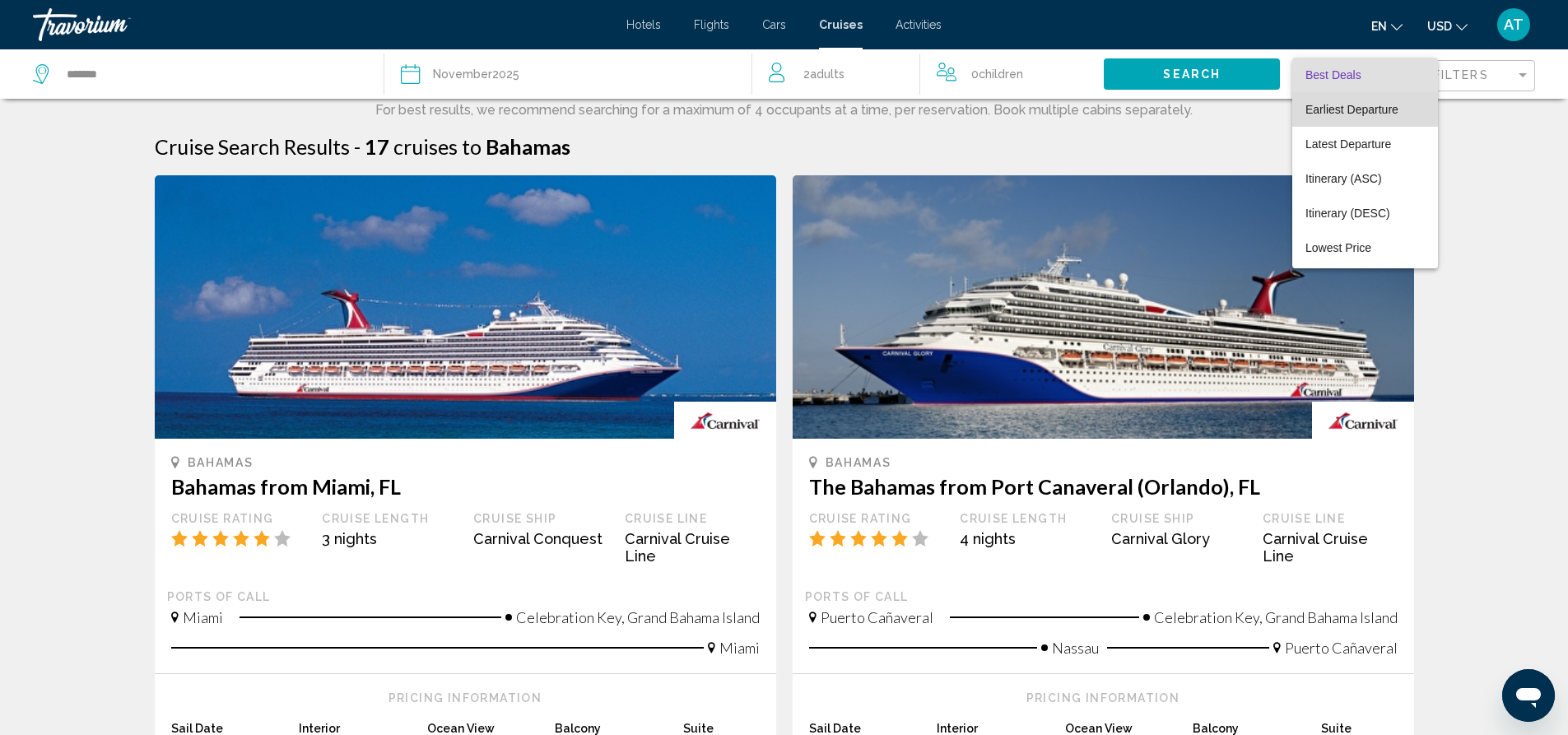 click on "Earliest Departure" at bounding box center [1352, 109] 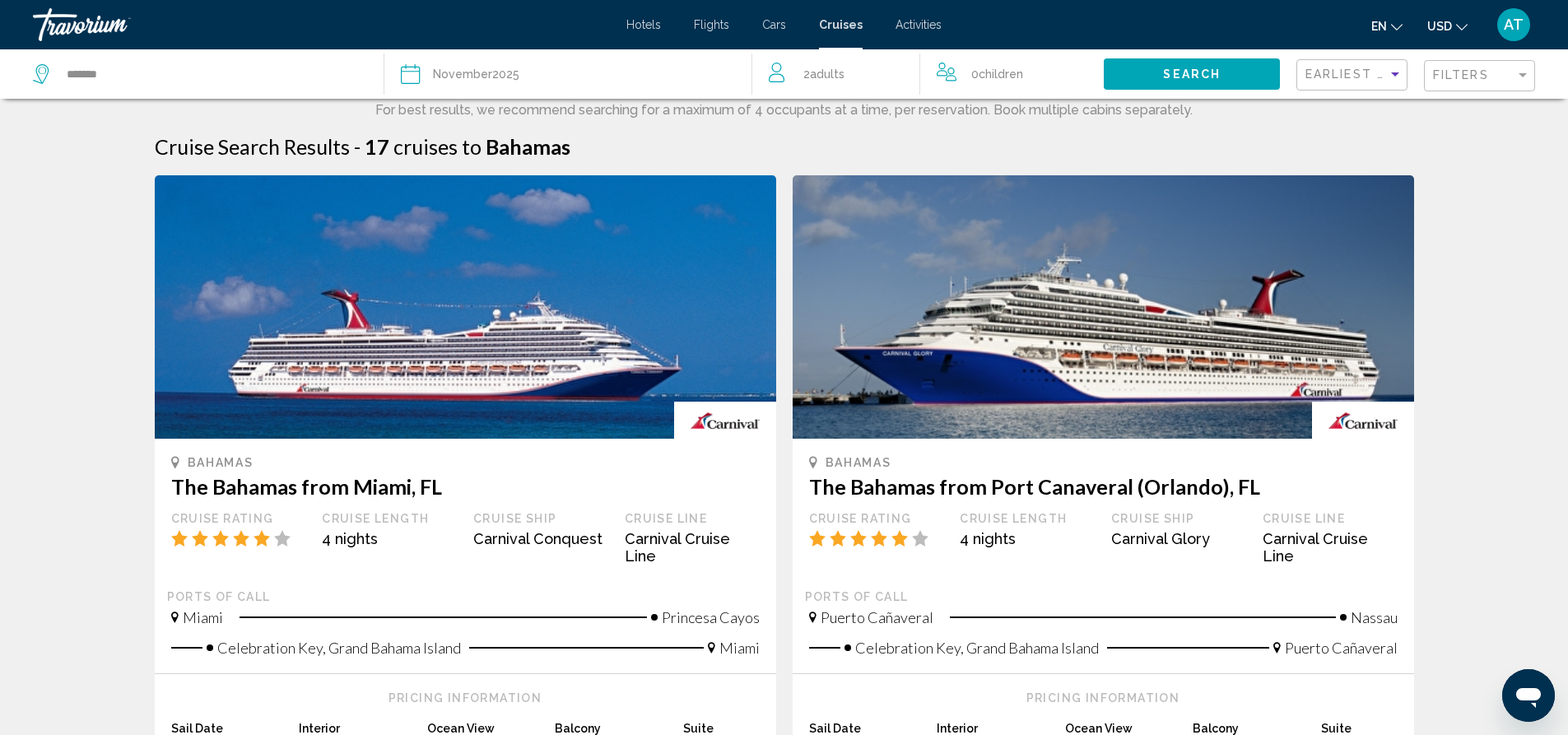 click on "Search" 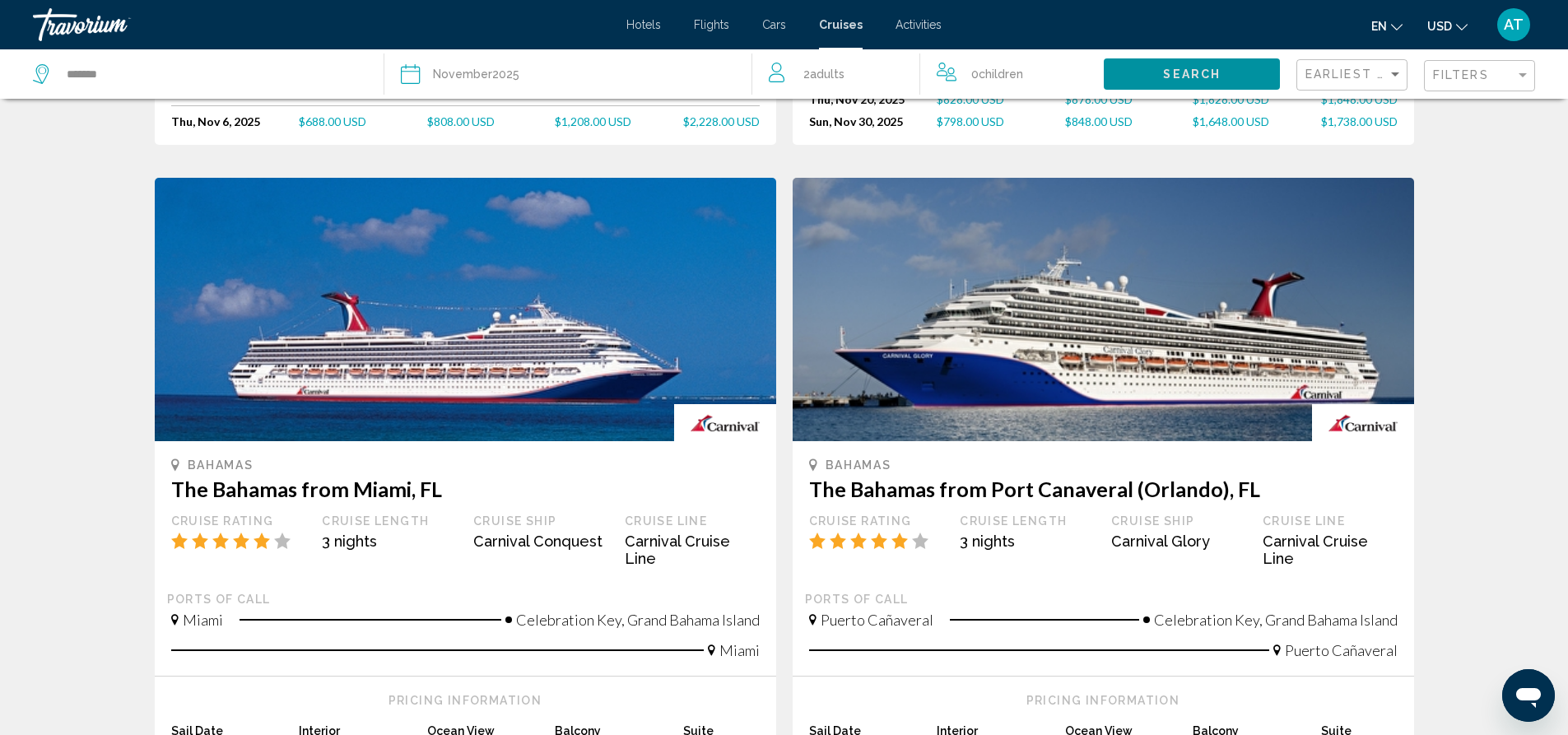 scroll, scrollTop: 1728, scrollLeft: 0, axis: vertical 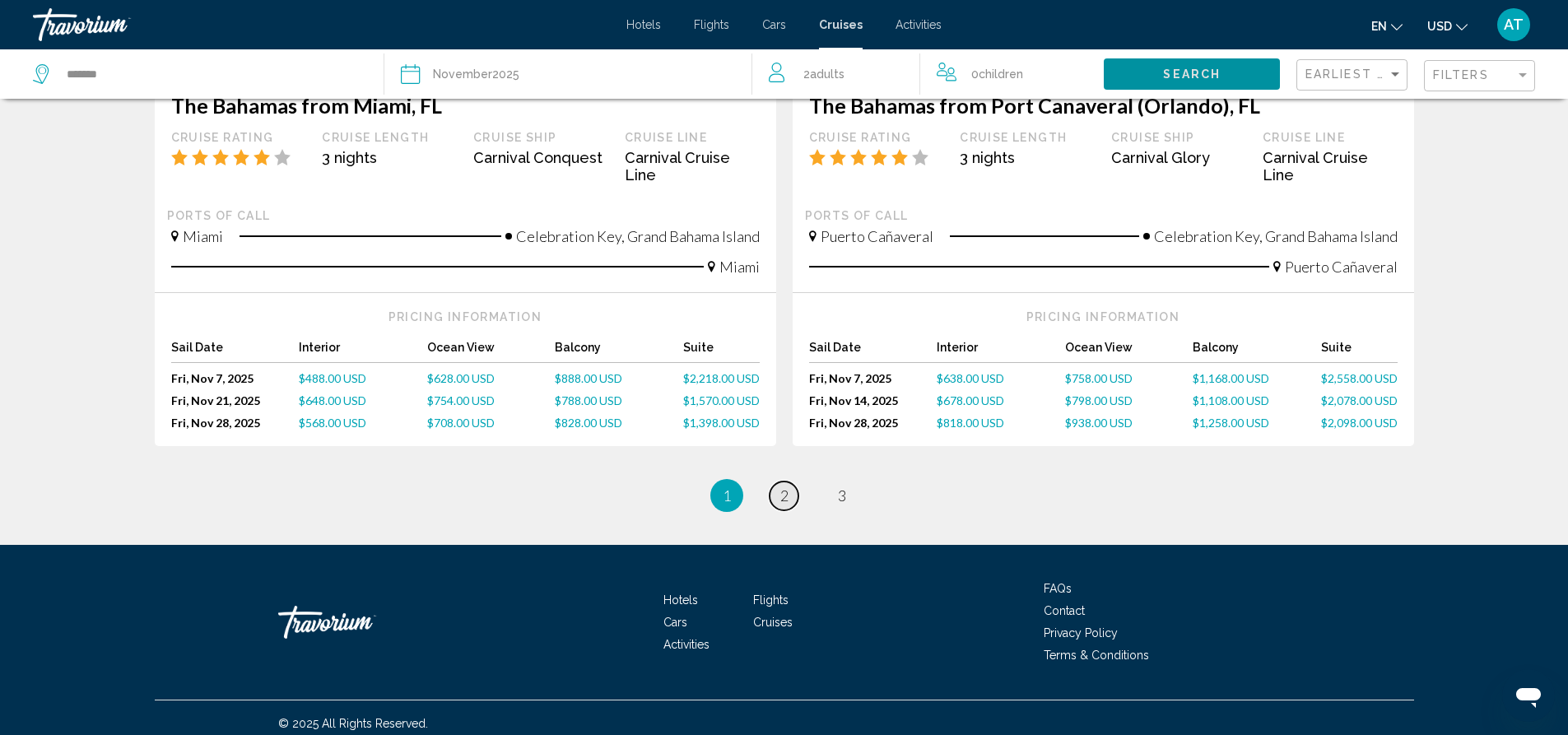 click on "page  2" at bounding box center (784, 495) 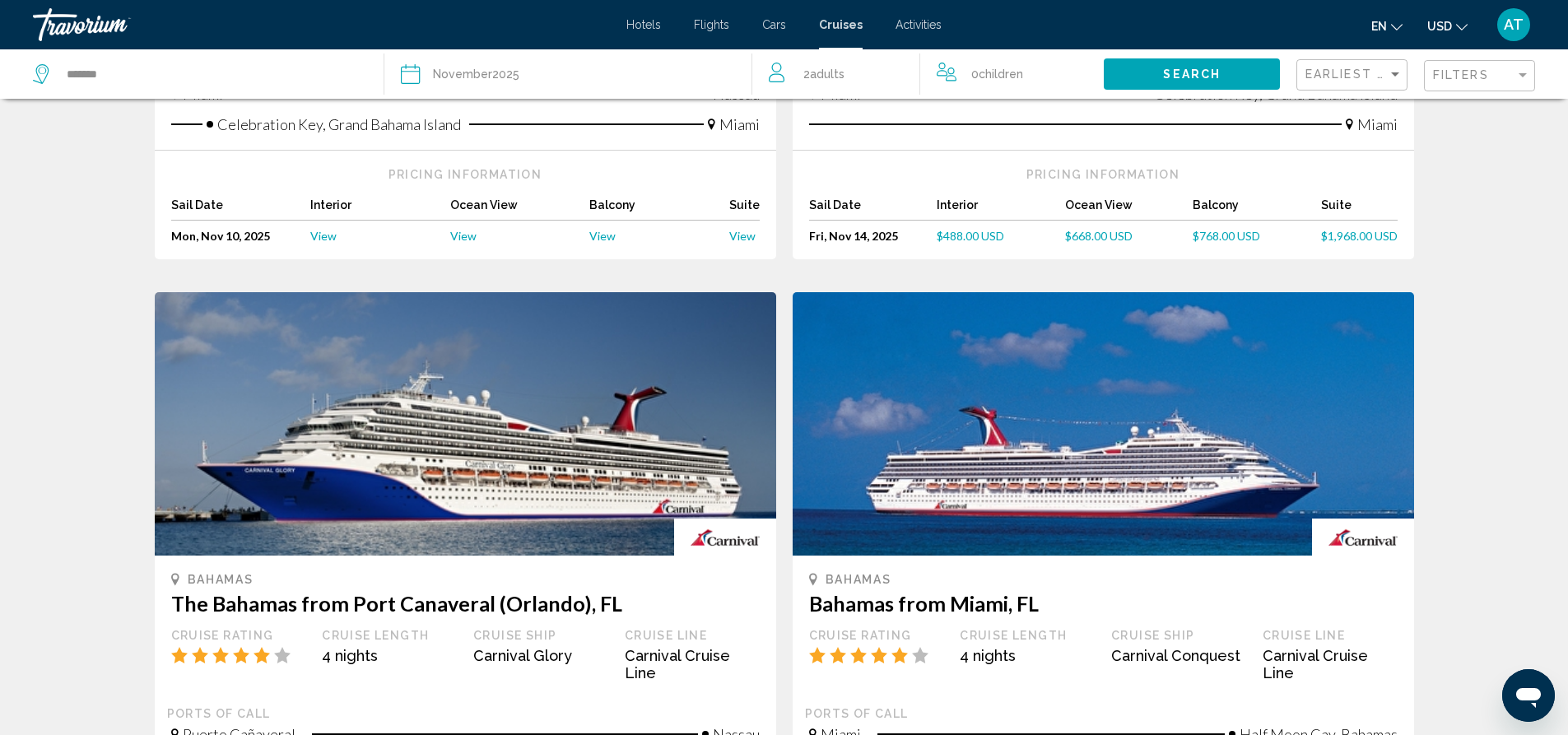 scroll, scrollTop: 1482, scrollLeft: 0, axis: vertical 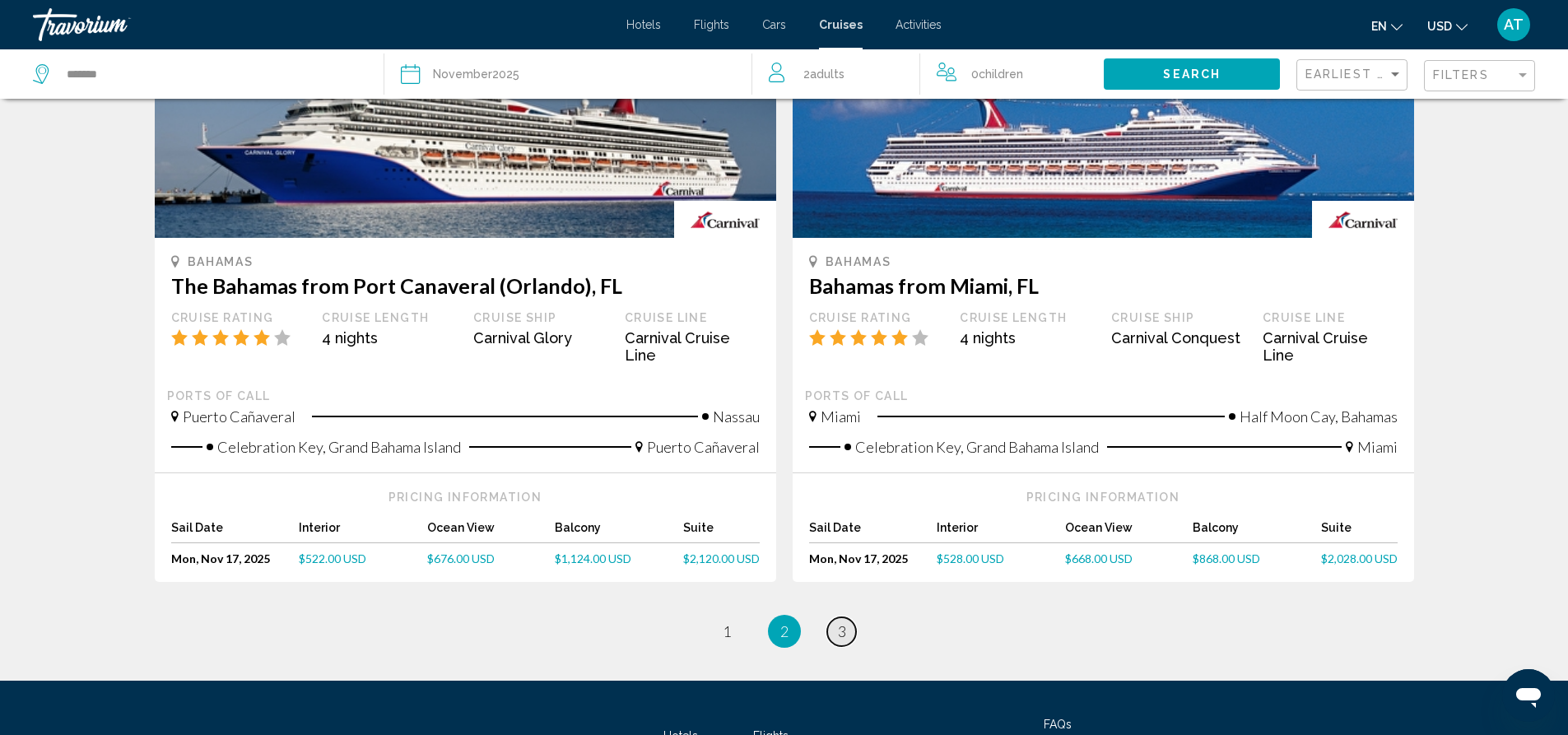 click on "page  3" at bounding box center (841, 631) 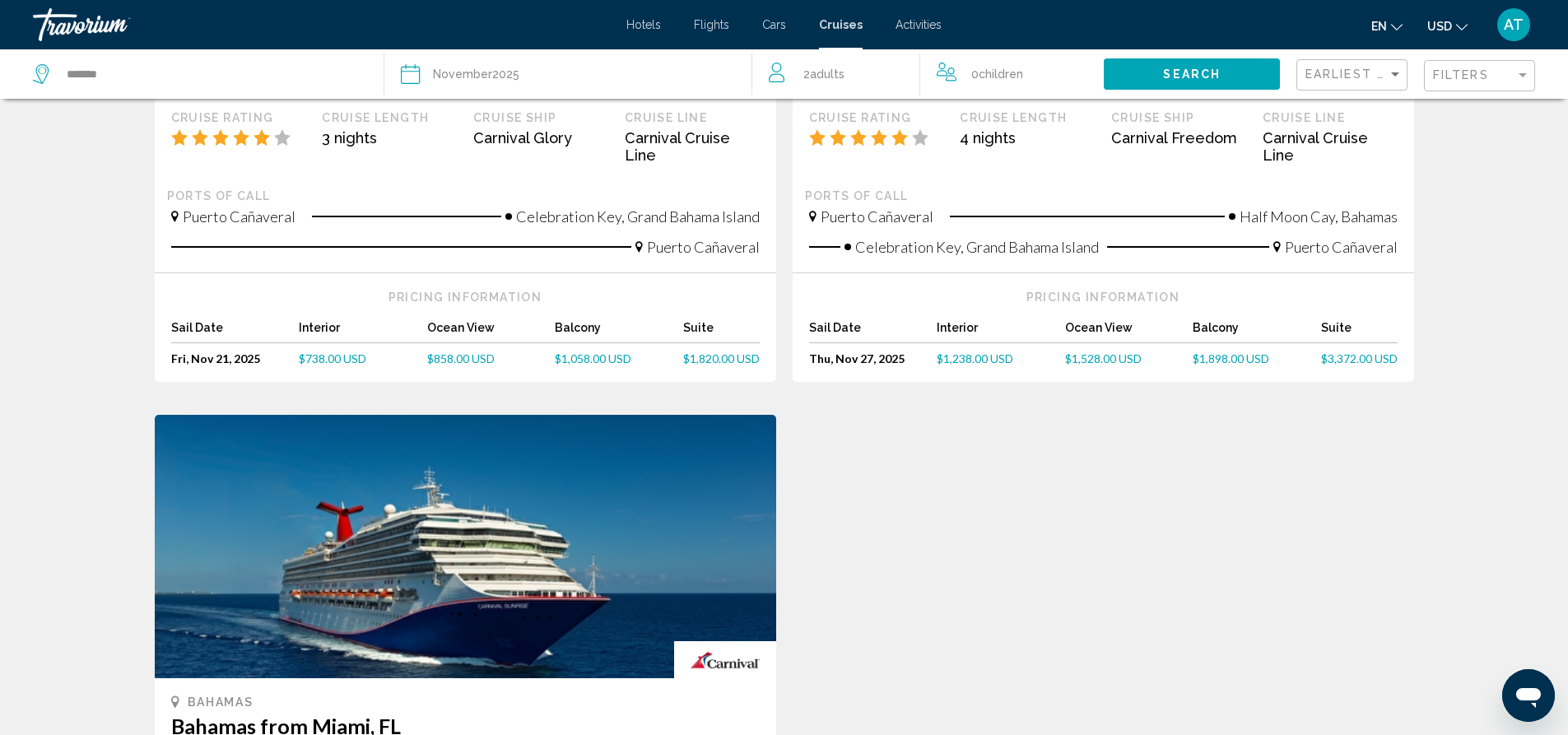 scroll, scrollTop: 1482, scrollLeft: 0, axis: vertical 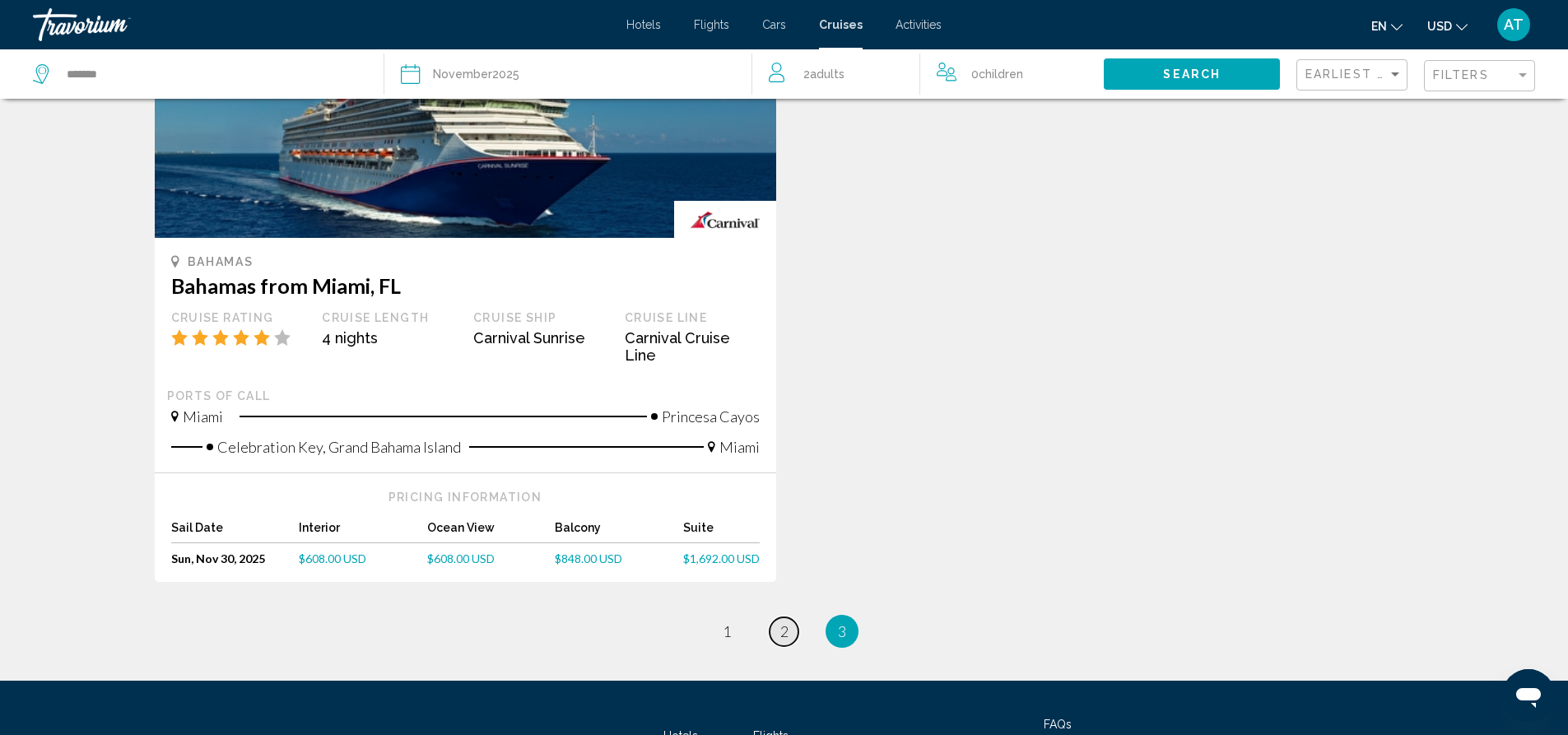 click on "2" at bounding box center (784, 631) 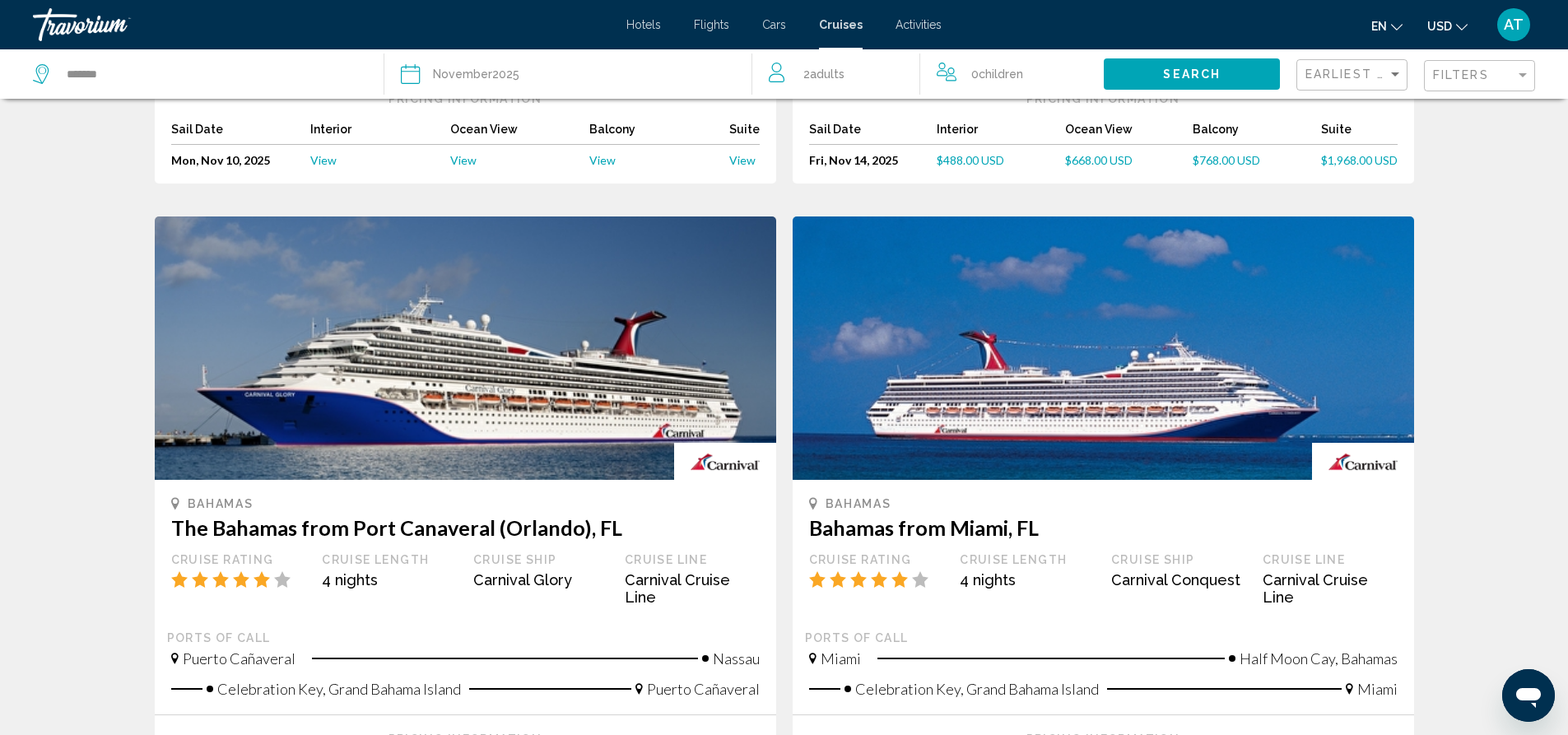 scroll, scrollTop: 1564, scrollLeft: 0, axis: vertical 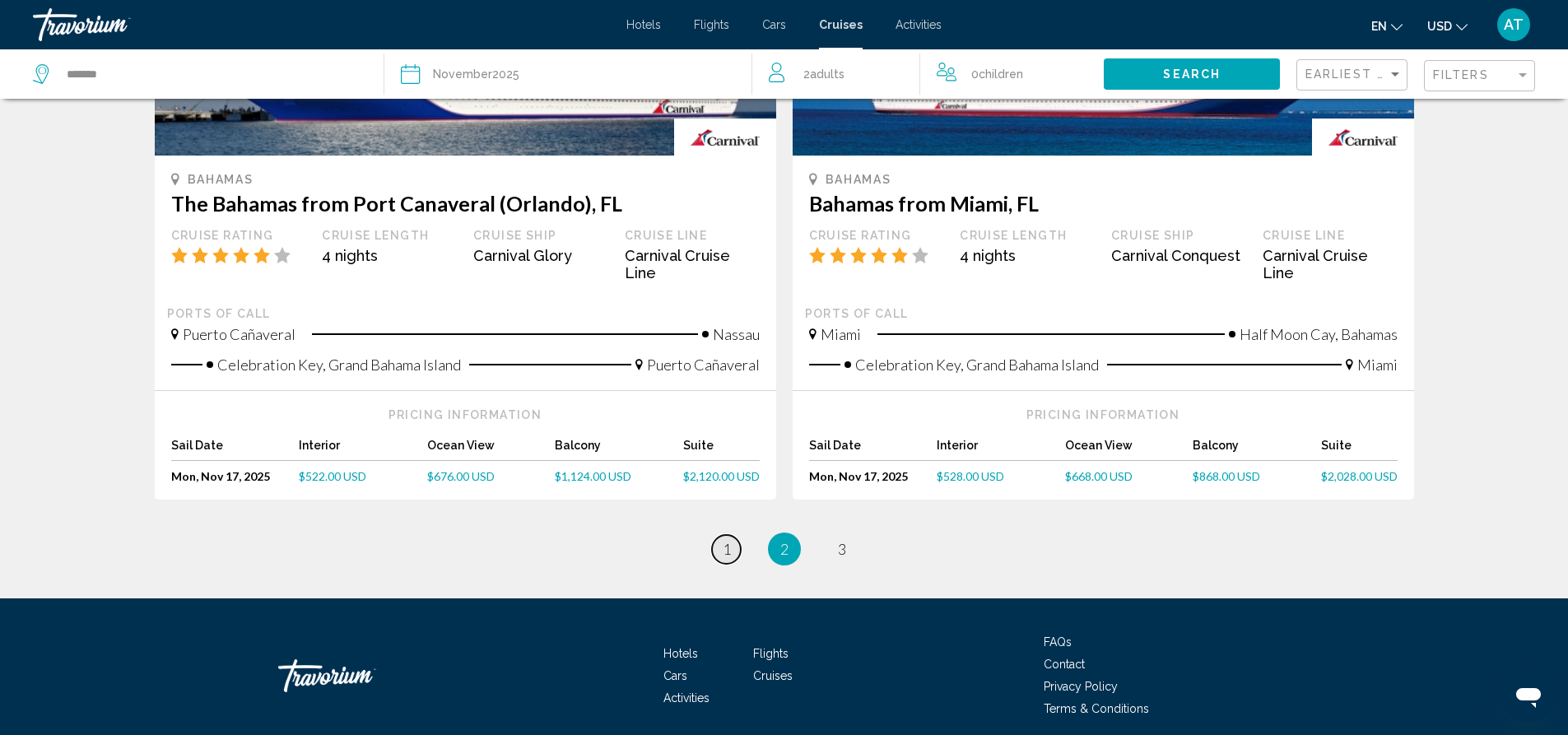 click on "1" at bounding box center [727, 549] 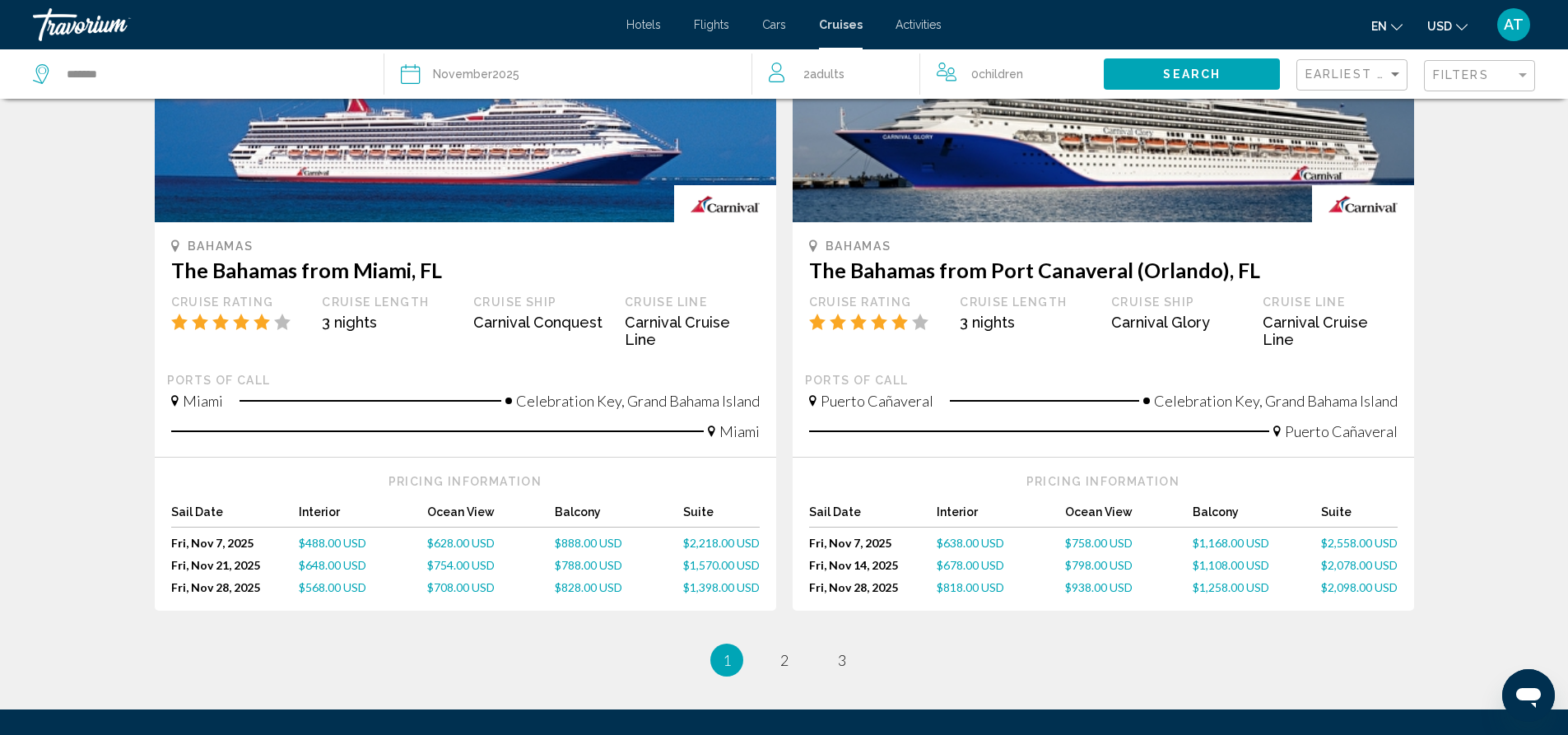 scroll, scrollTop: 1646, scrollLeft: 0, axis: vertical 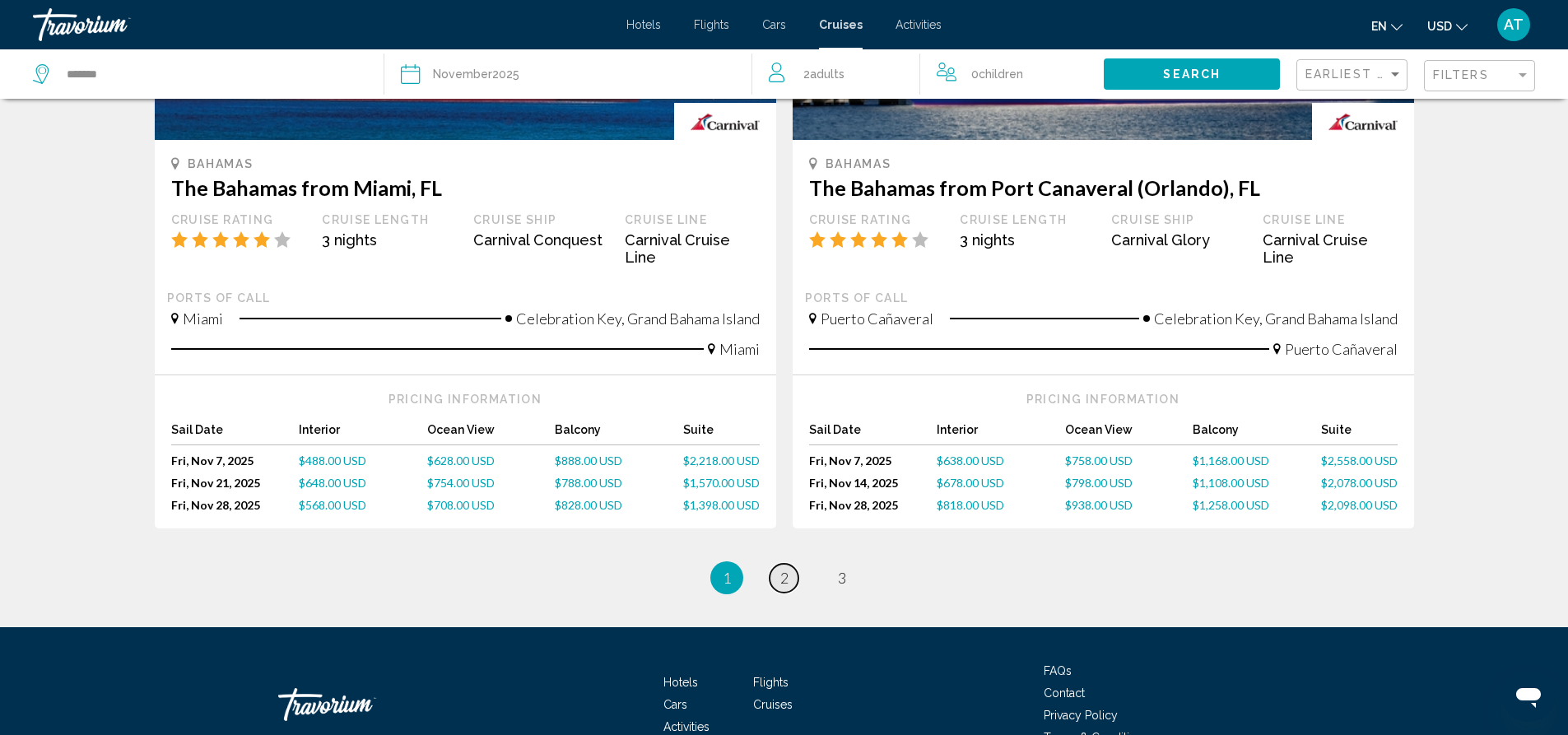 click on "2" at bounding box center (784, 578) 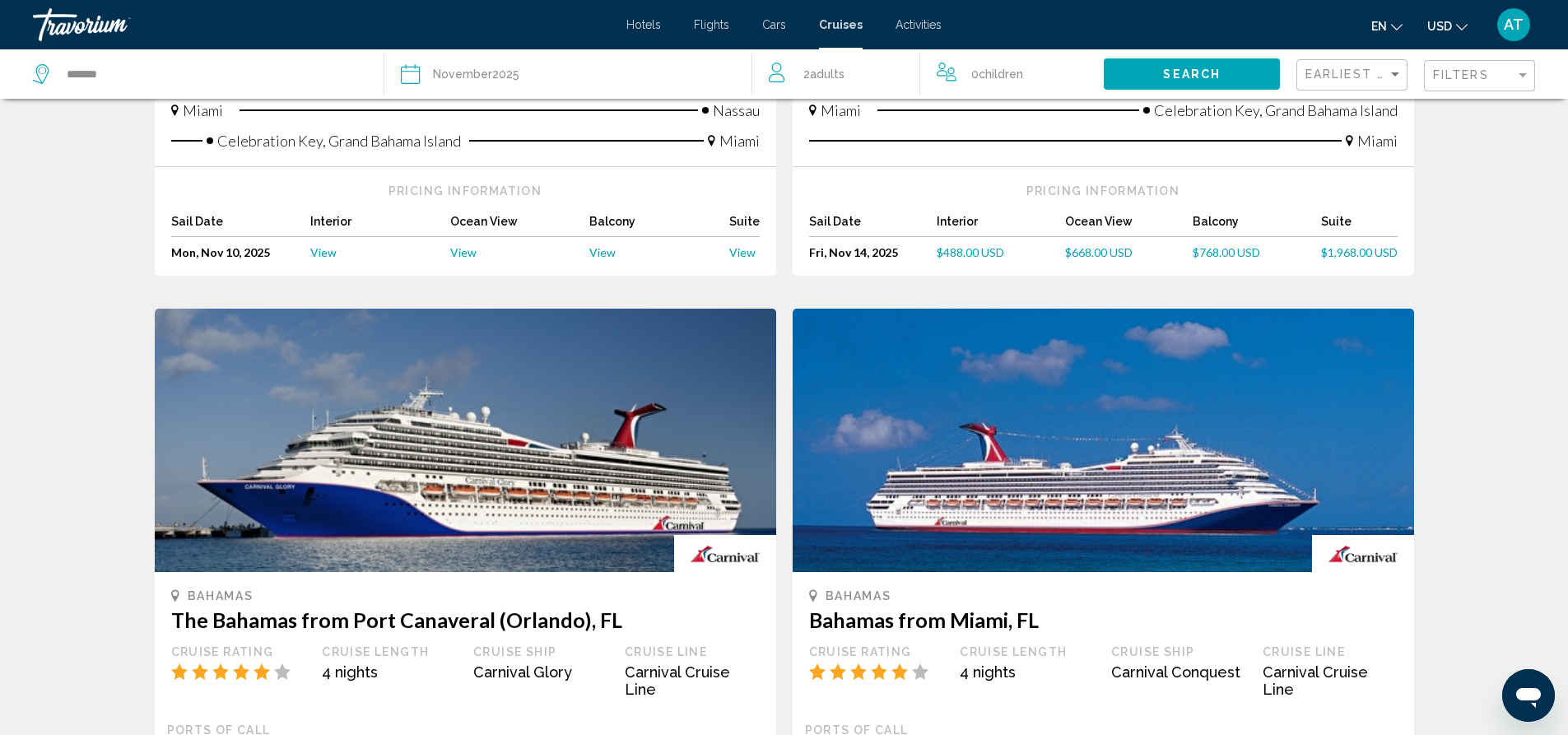 scroll, scrollTop: 741, scrollLeft: 0, axis: vertical 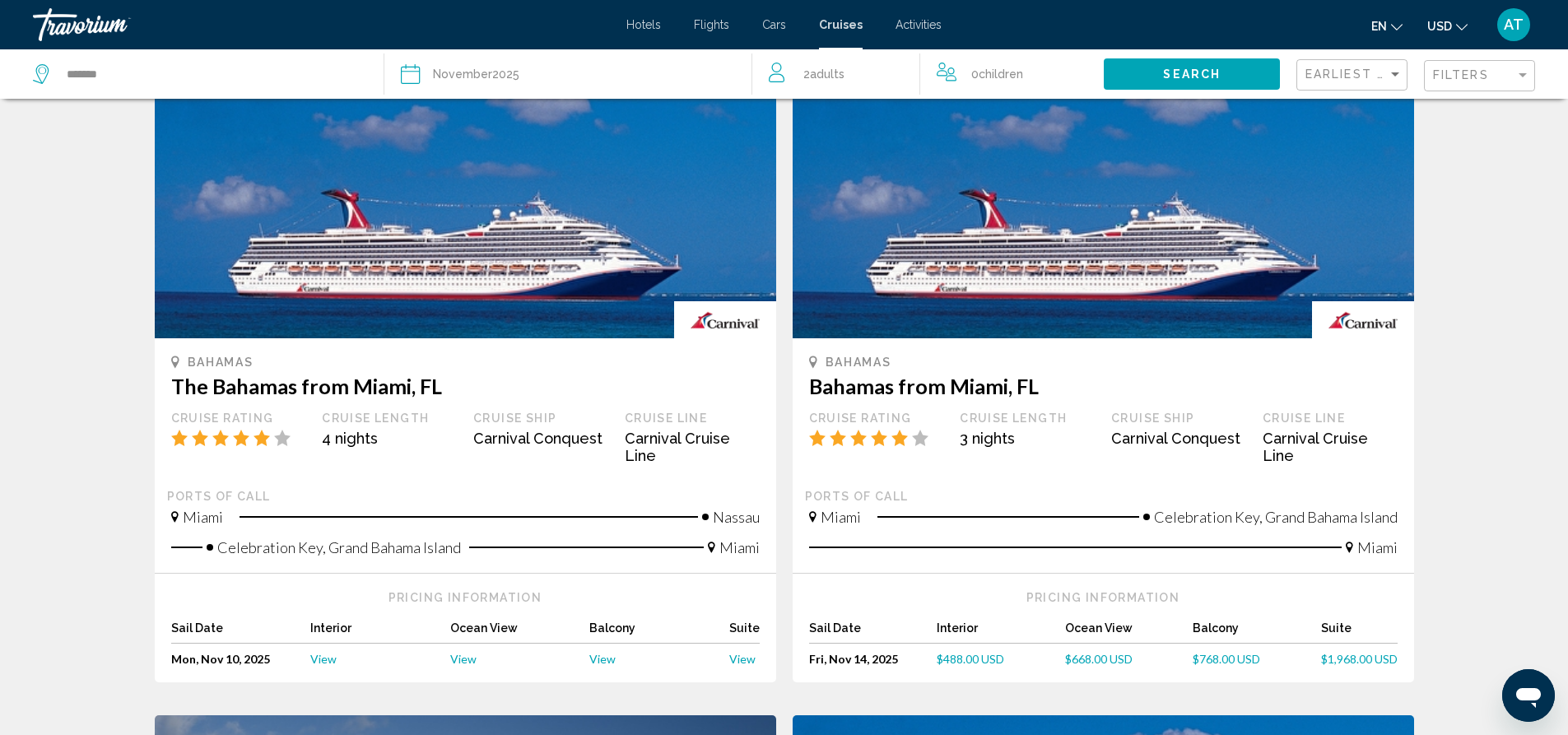 click on "View" at bounding box center [463, 658] 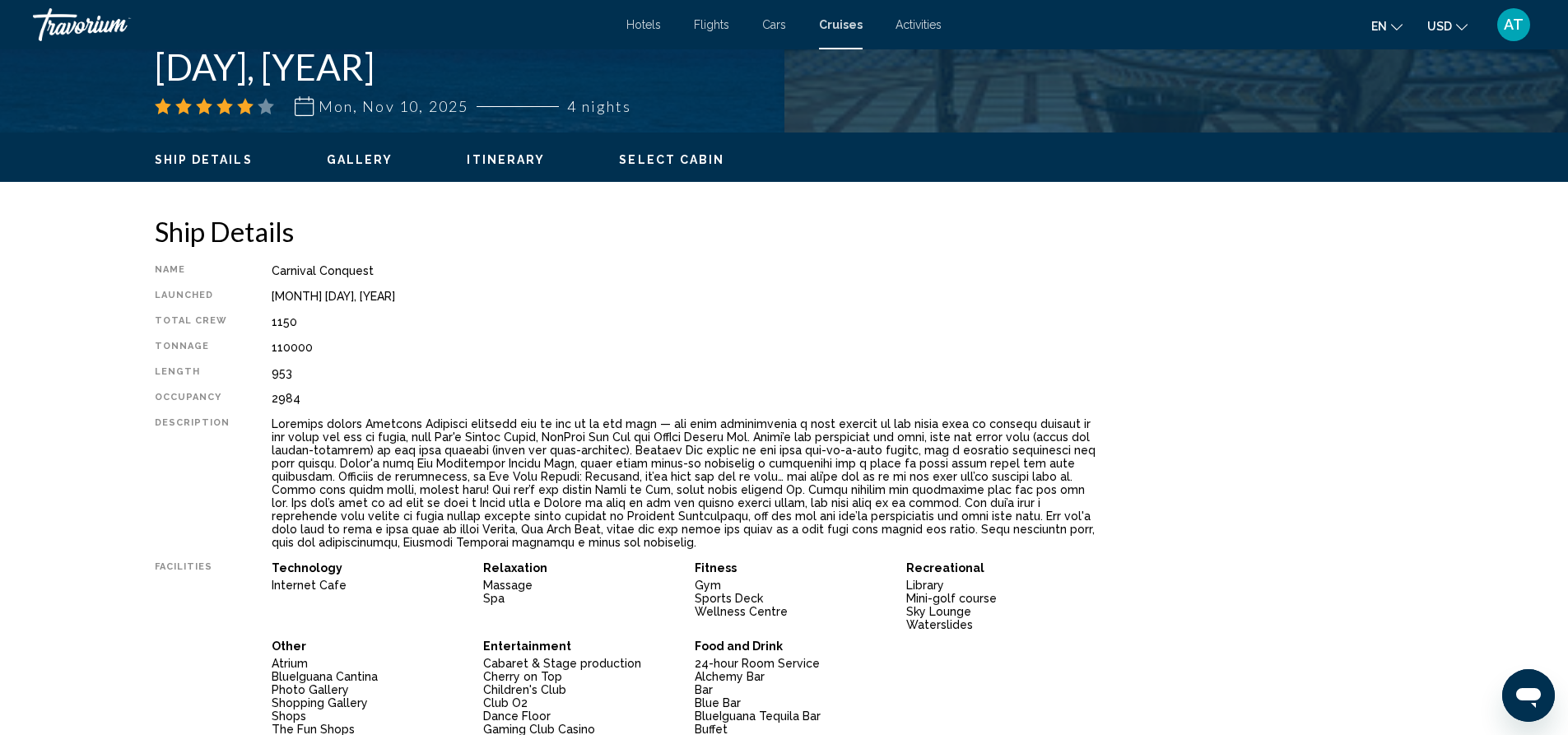 scroll, scrollTop: 82, scrollLeft: 0, axis: vertical 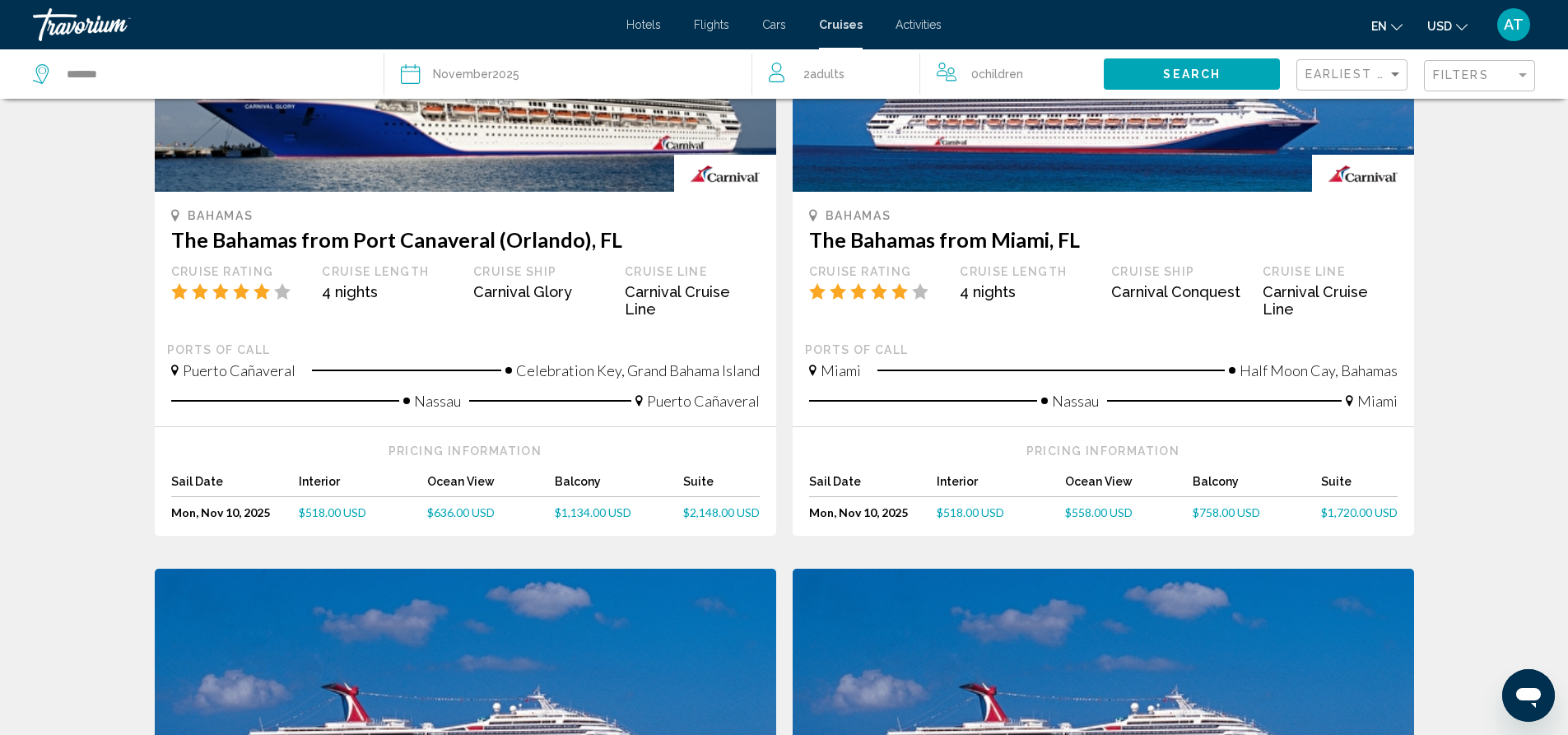 click on "$636.00 USD" at bounding box center (461, 512) 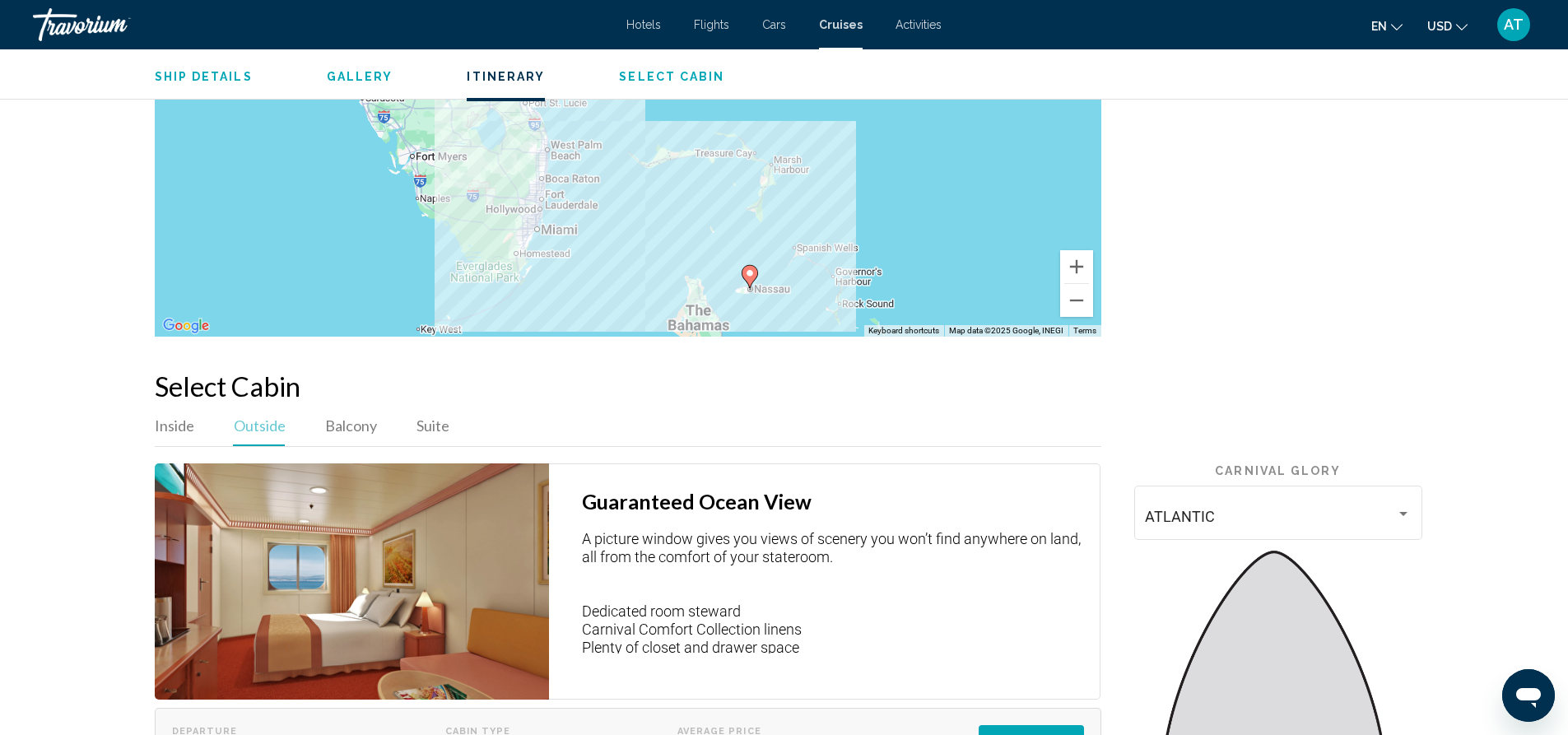 scroll, scrollTop: 2293, scrollLeft: 0, axis: vertical 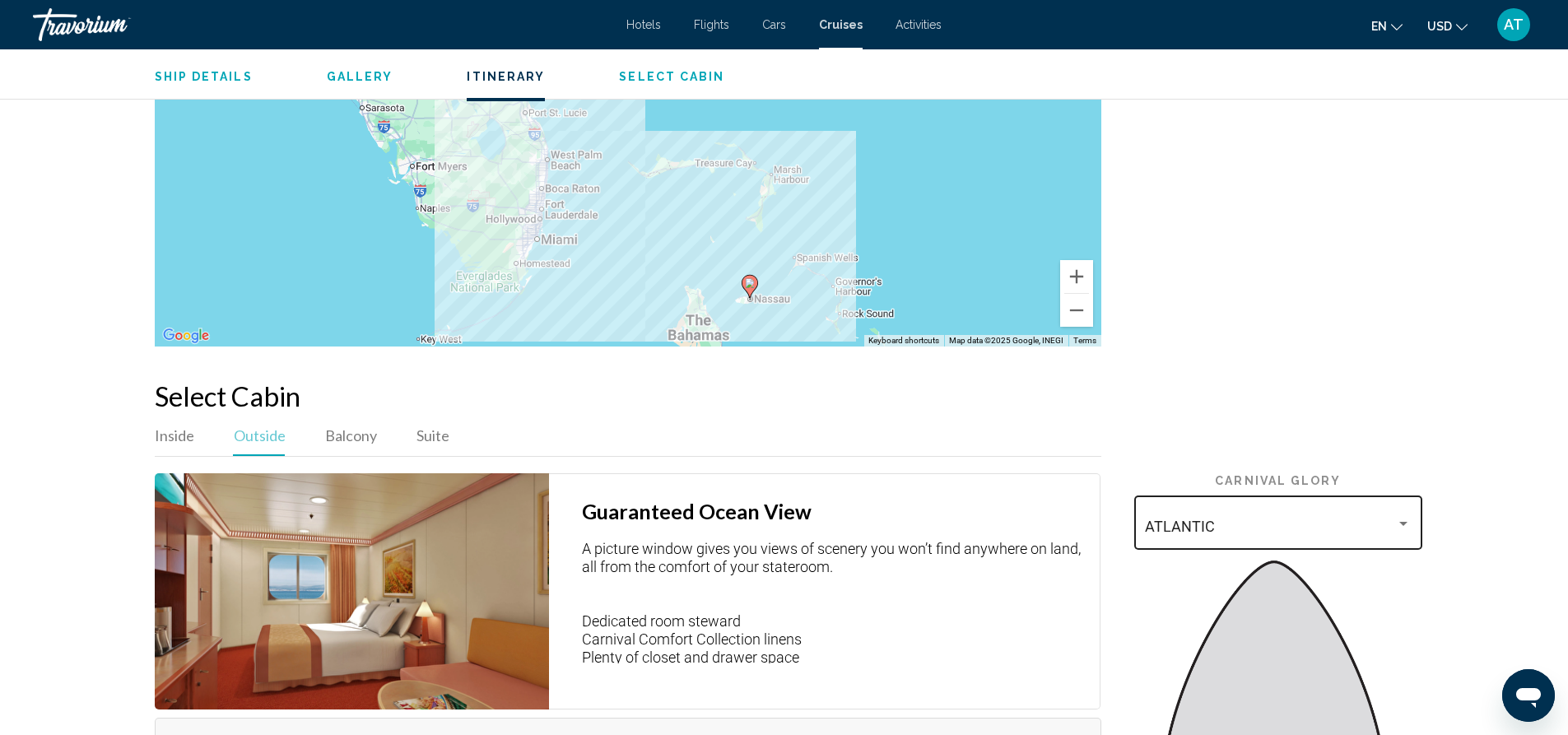 click at bounding box center [1403, 523] 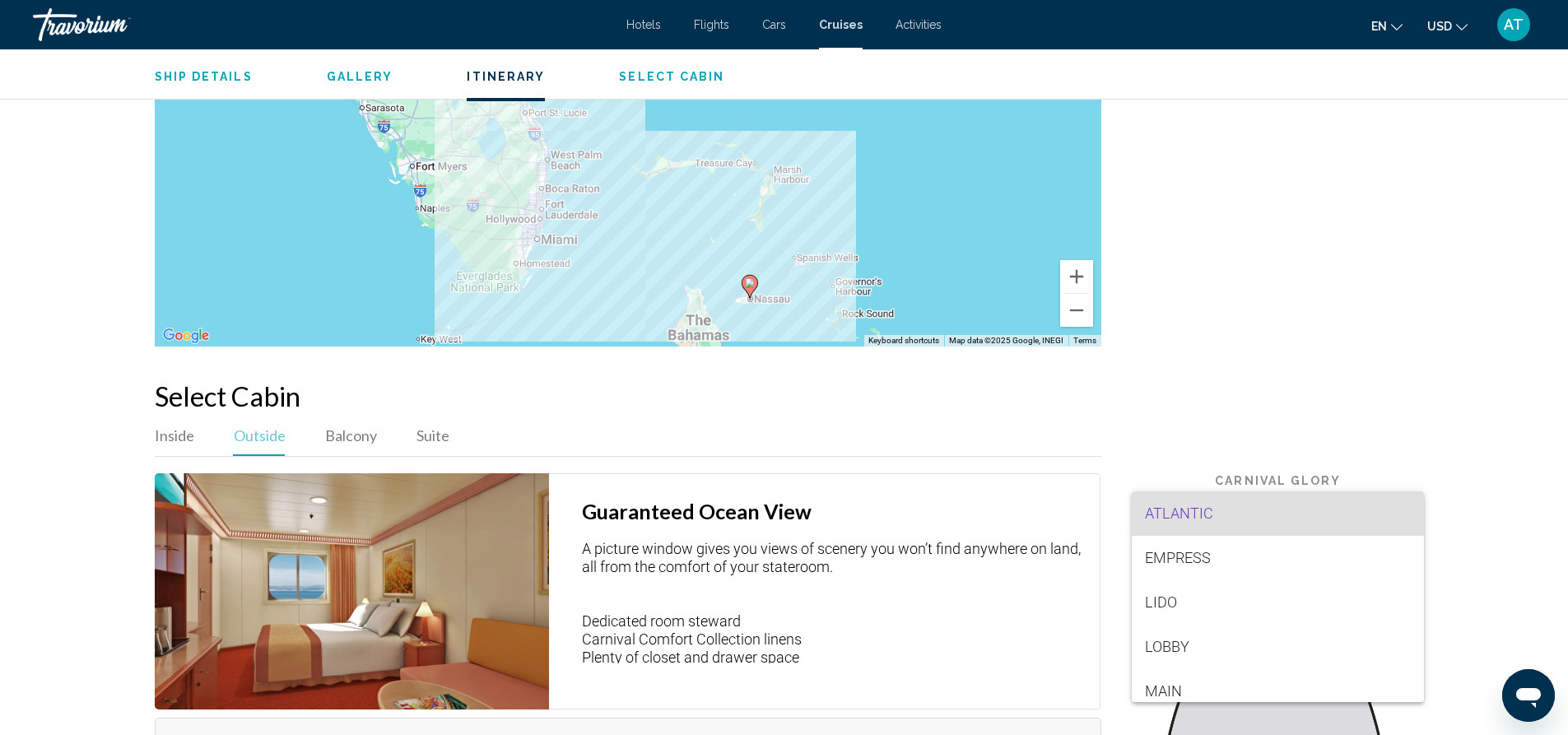 click at bounding box center [784, 367] 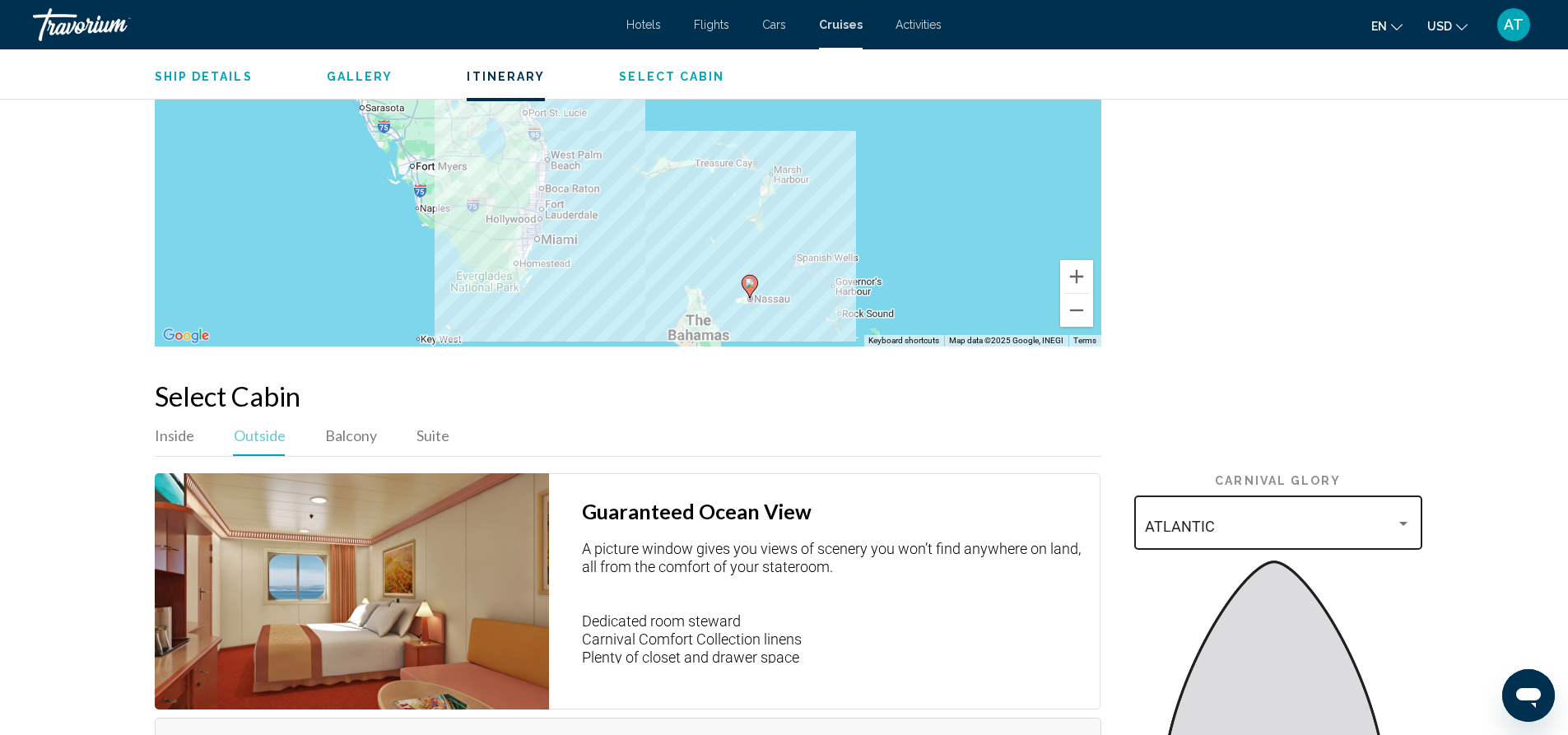 click at bounding box center [1403, 523] 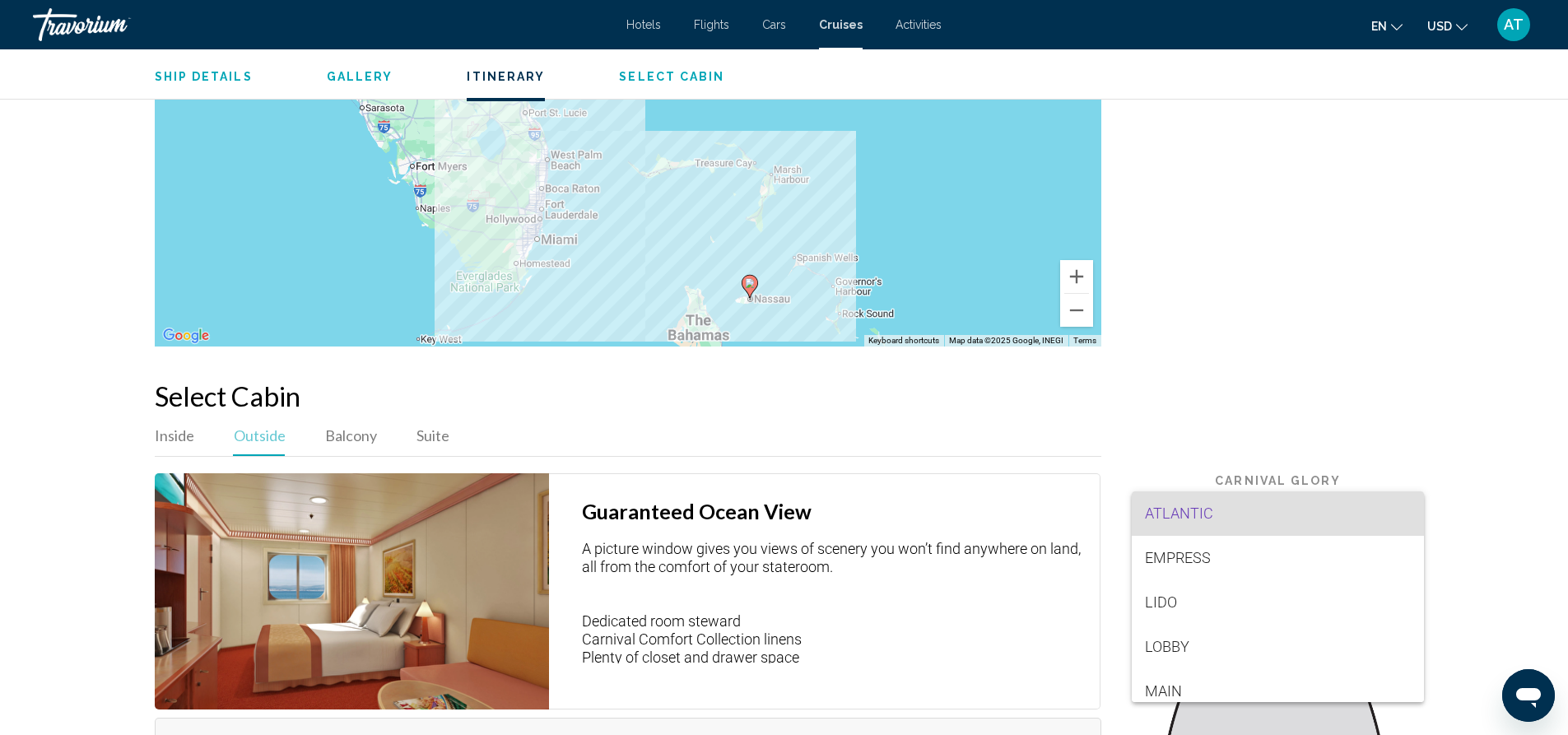 click at bounding box center [784, 367] 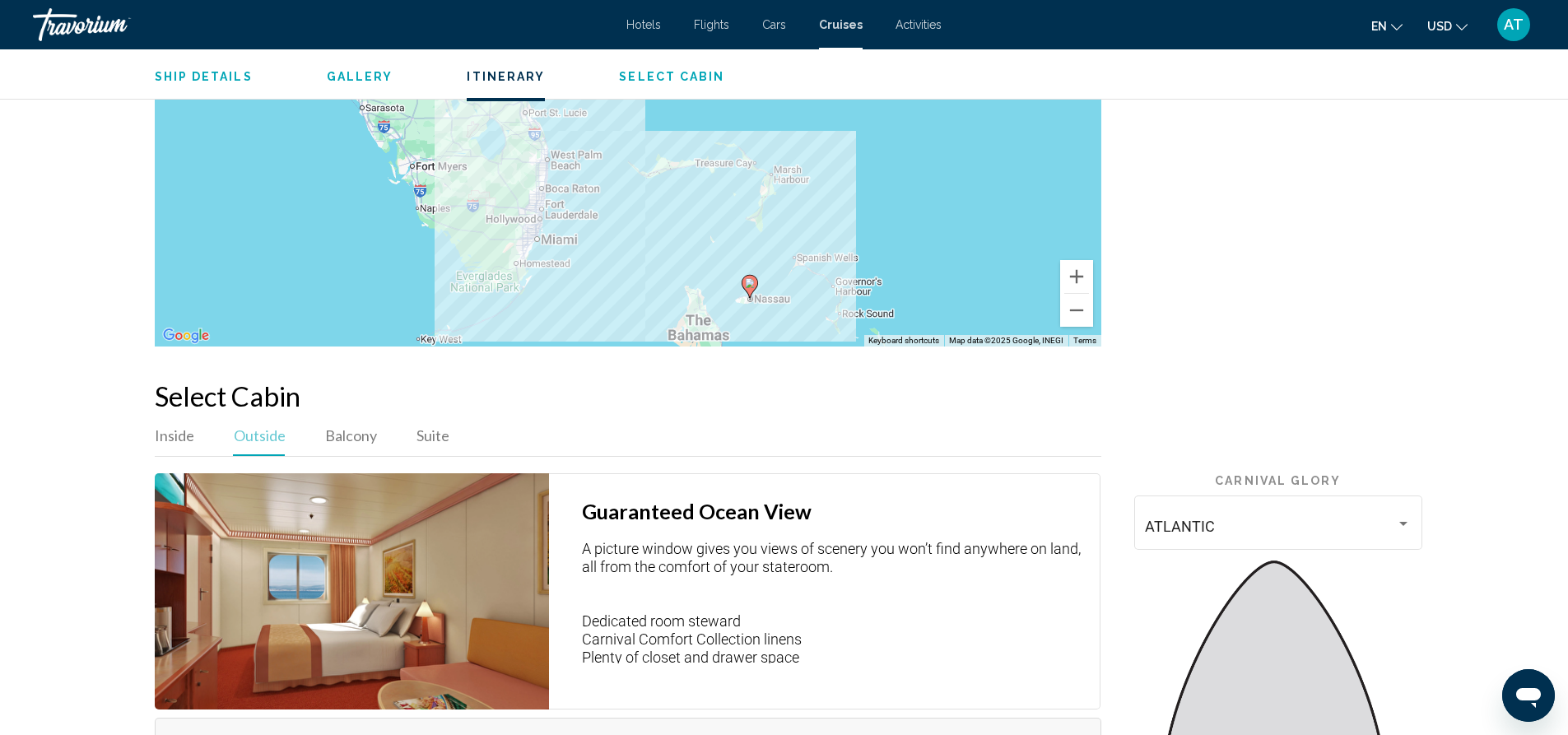 scroll, scrollTop: 2705, scrollLeft: 0, axis: vertical 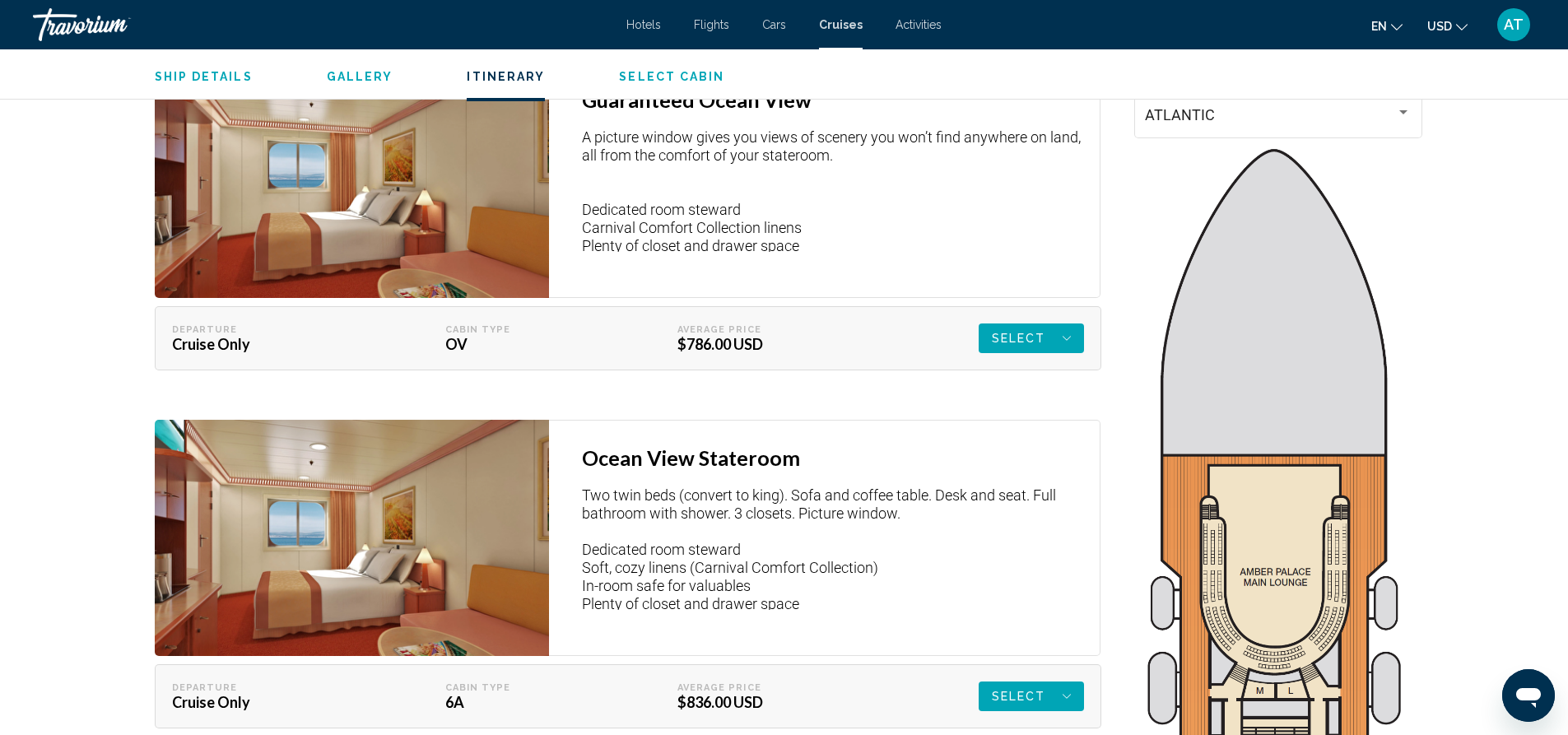 click on "Select" at bounding box center (1031, 338) 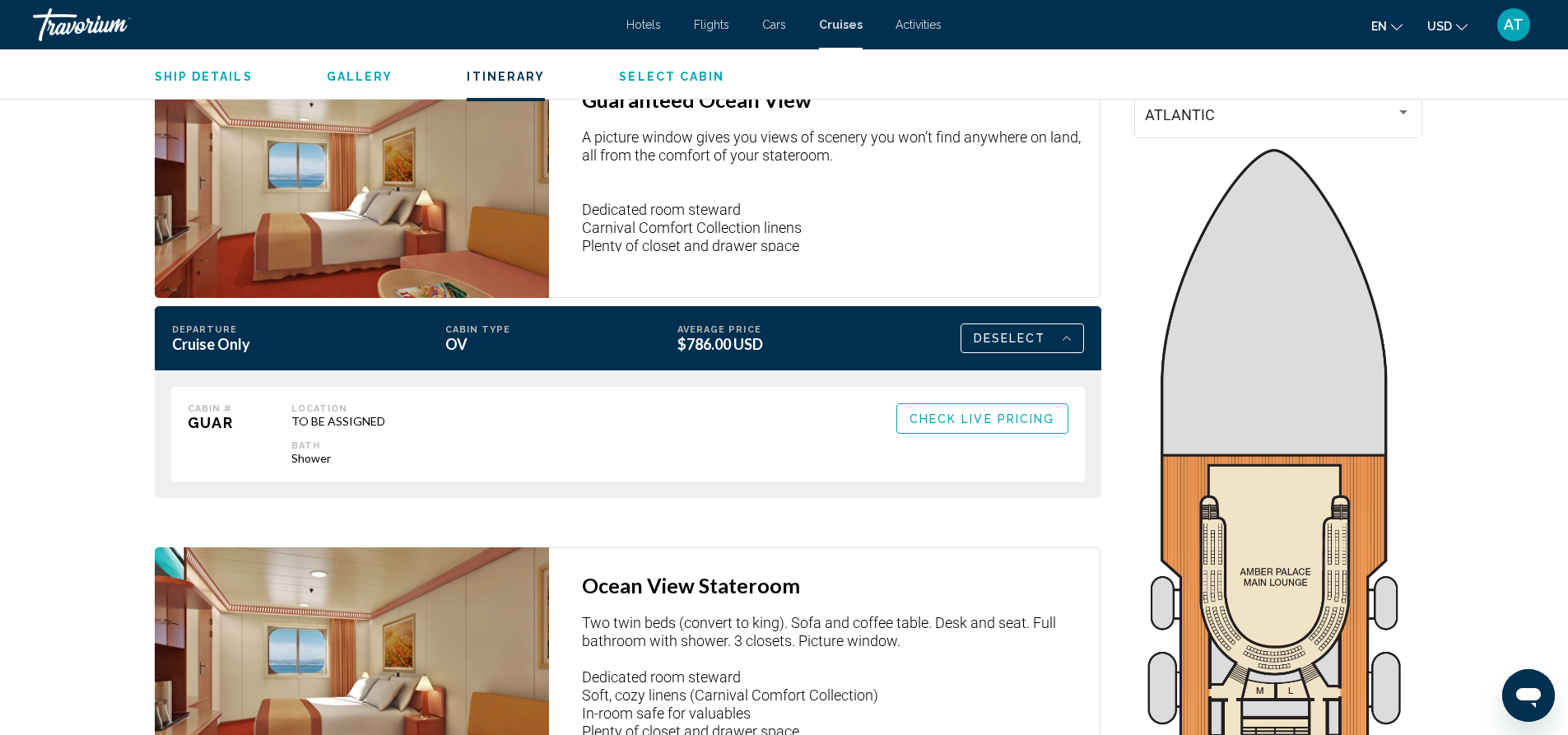 click on "Check Live Pricing" at bounding box center [982, 419] 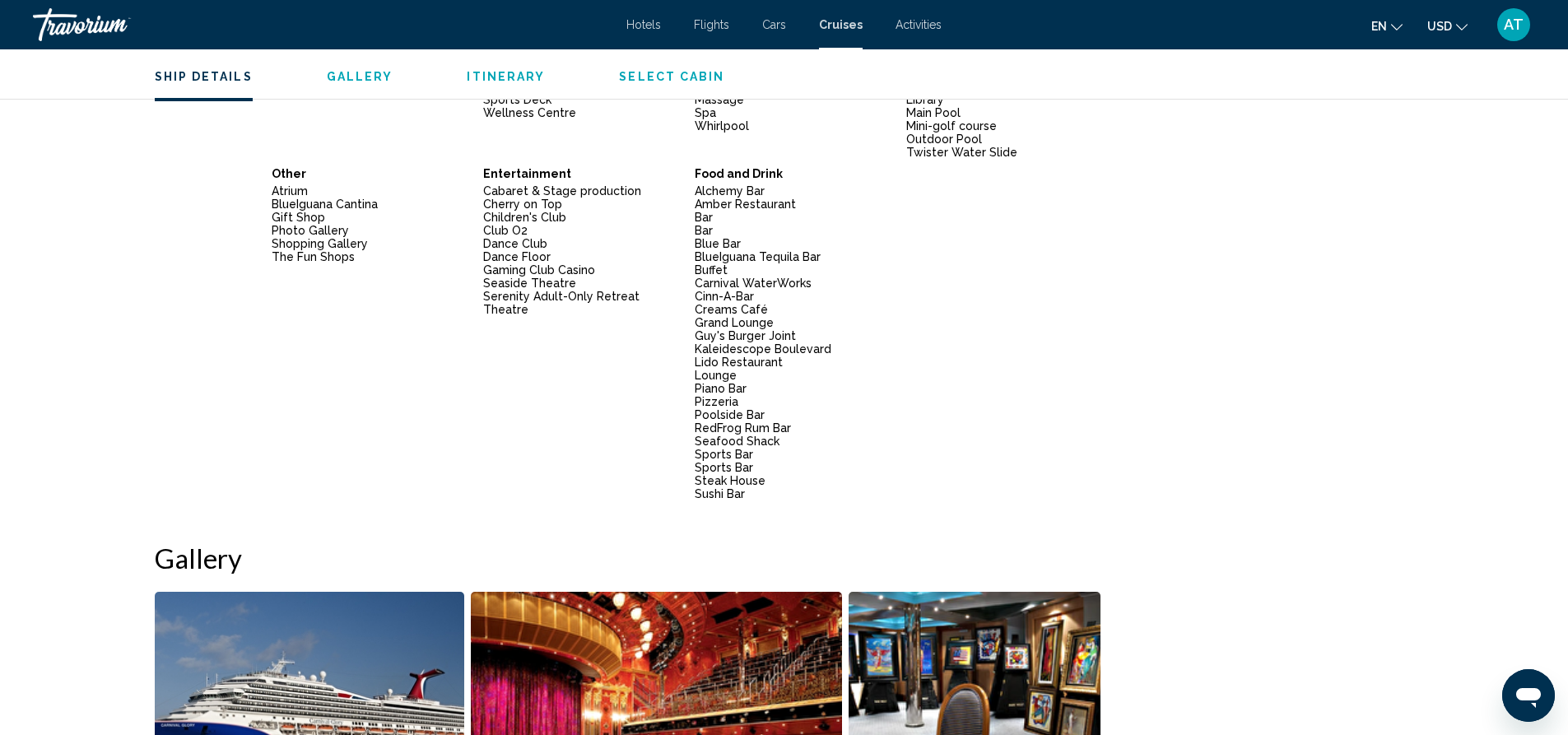 scroll, scrollTop: 482, scrollLeft: 0, axis: vertical 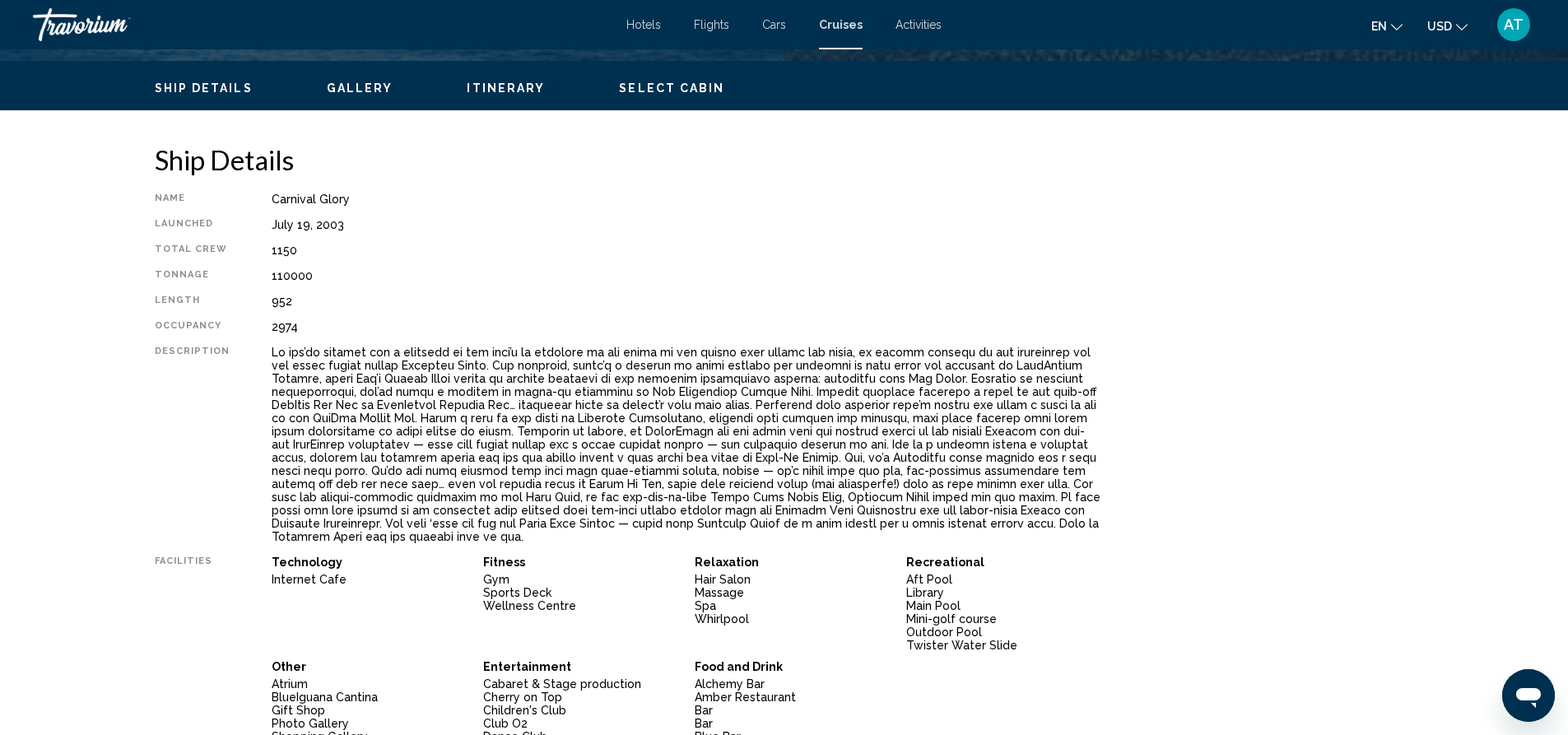 click on "AT" at bounding box center (1514, 25) 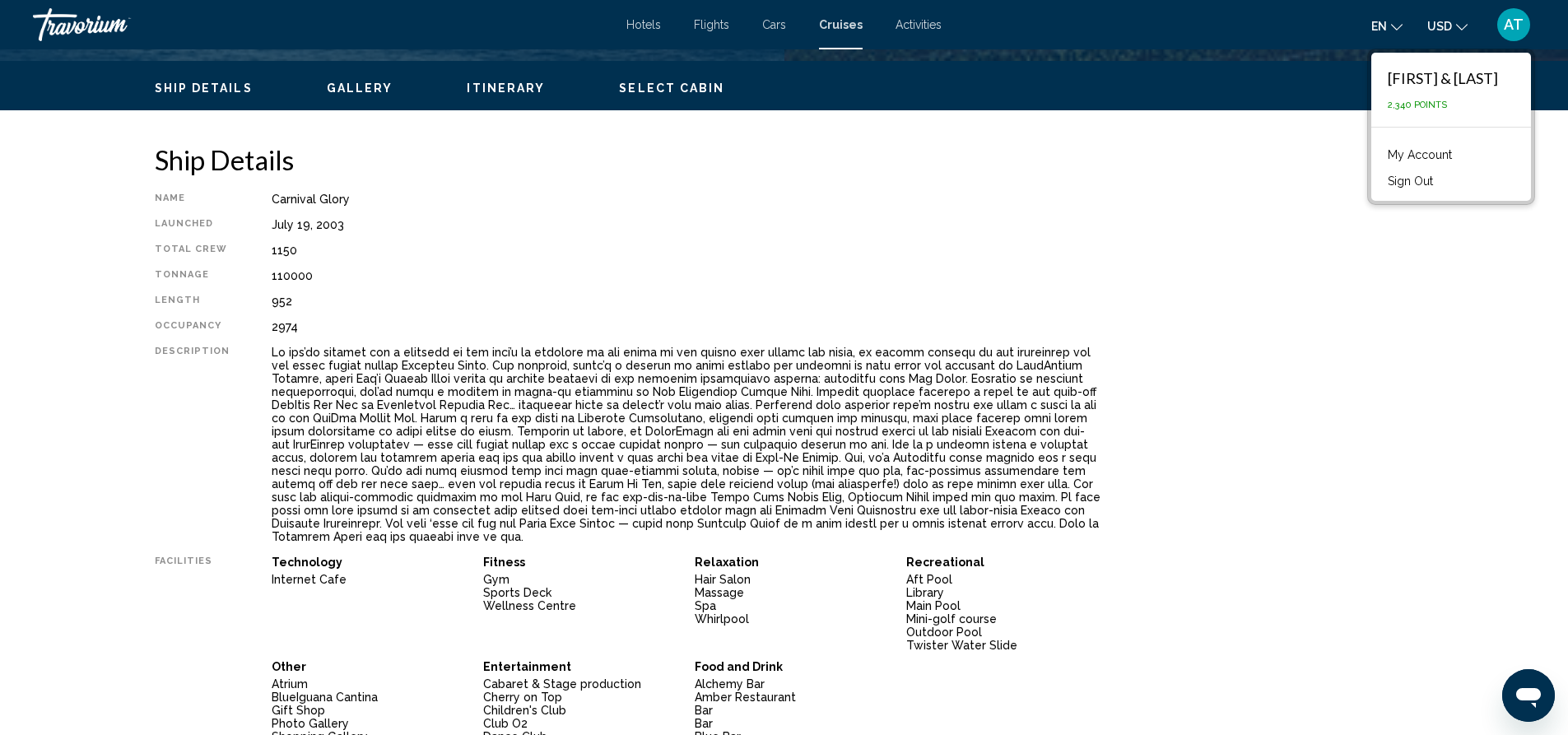 click on "Sign Out" at bounding box center [1410, 181] 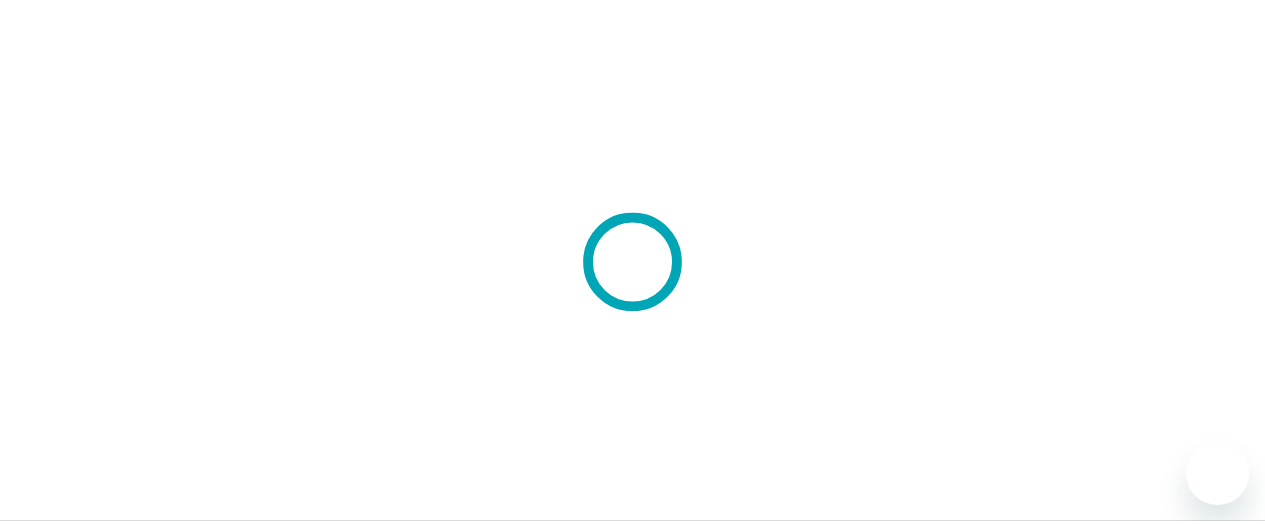 scroll, scrollTop: 0, scrollLeft: 0, axis: both 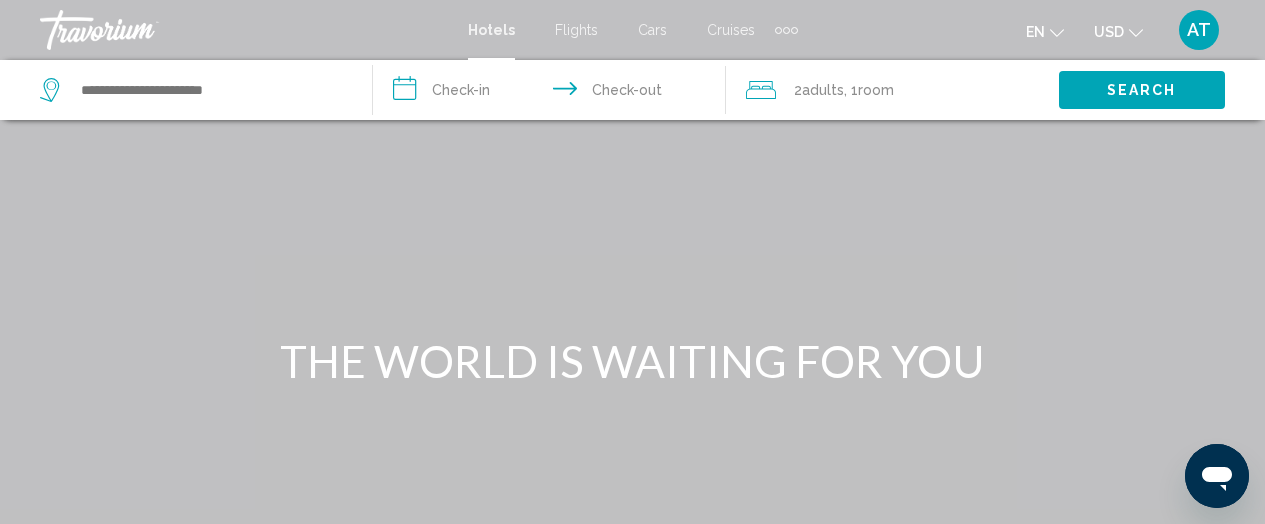 click on "Hotels" at bounding box center (491, 30) 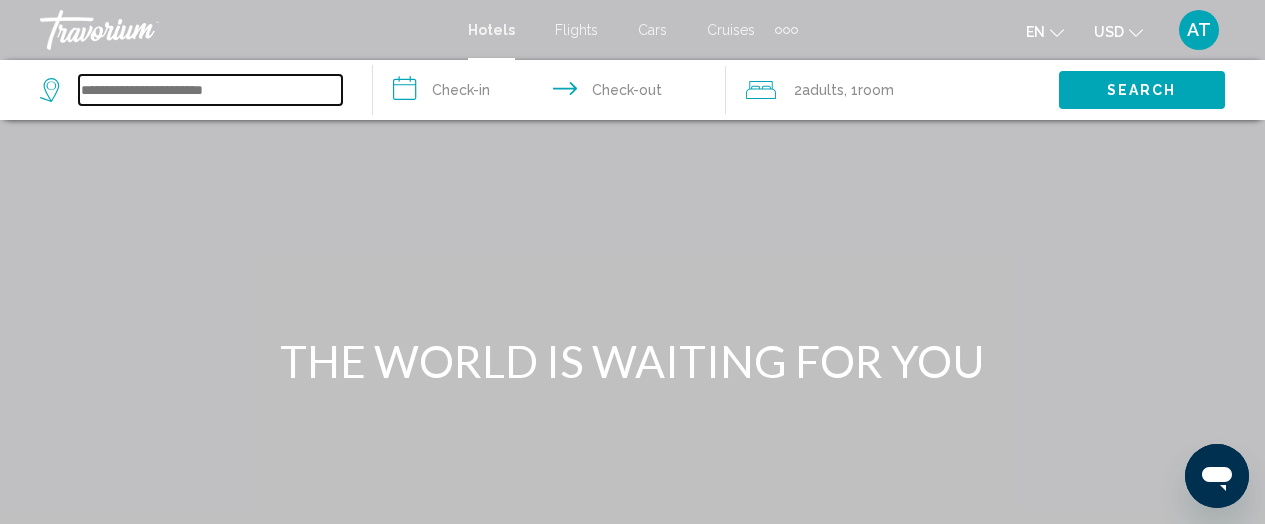 click at bounding box center [210, 90] 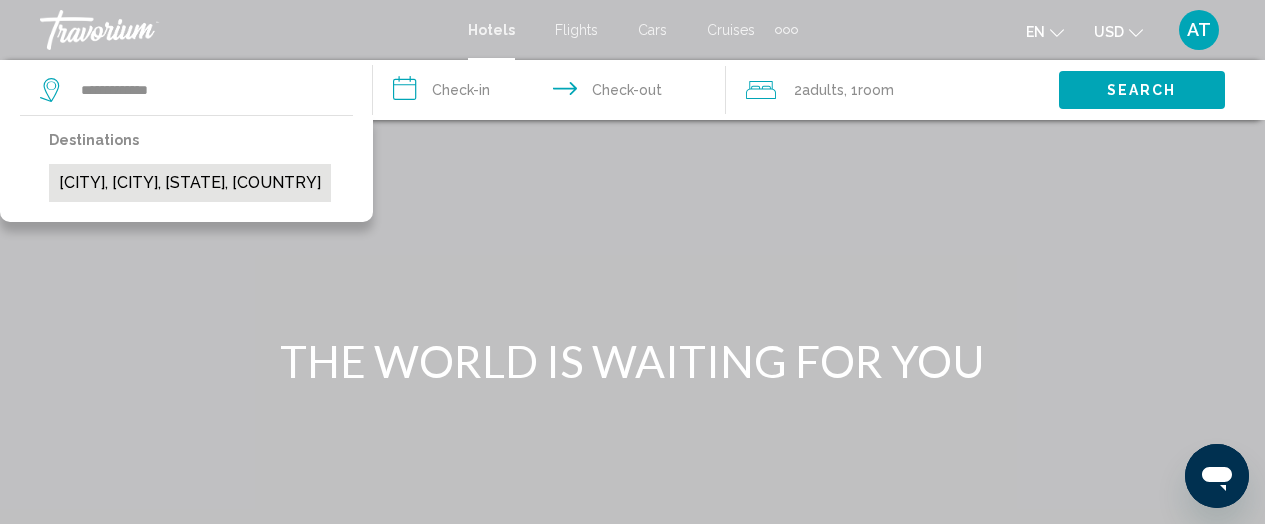 click on "Braselton, Gainesville, GA, United States" at bounding box center (190, 183) 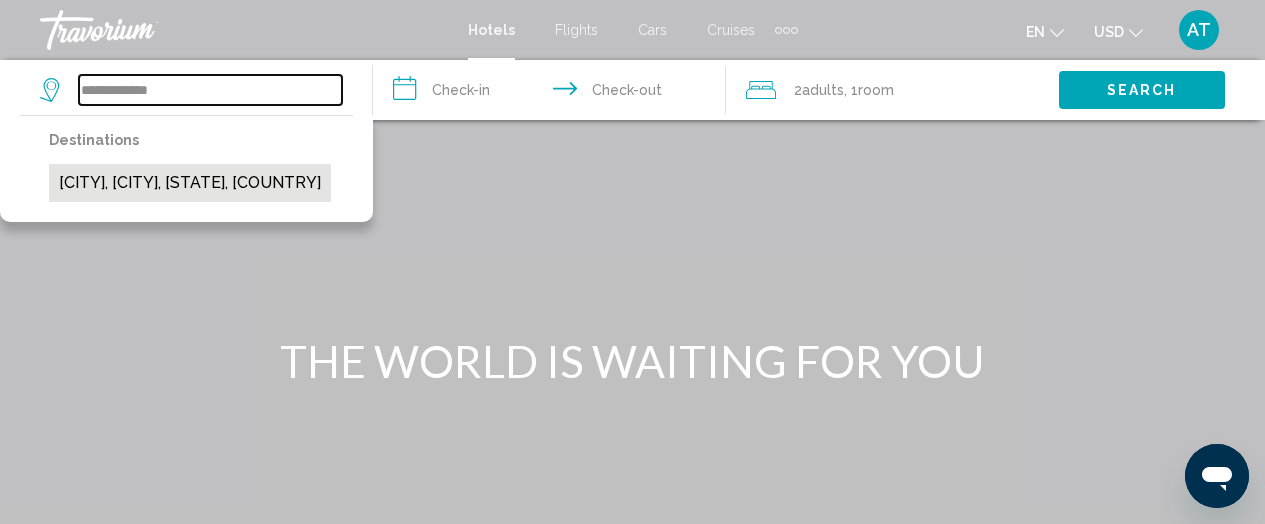 type on "**********" 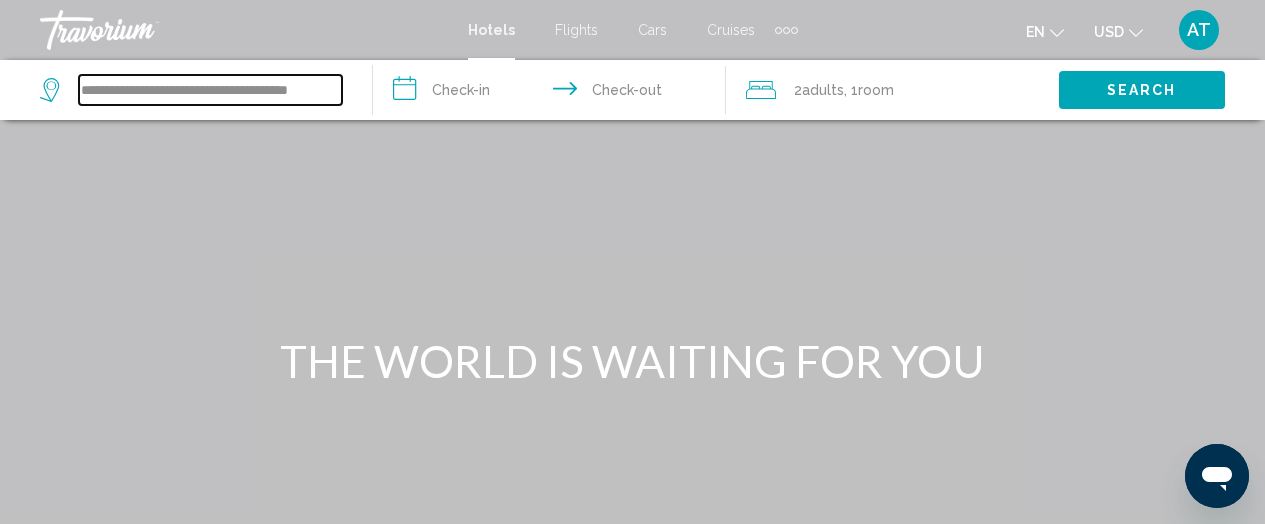 scroll, scrollTop: 0, scrollLeft: 0, axis: both 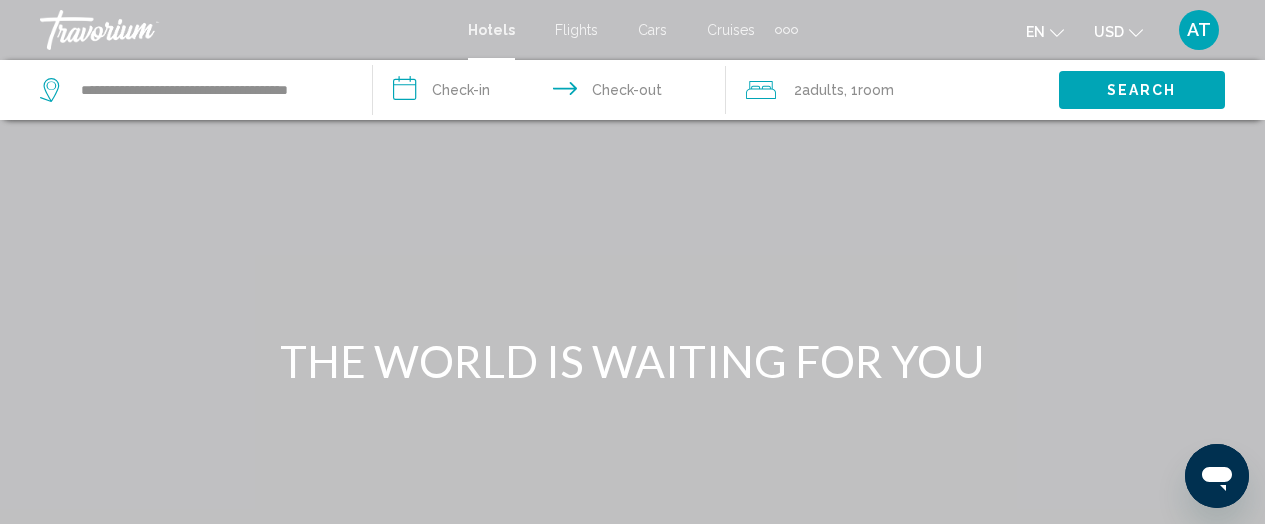 click on "**********" at bounding box center [553, 93] 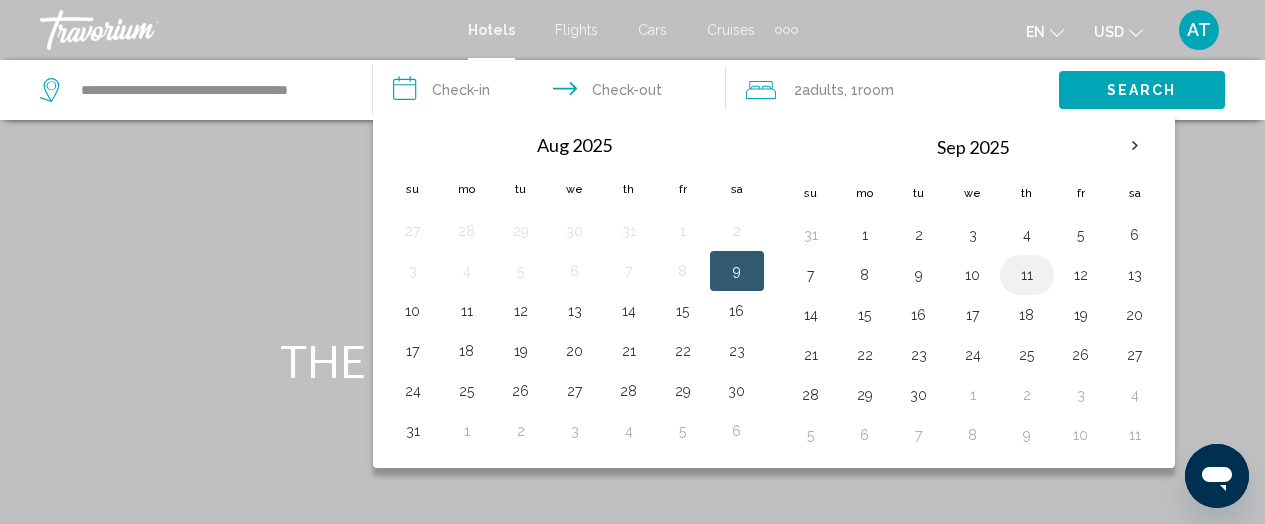 click on "11" at bounding box center [1027, 275] 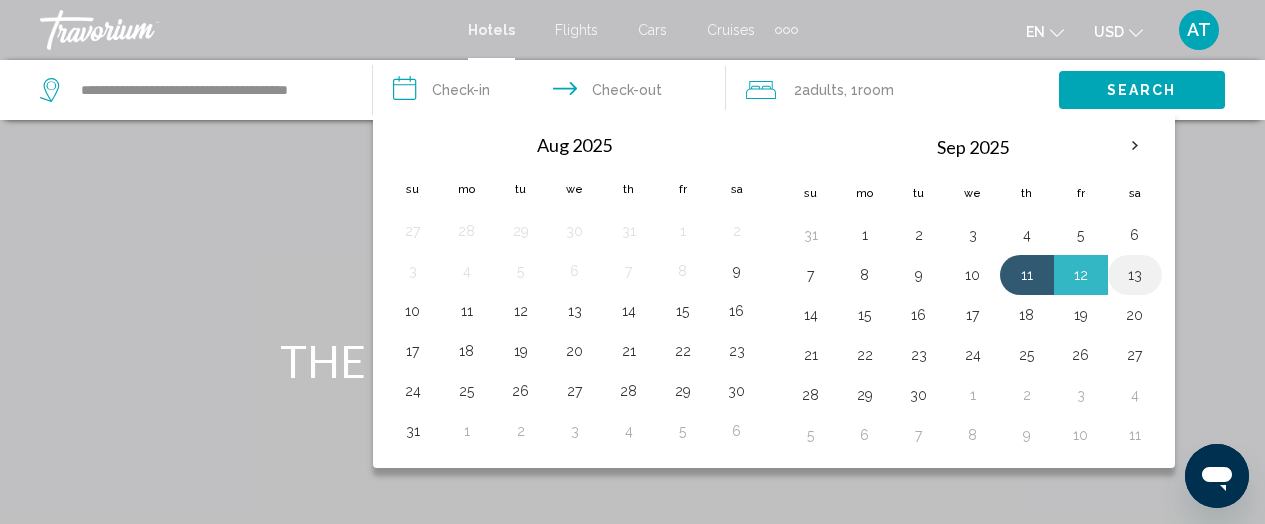 click on "13" at bounding box center (1135, 275) 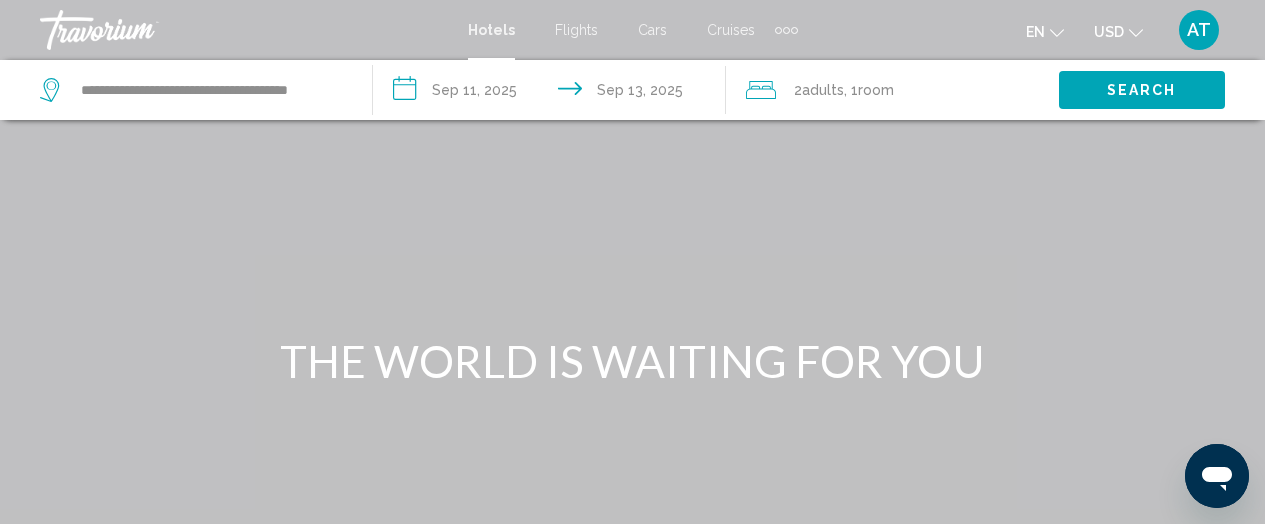 click on ", 1  Room rooms" 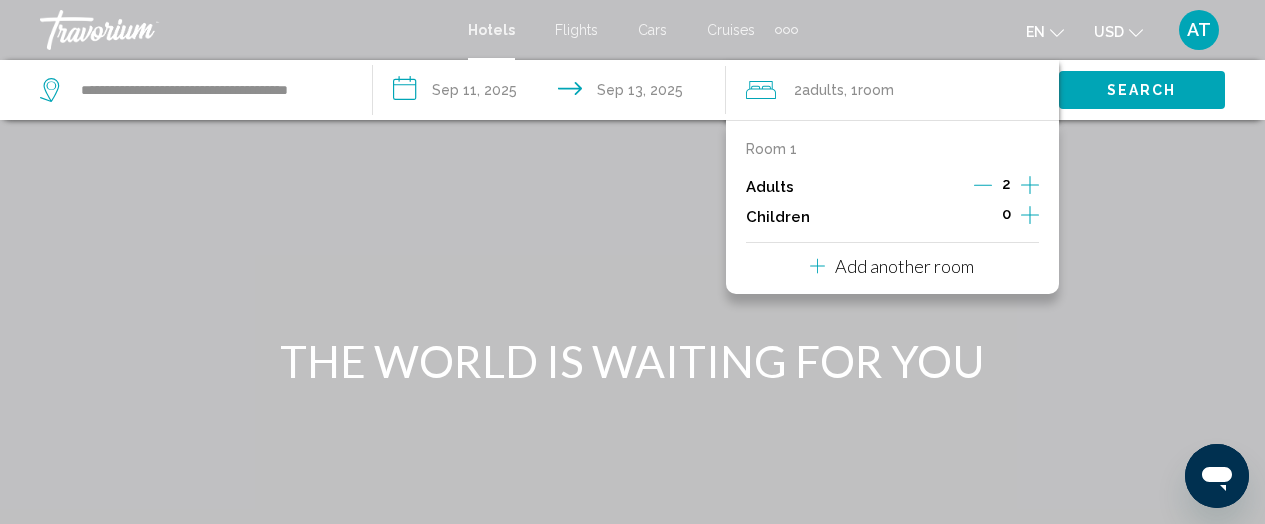 click at bounding box center (632, 300) 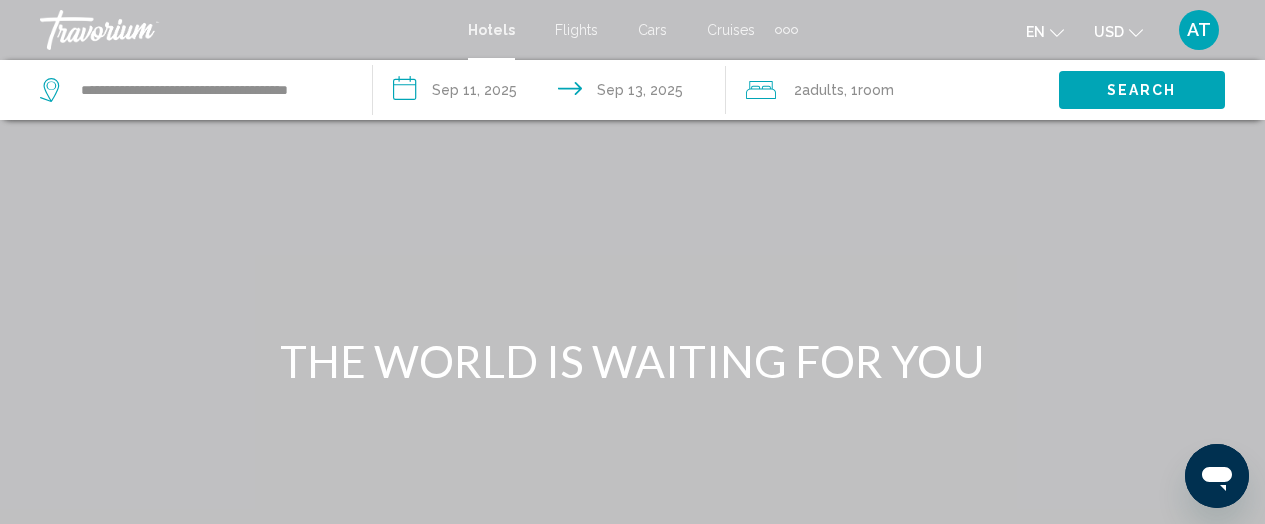 click on "Search" at bounding box center (1142, 91) 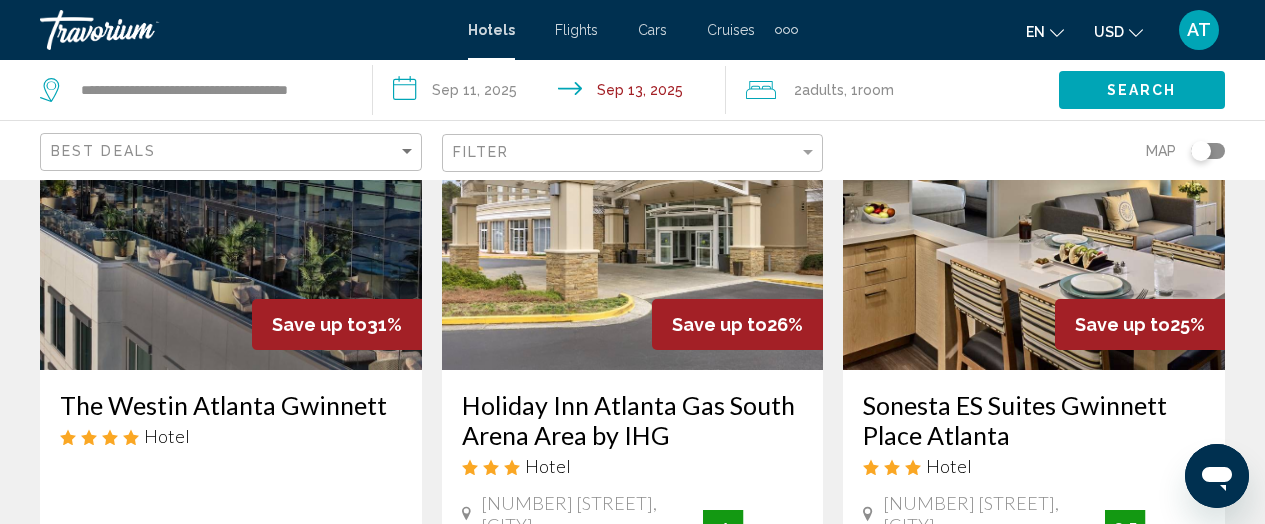 scroll, scrollTop: 0, scrollLeft: 0, axis: both 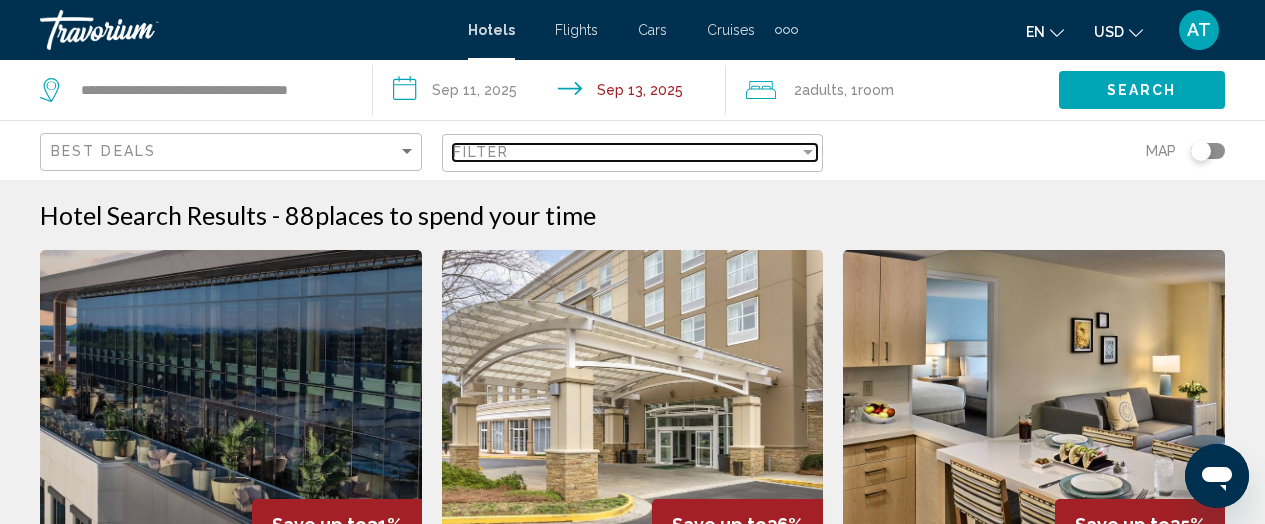 click at bounding box center (808, 152) 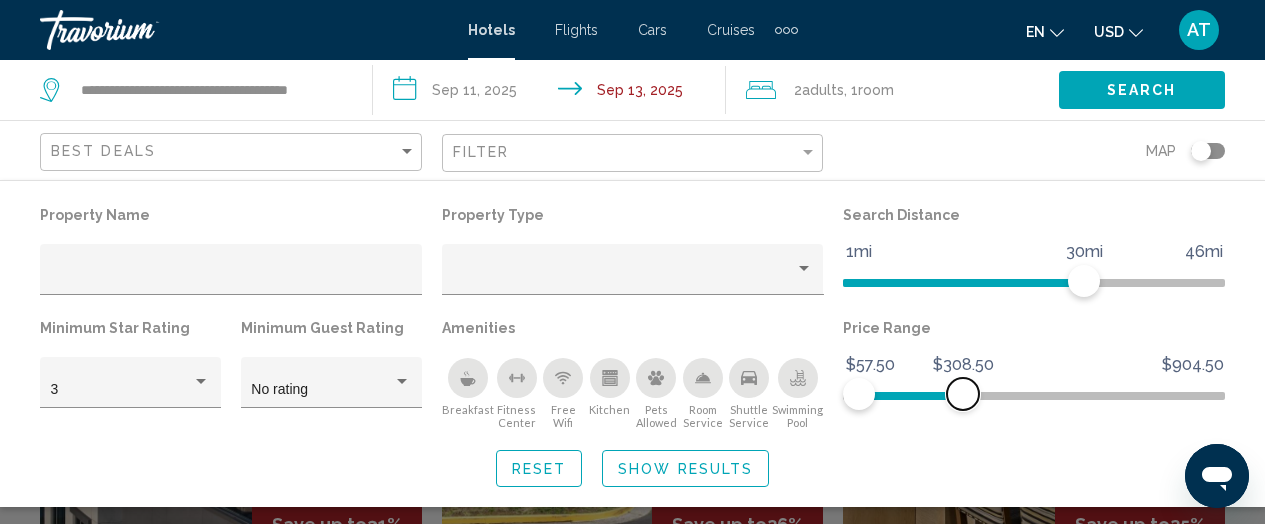 drag, startPoint x: 1212, startPoint y: 390, endPoint x: 963, endPoint y: 401, distance: 249.24286 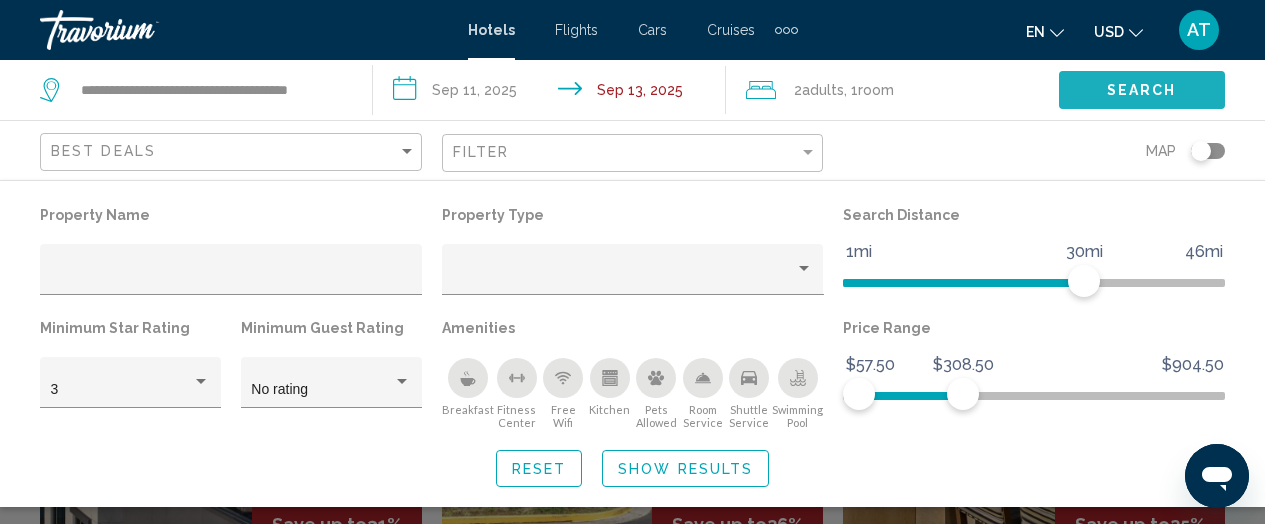 click on "Search" 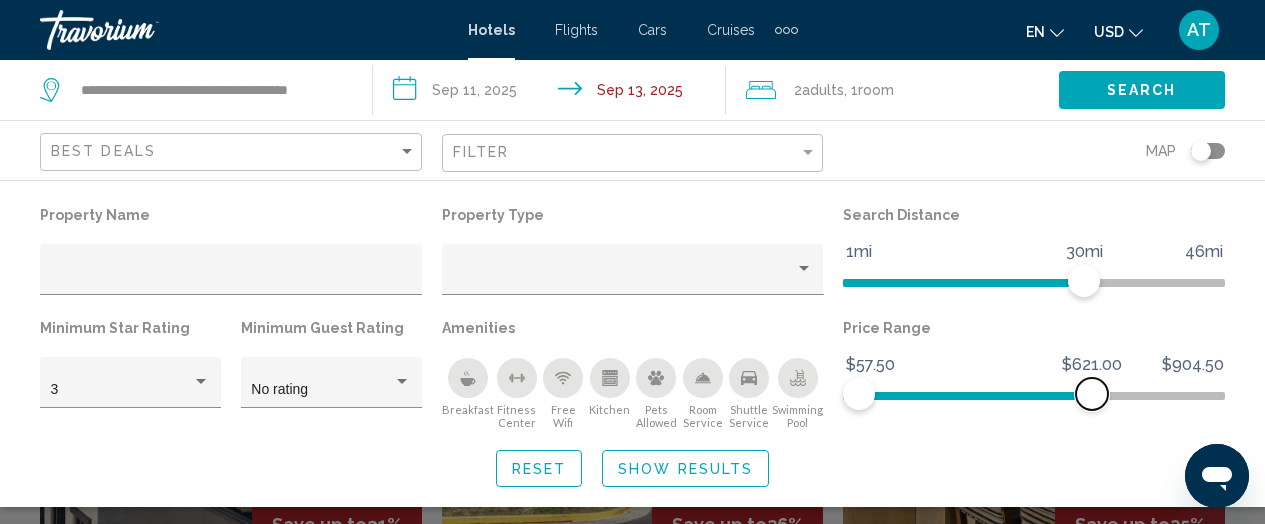 drag, startPoint x: 960, startPoint y: 392, endPoint x: 1092, endPoint y: 392, distance: 132 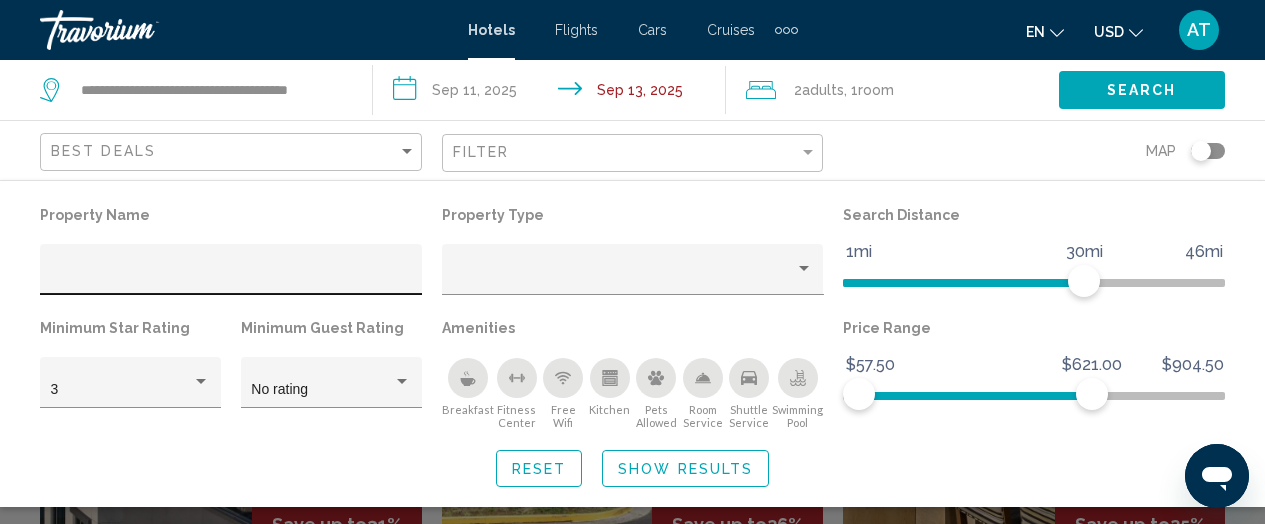 click 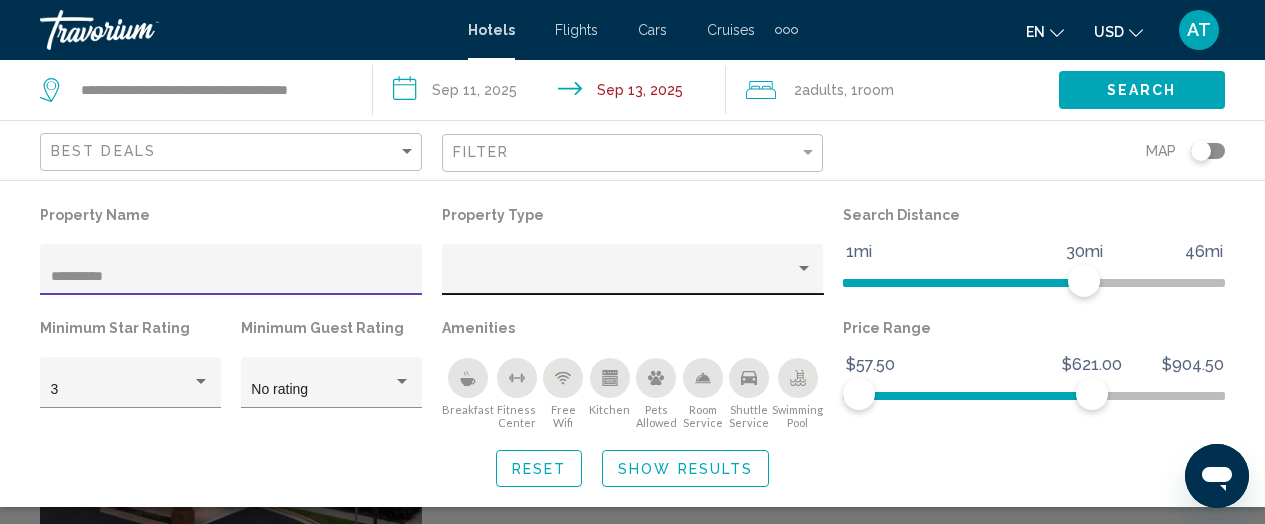 type on "**********" 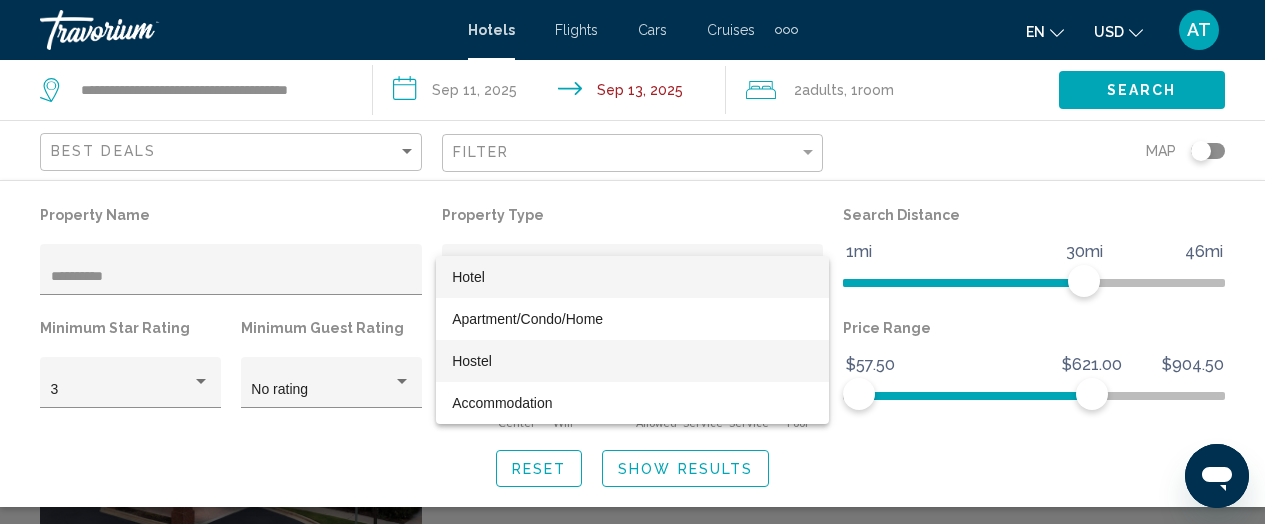 click on "Hostel" at bounding box center (632, 361) 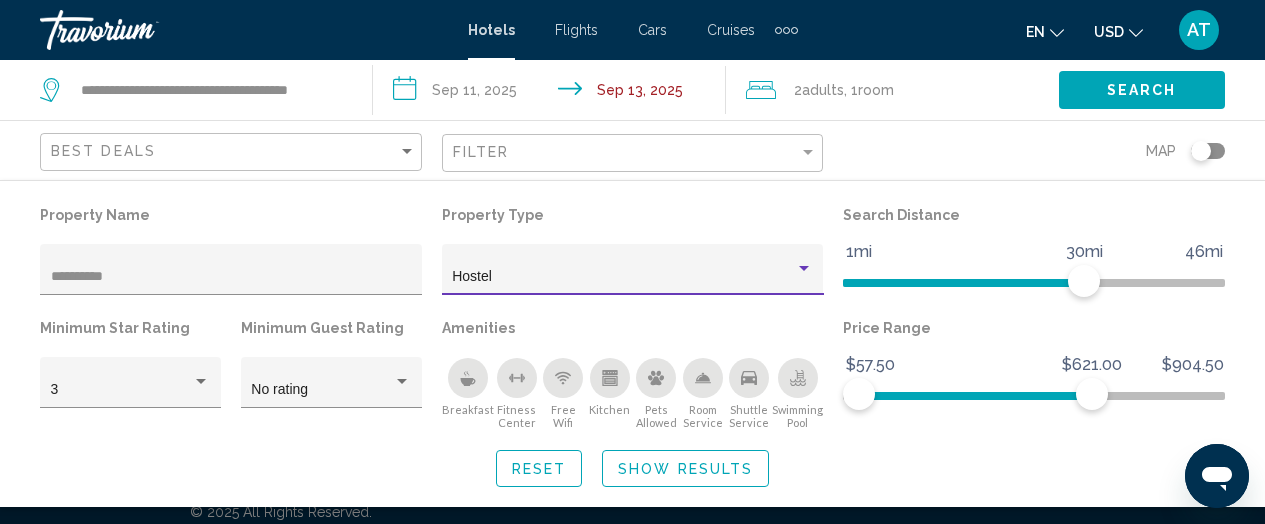click on "Hostel" 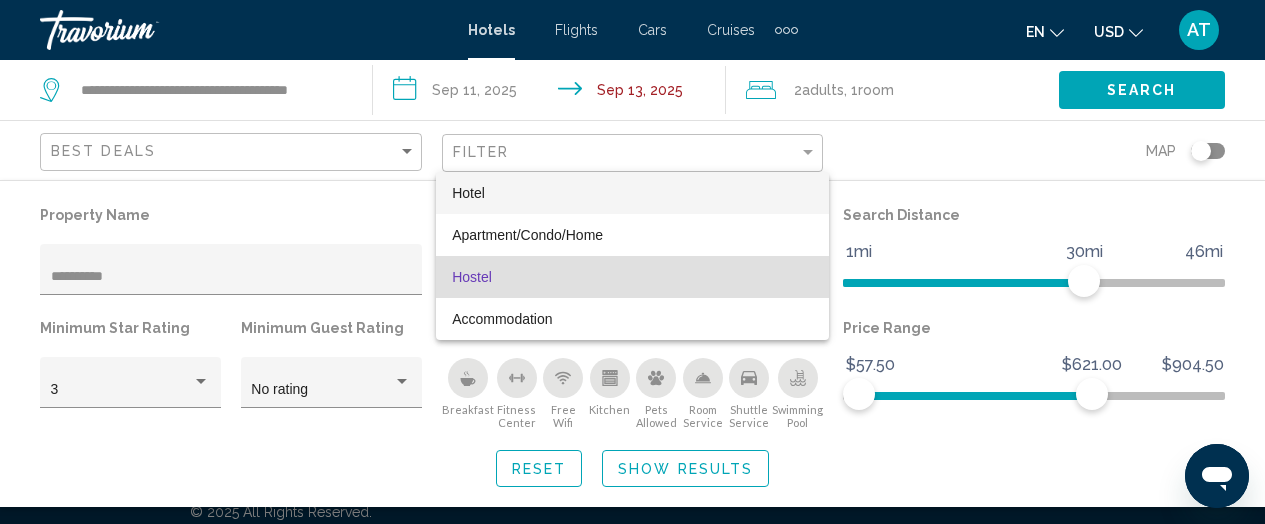 click on "Hotel" at bounding box center [632, 193] 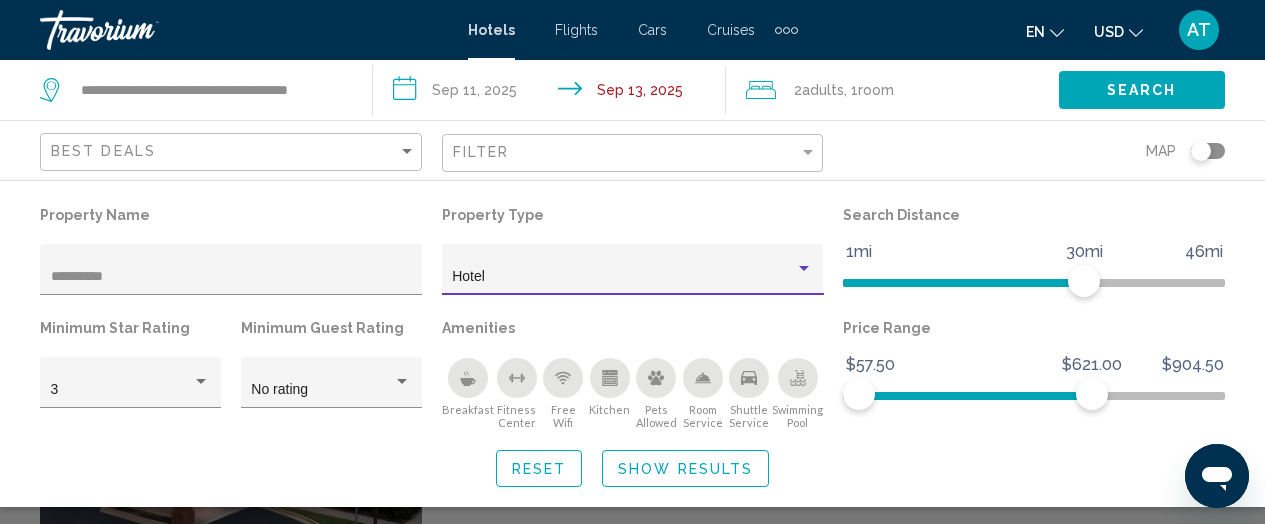 click on "Show Results" 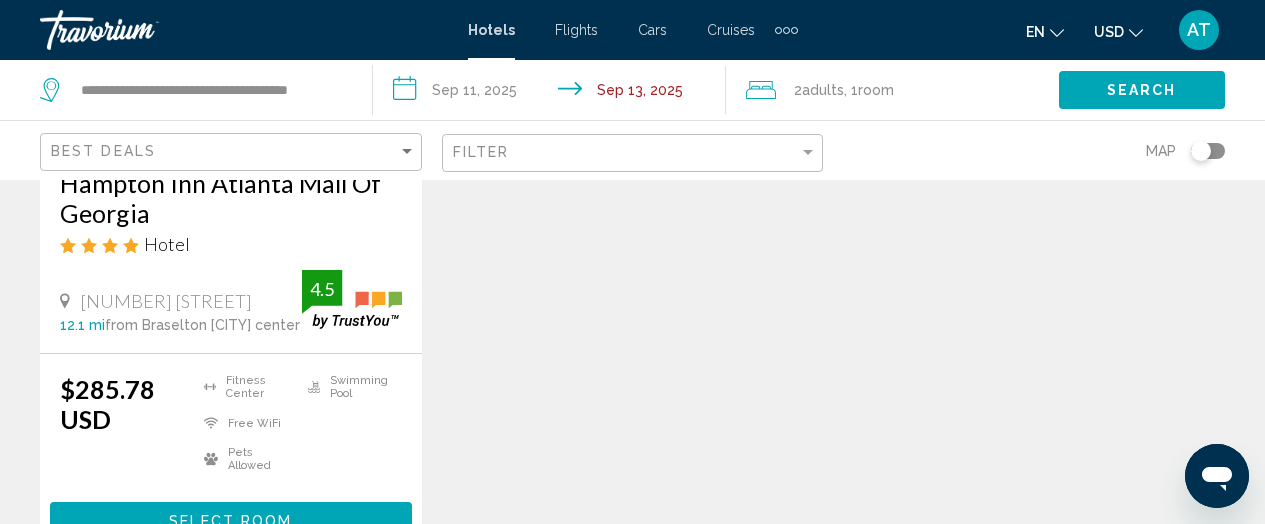 scroll, scrollTop: 0, scrollLeft: 0, axis: both 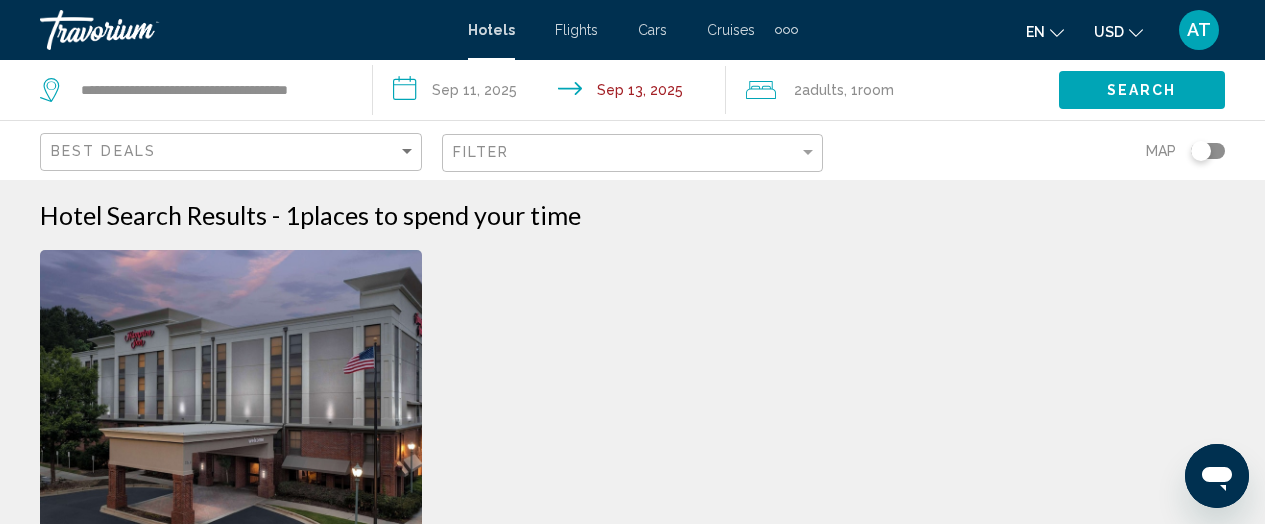 click on "**********" at bounding box center [553, 93] 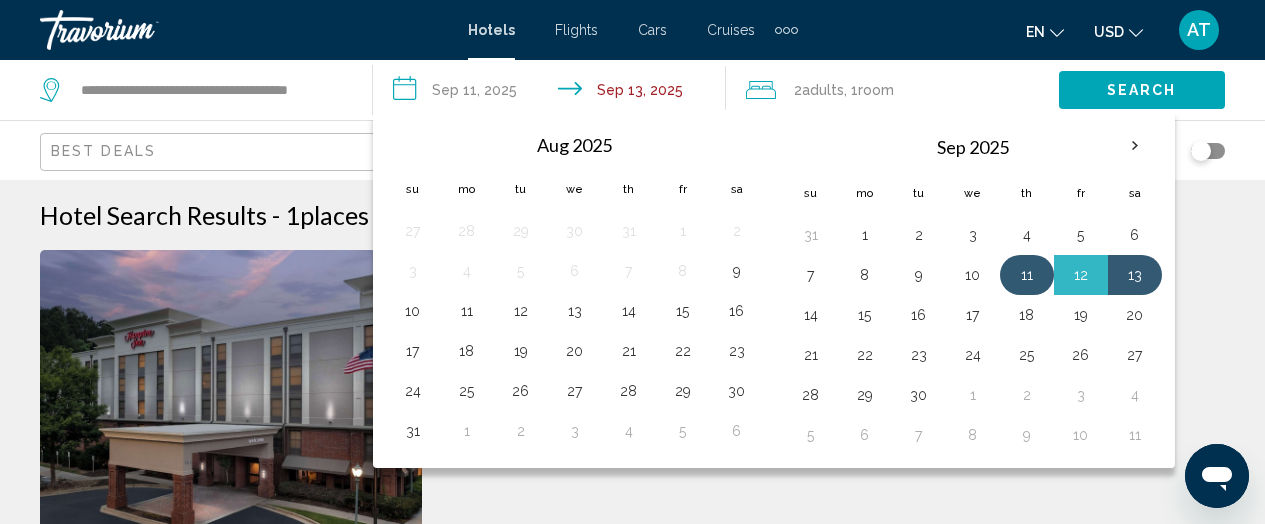 click on "11" at bounding box center [1027, 275] 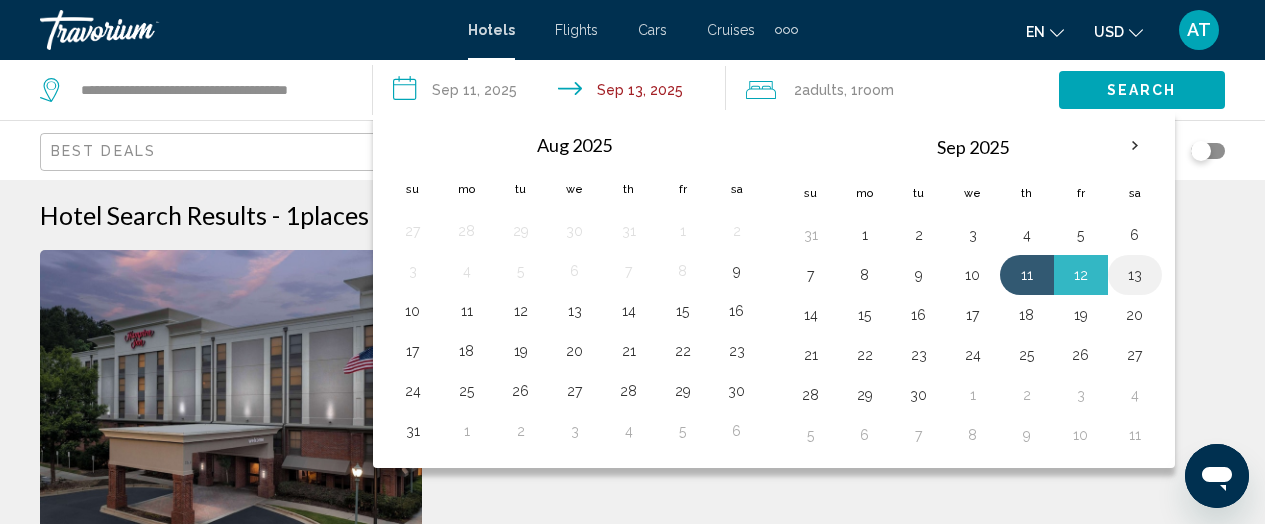 click on "13" at bounding box center [1135, 275] 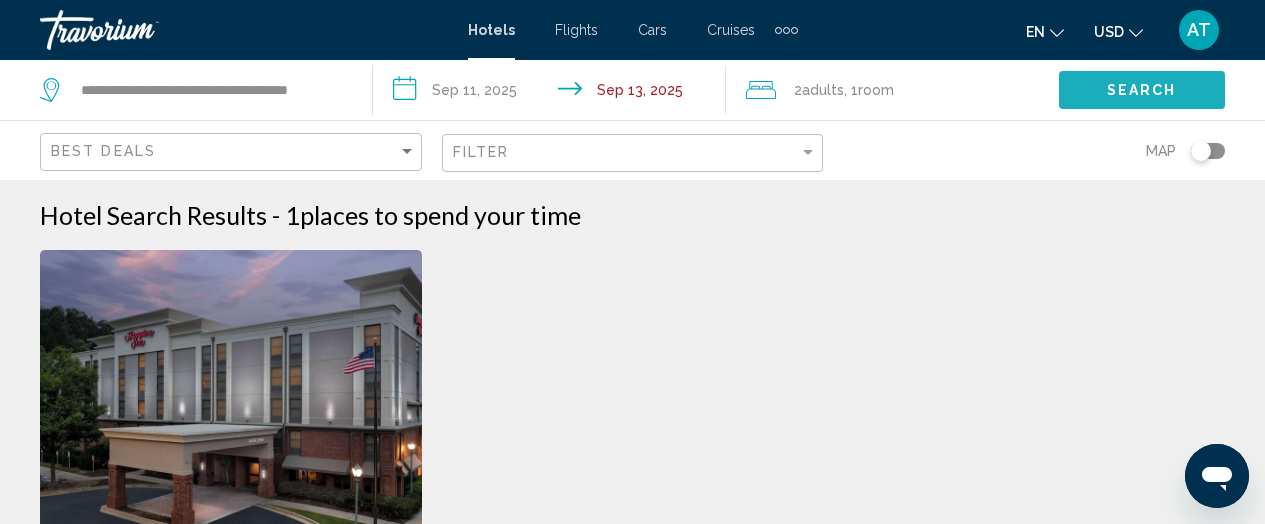click on "Search" 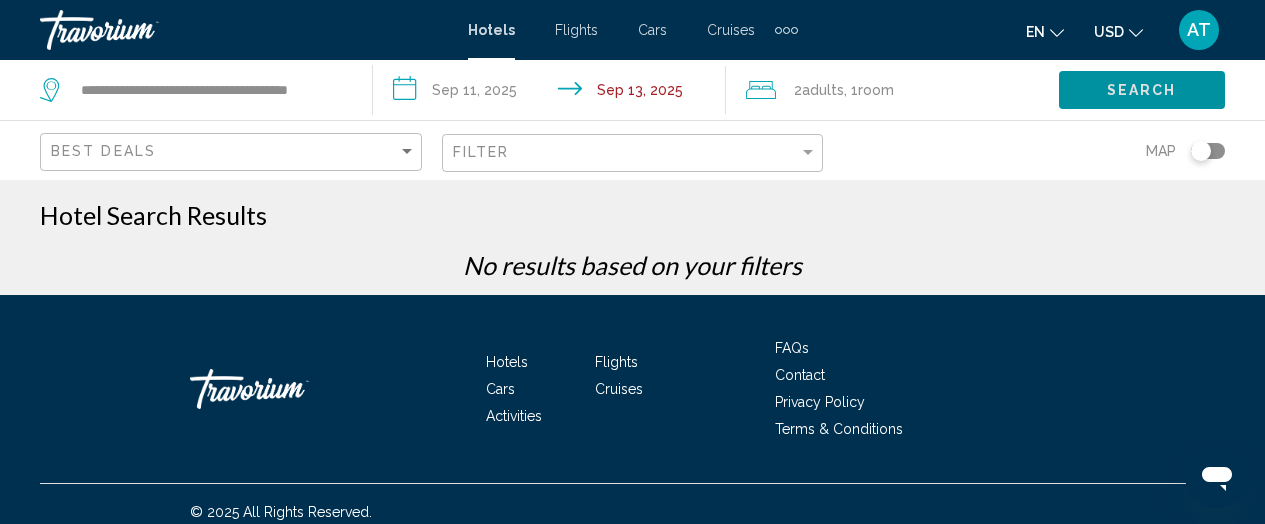 click on "Search" 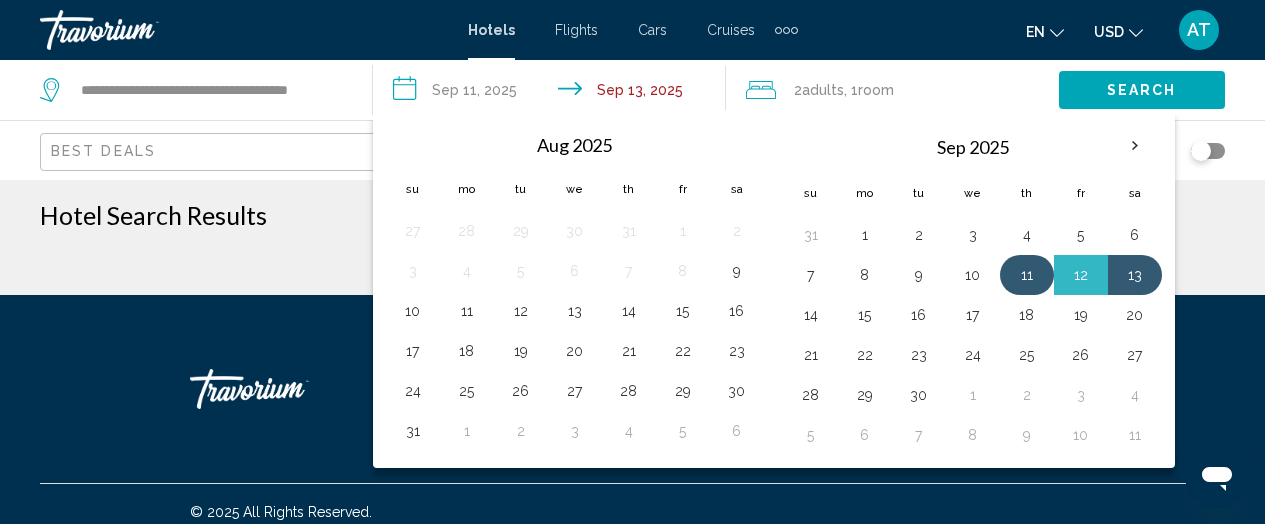 click on "11" at bounding box center [1027, 275] 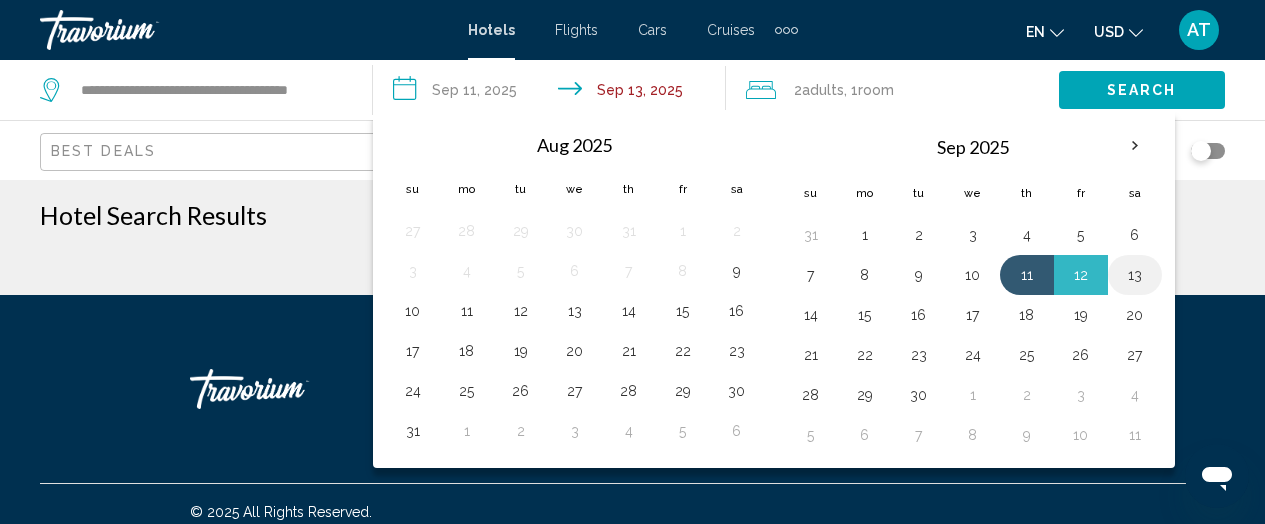 click on "13" at bounding box center (1135, 275) 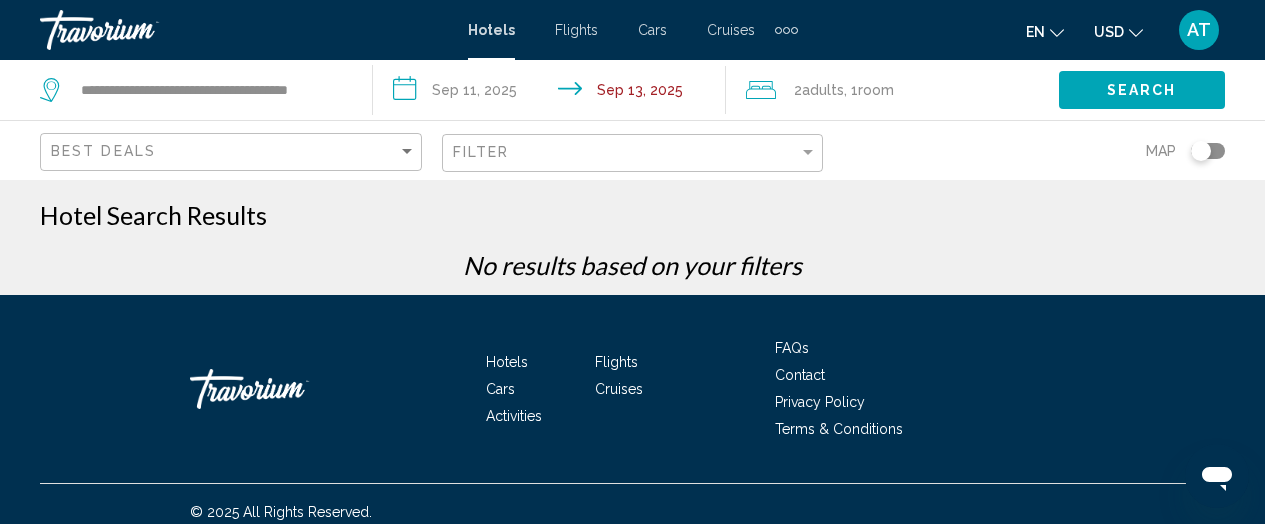 click on "Search" 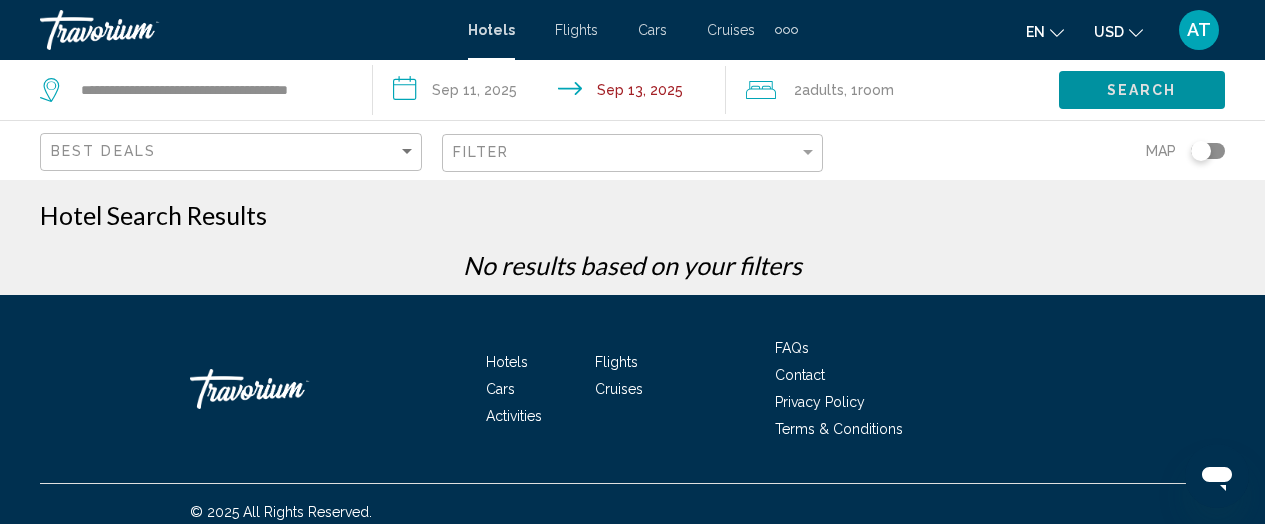 click on "**********" at bounding box center (553, 93) 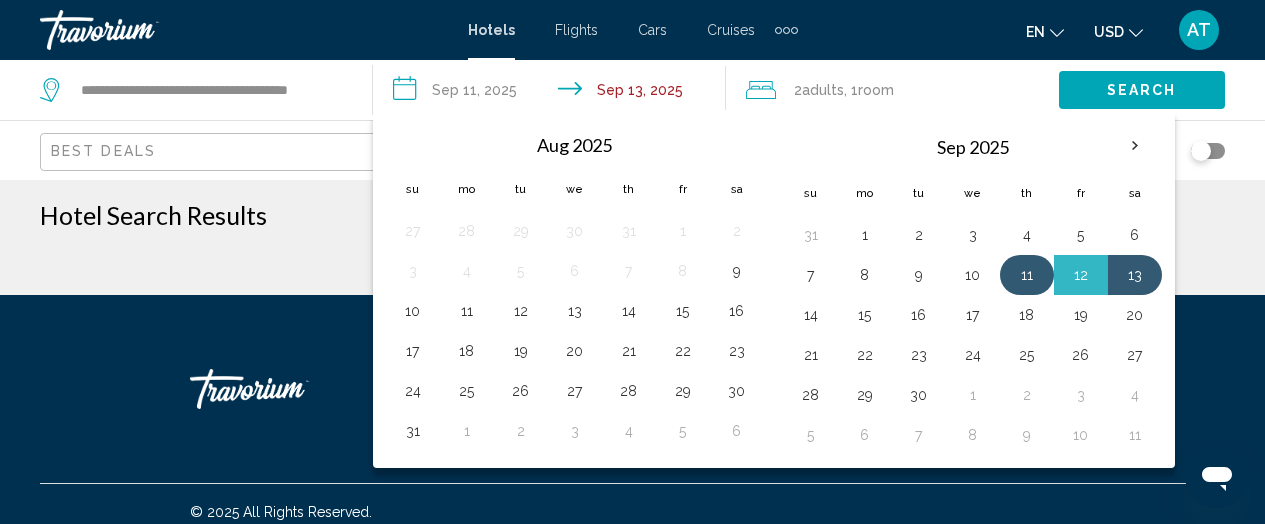 click on "11" at bounding box center [1027, 275] 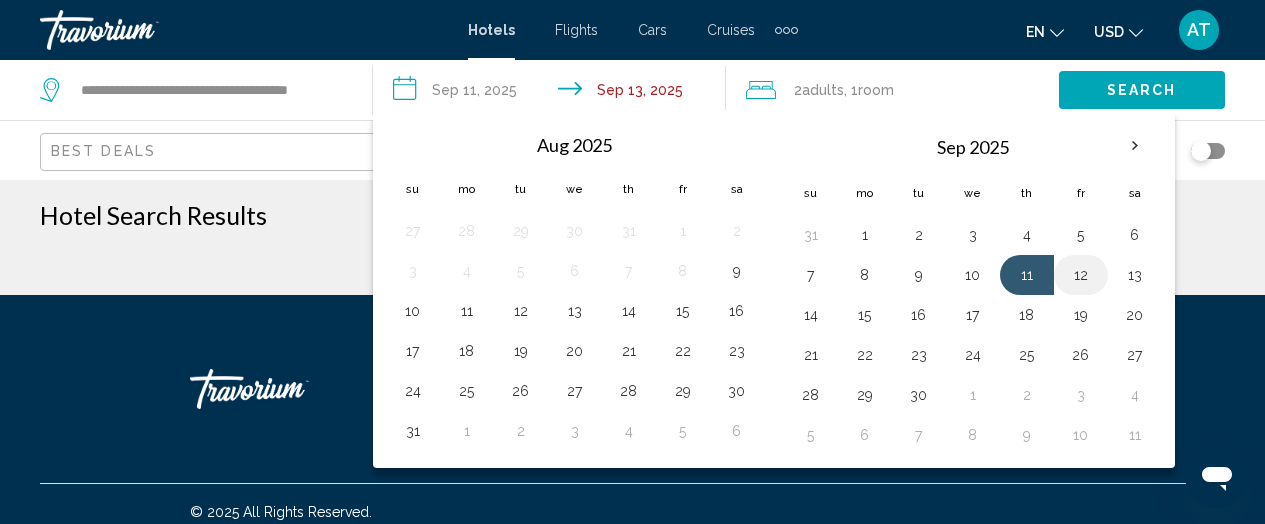 click on "12" at bounding box center (1081, 275) 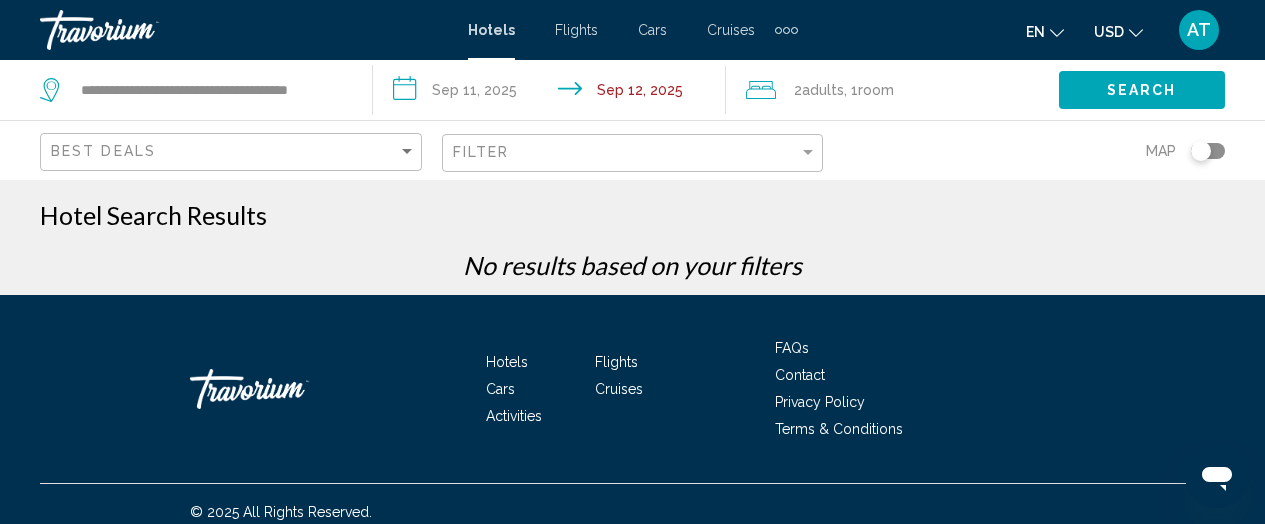 click on "**********" at bounding box center [553, 93] 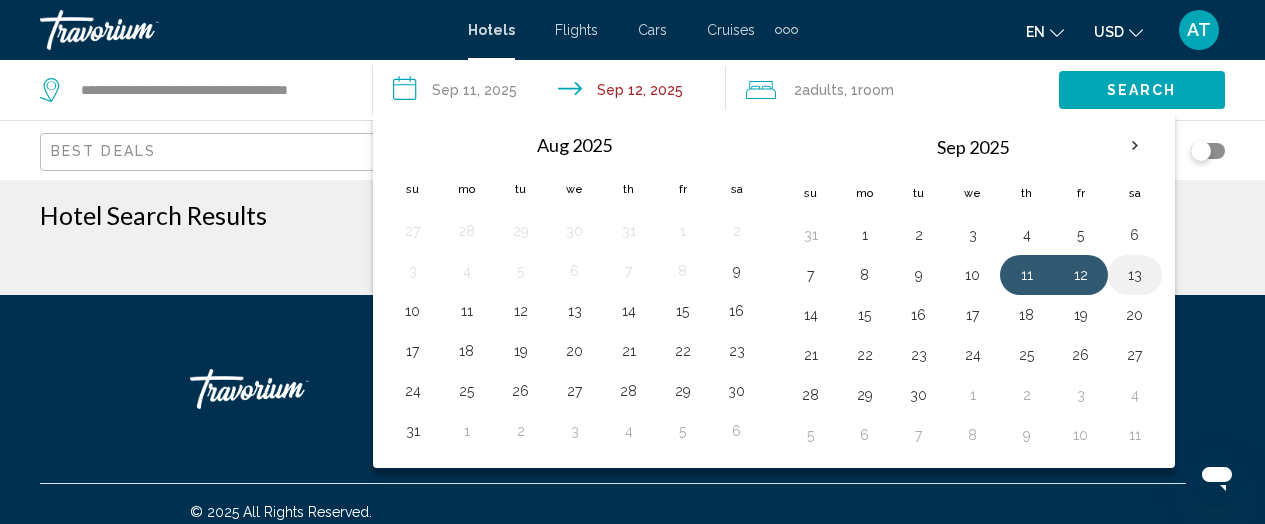 click on "13" at bounding box center (1135, 275) 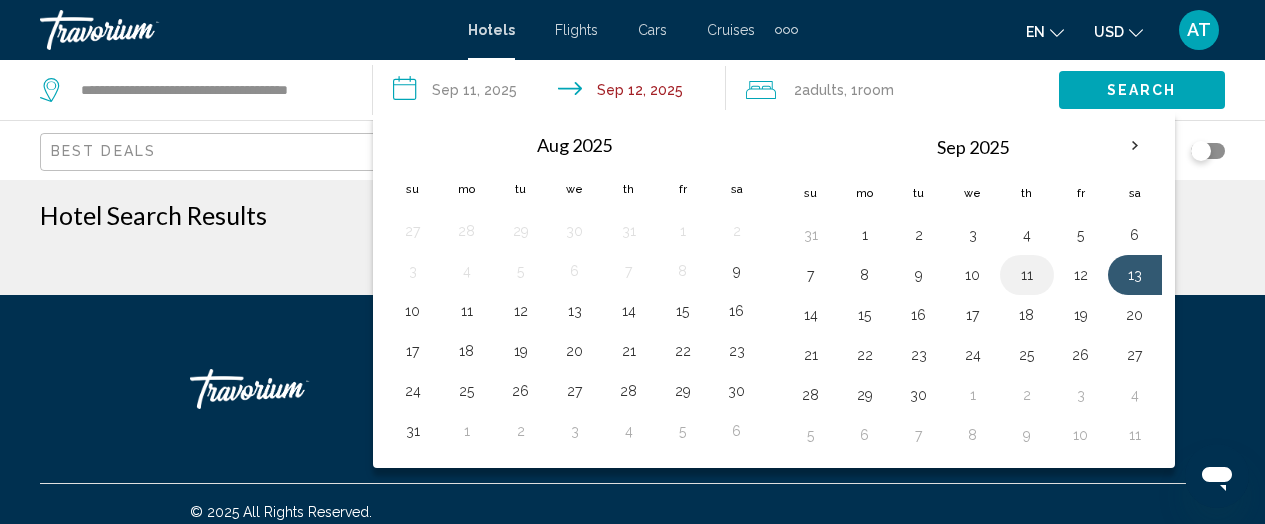click on "11" at bounding box center (1027, 275) 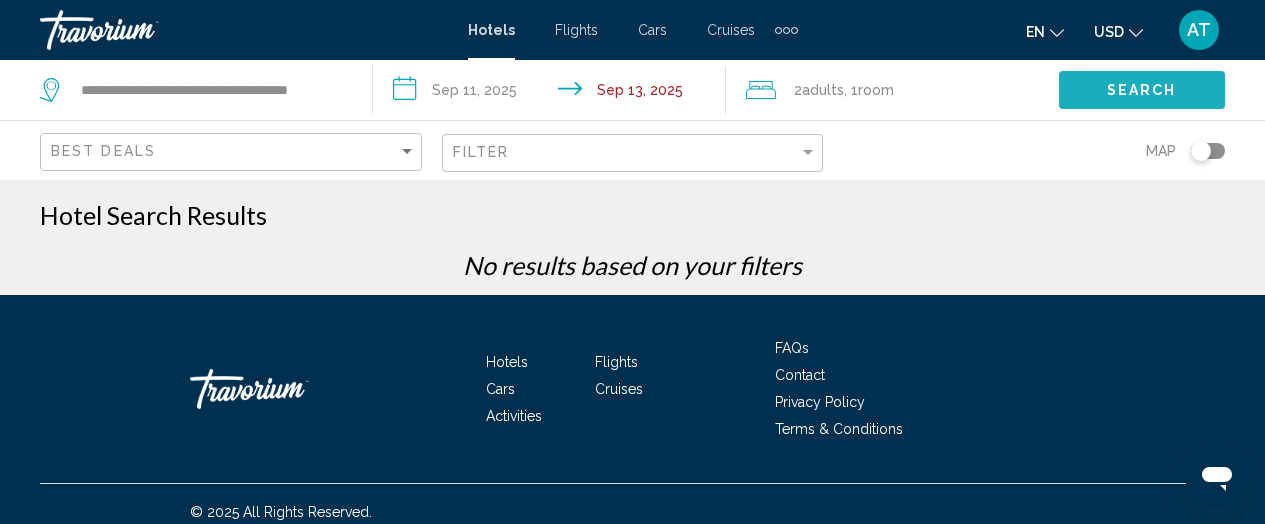 click on "Search" 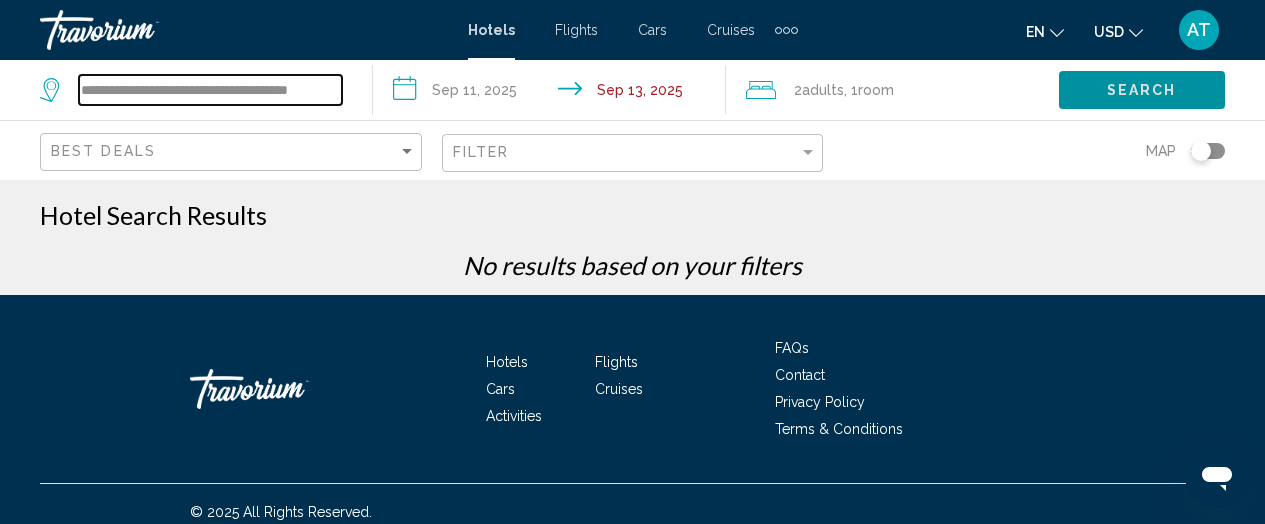 click on "**********" at bounding box center (210, 90) 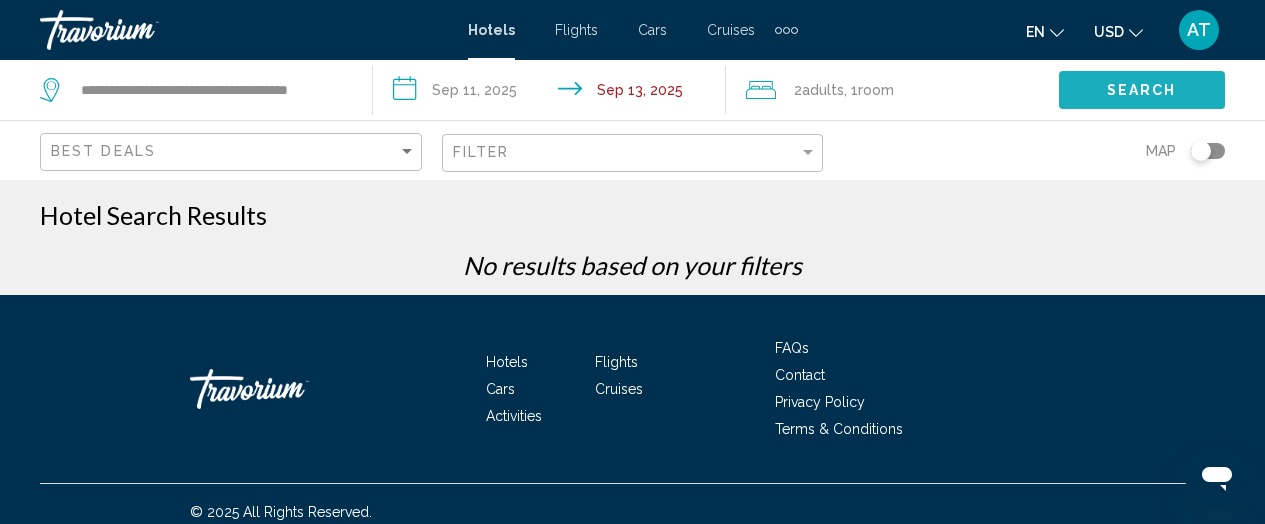 click on "Search" 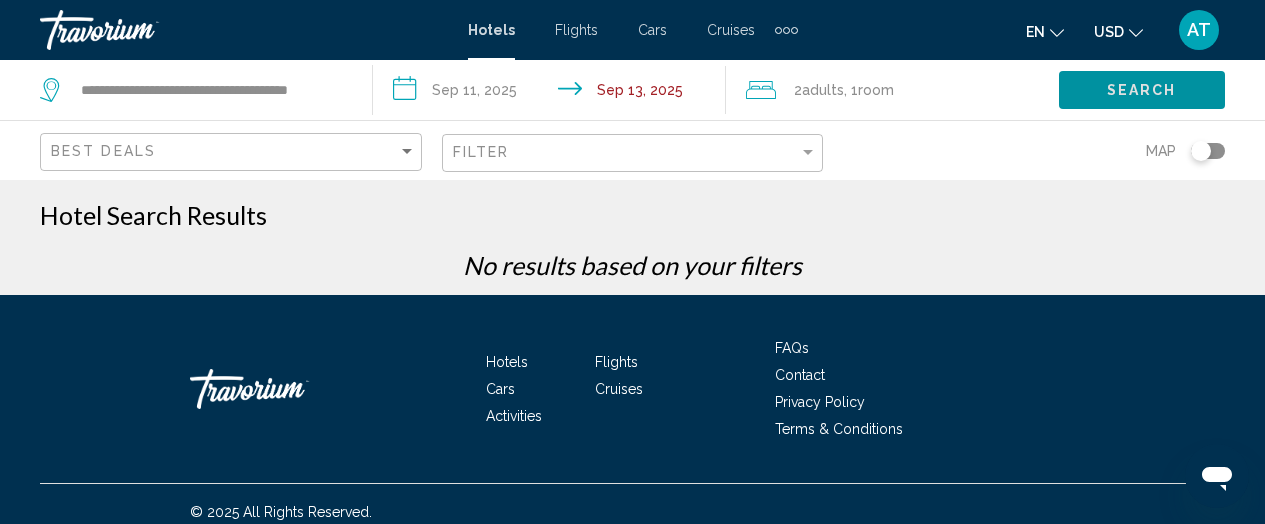 click on "Hotels" at bounding box center (491, 30) 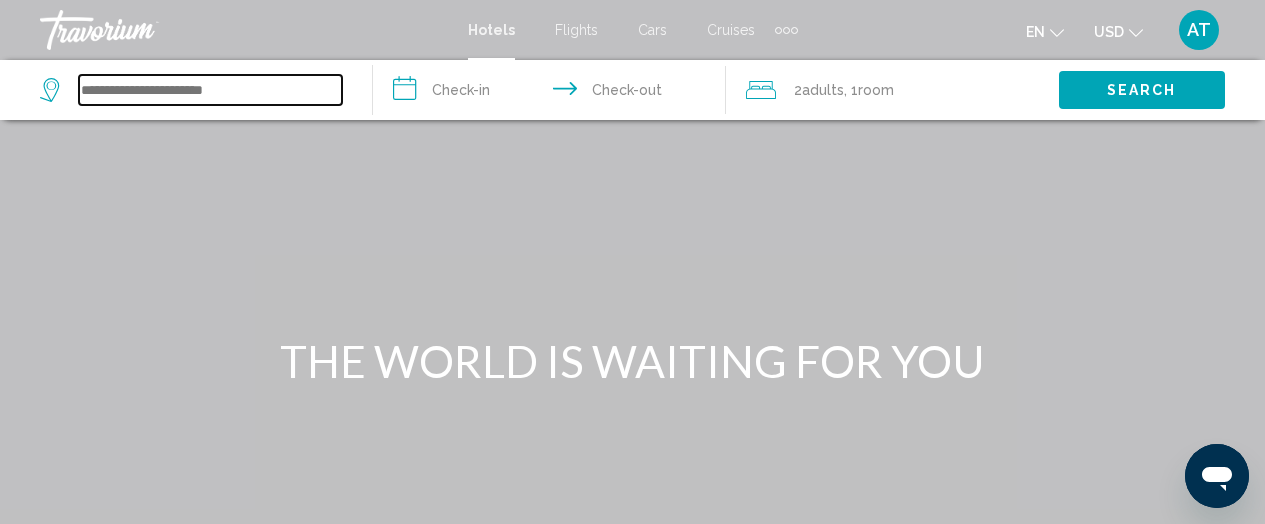 click at bounding box center [210, 90] 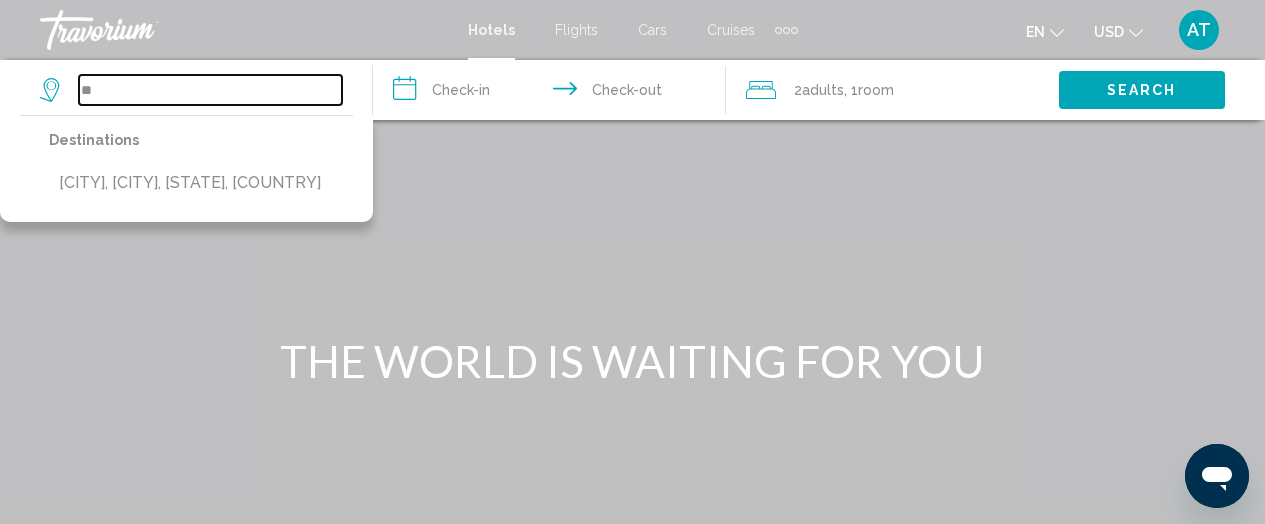 type on "*" 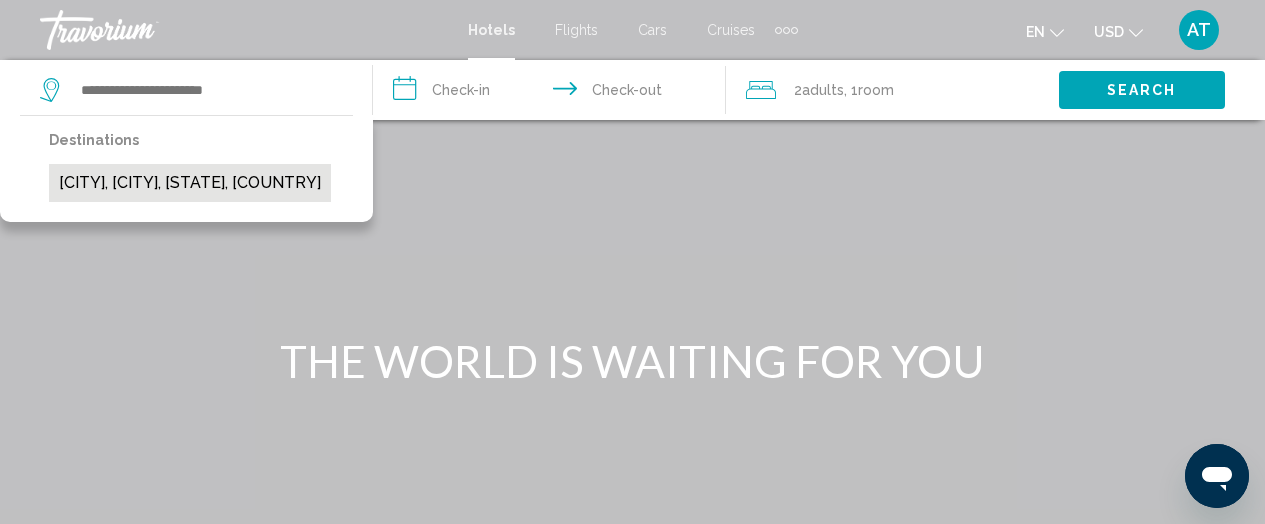 click on "Braselton, Gainesville, GA, United States" at bounding box center (190, 183) 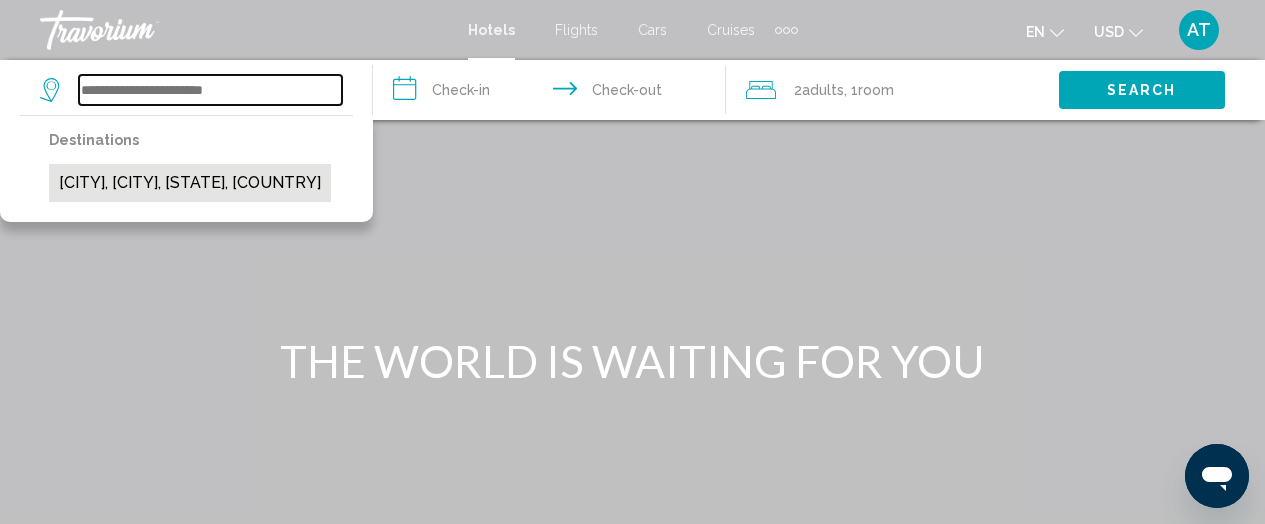 type on "**********" 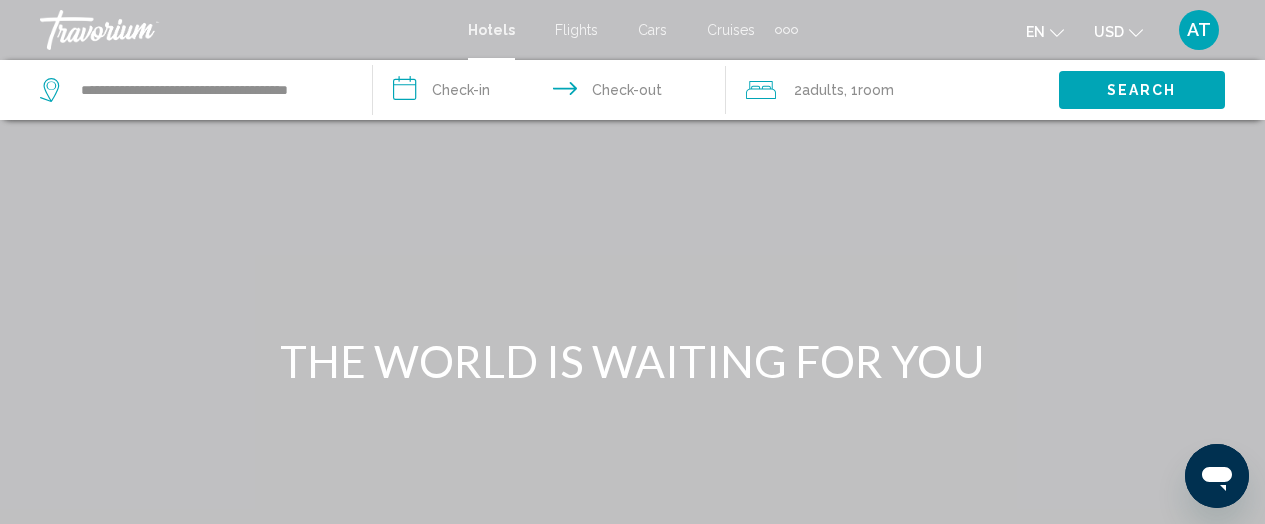 click on "**********" at bounding box center (553, 93) 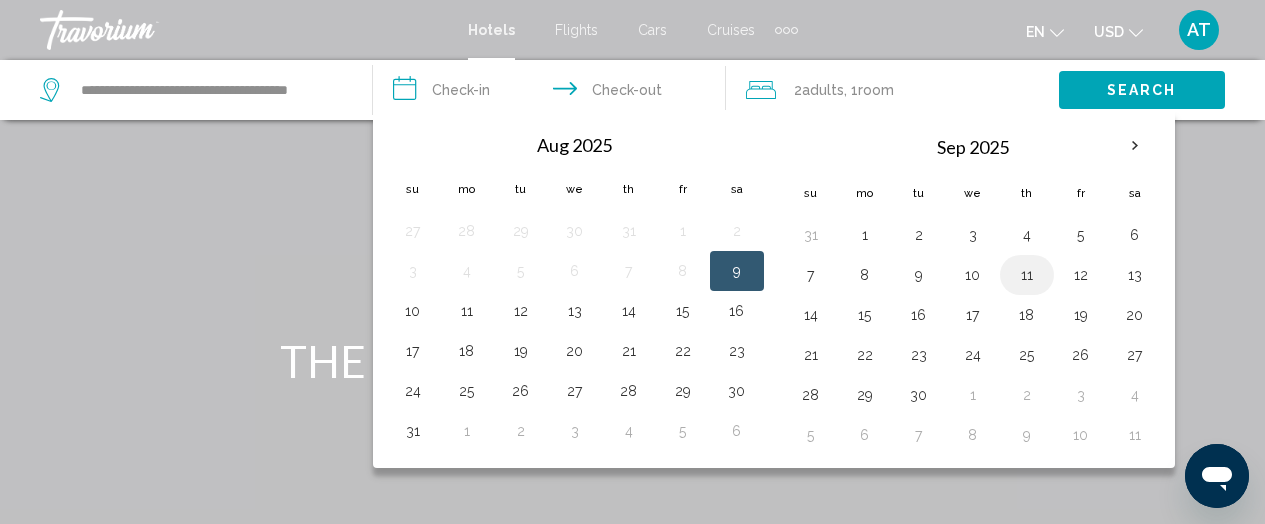 click on "11" at bounding box center [1027, 275] 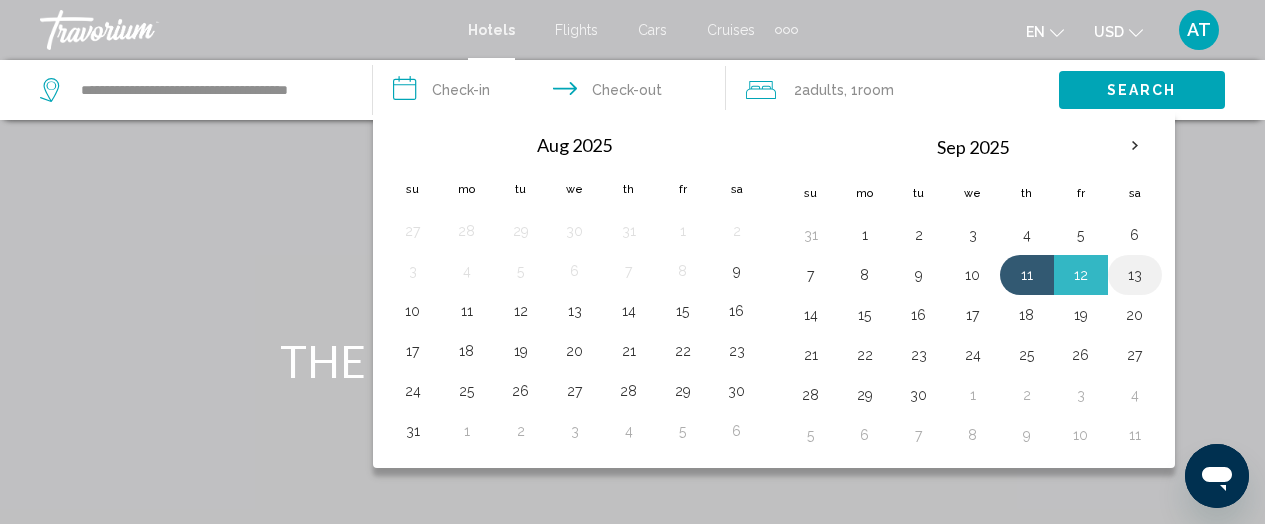click on "13" at bounding box center (1135, 275) 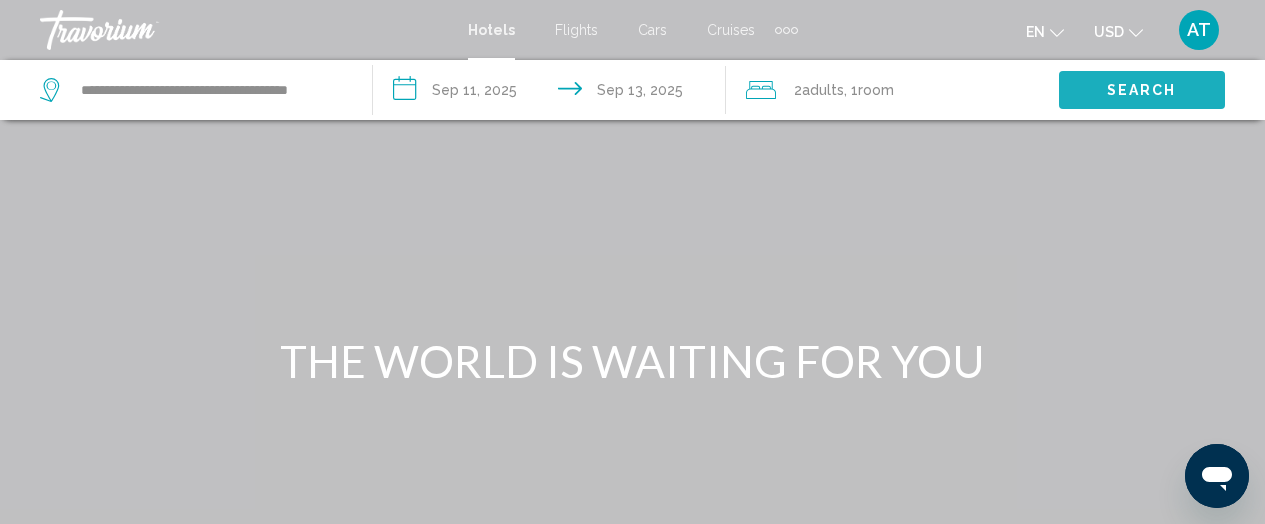 click on "Search" at bounding box center (1142, 91) 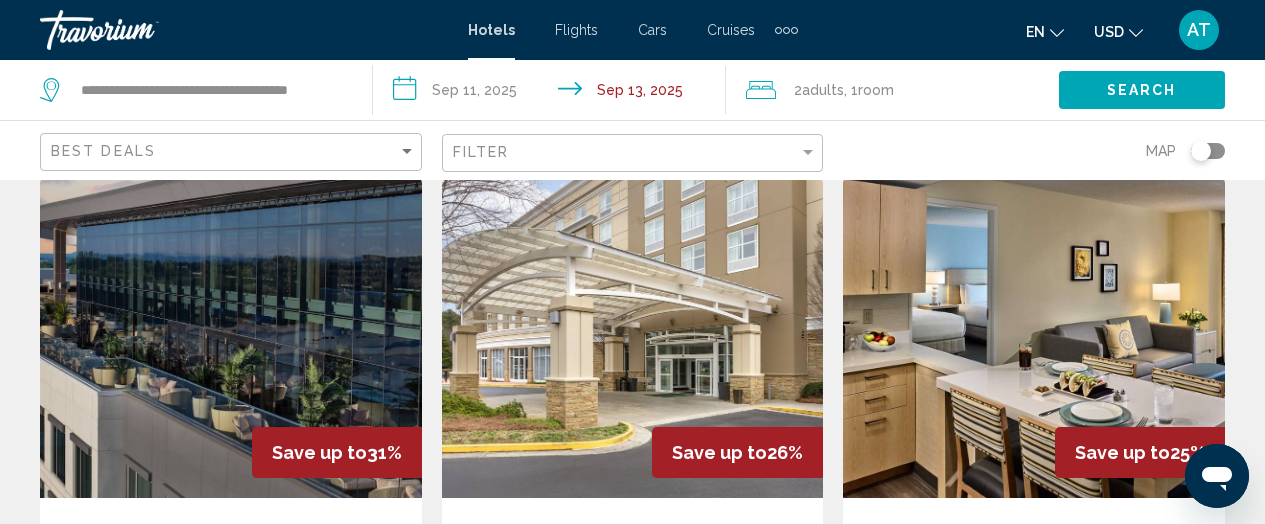 scroll, scrollTop: 0, scrollLeft: 0, axis: both 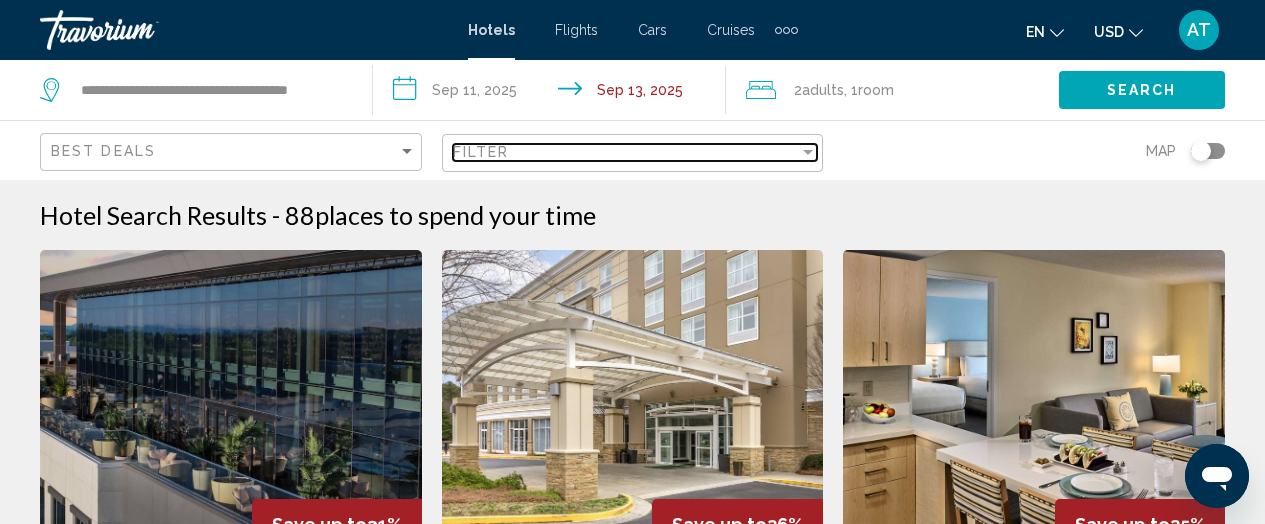 click at bounding box center (808, 152) 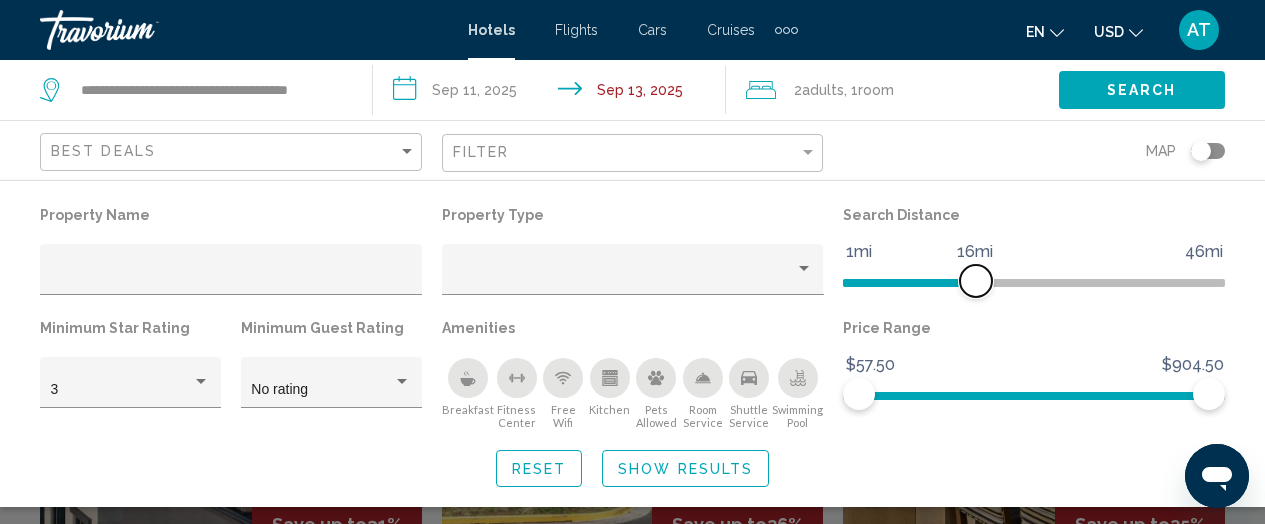 drag, startPoint x: 1081, startPoint y: 280, endPoint x: 976, endPoint y: 284, distance: 105.076164 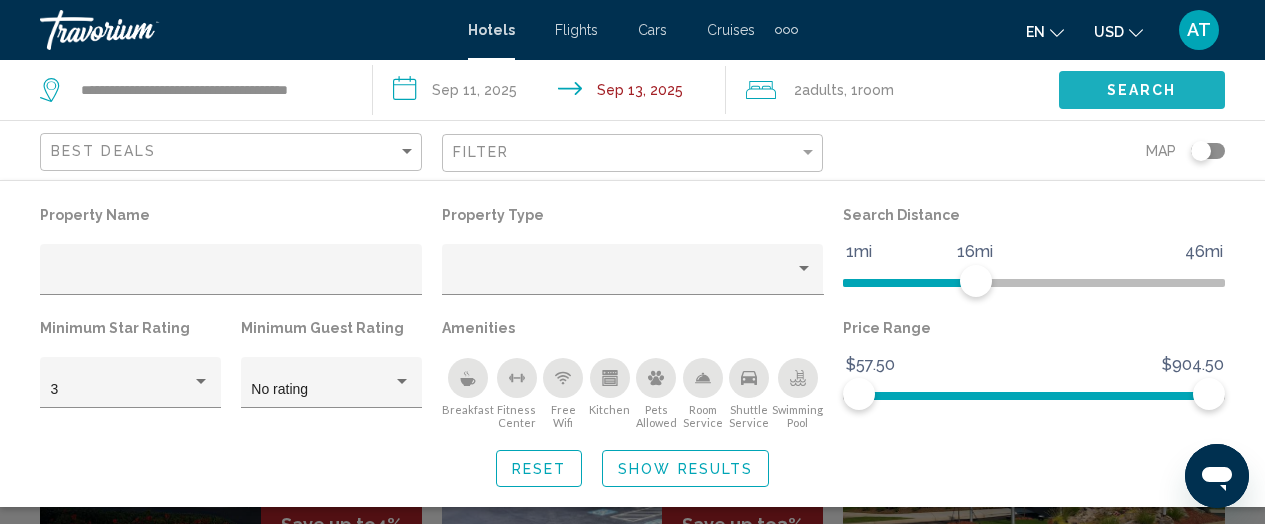 click on "Search" 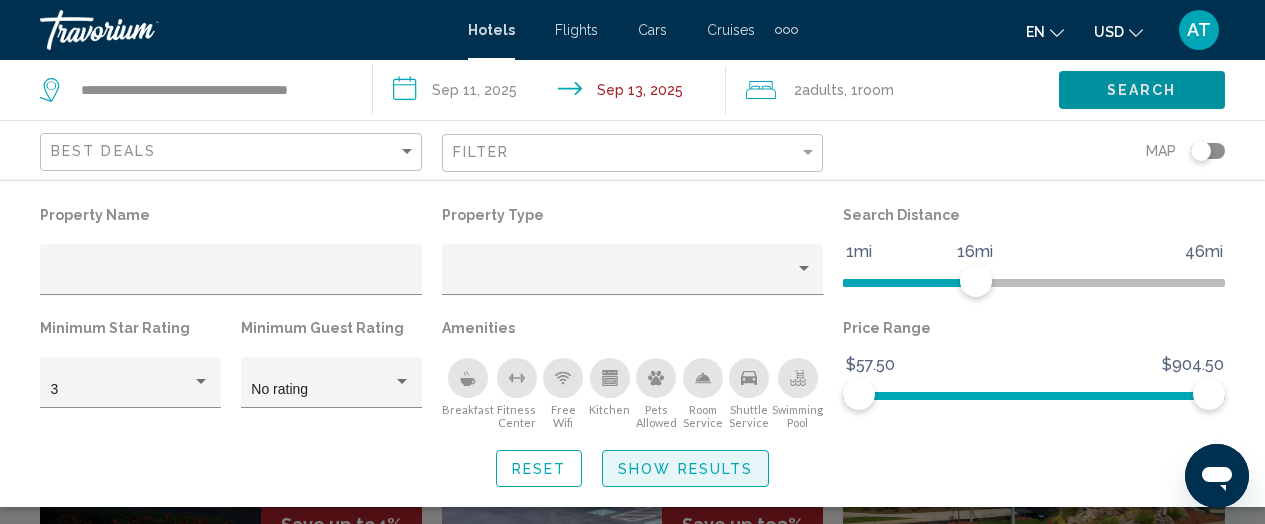 click on "Show Results" 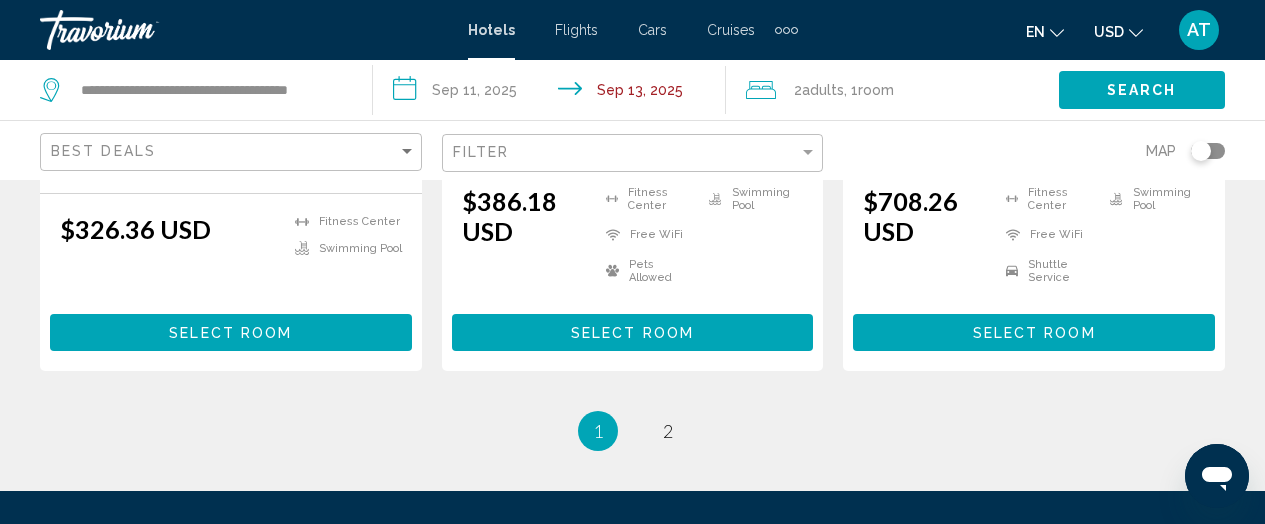scroll, scrollTop: 3095, scrollLeft: 0, axis: vertical 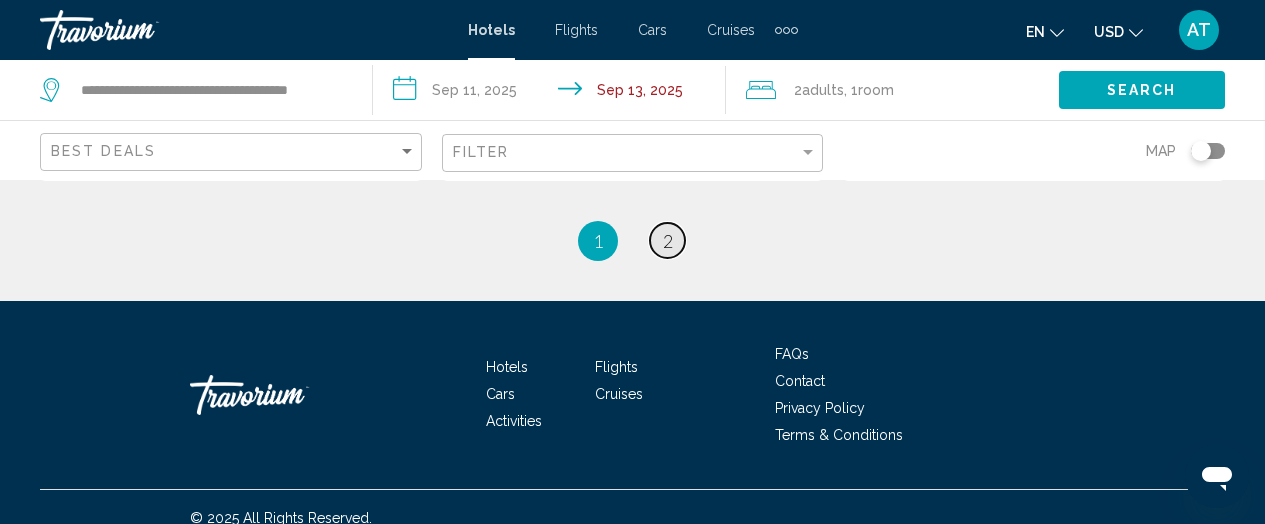 click on "page  2" at bounding box center [667, 240] 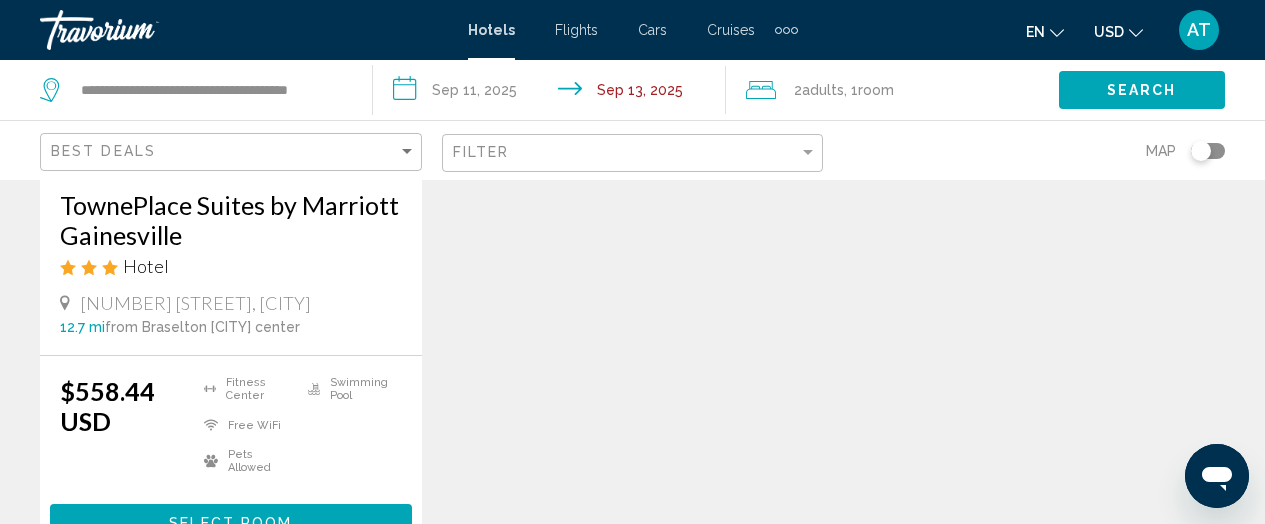 scroll, scrollTop: 0, scrollLeft: 0, axis: both 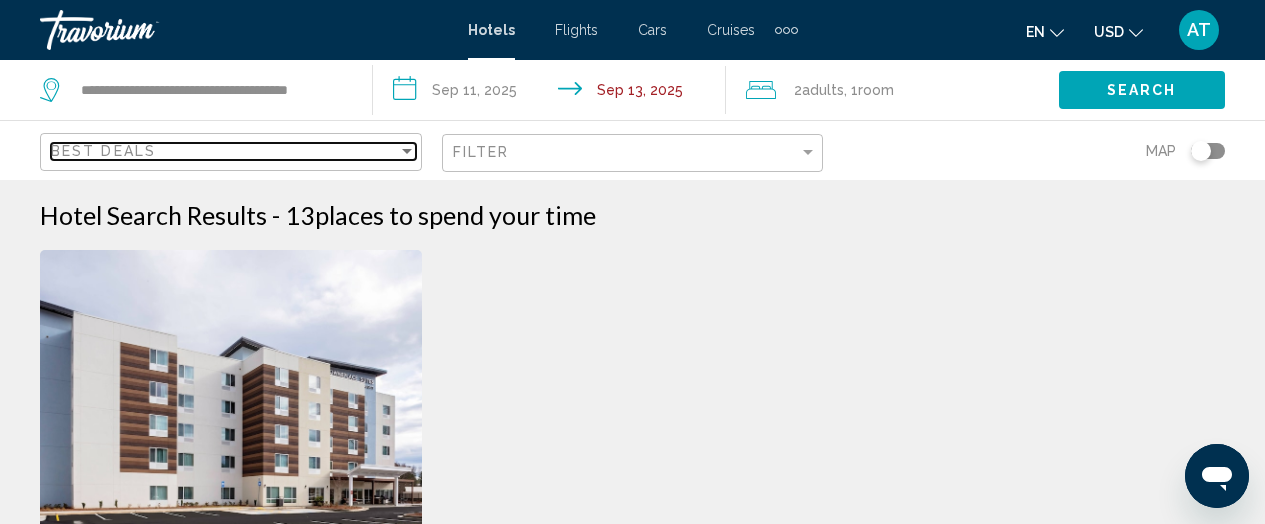 click at bounding box center (407, 151) 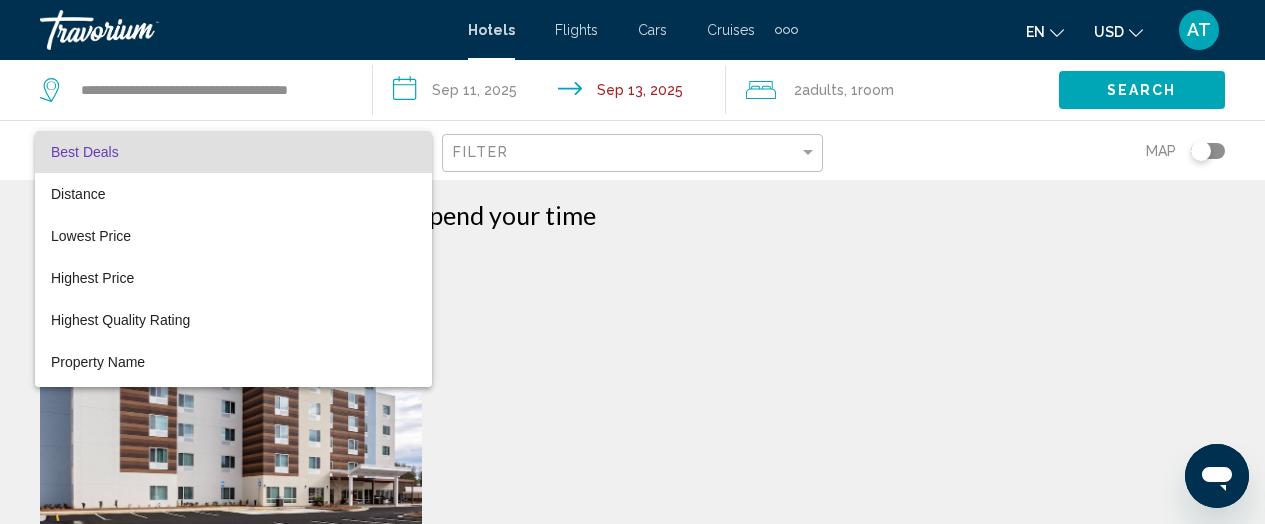 click on "Best Deals" at bounding box center [233, 152] 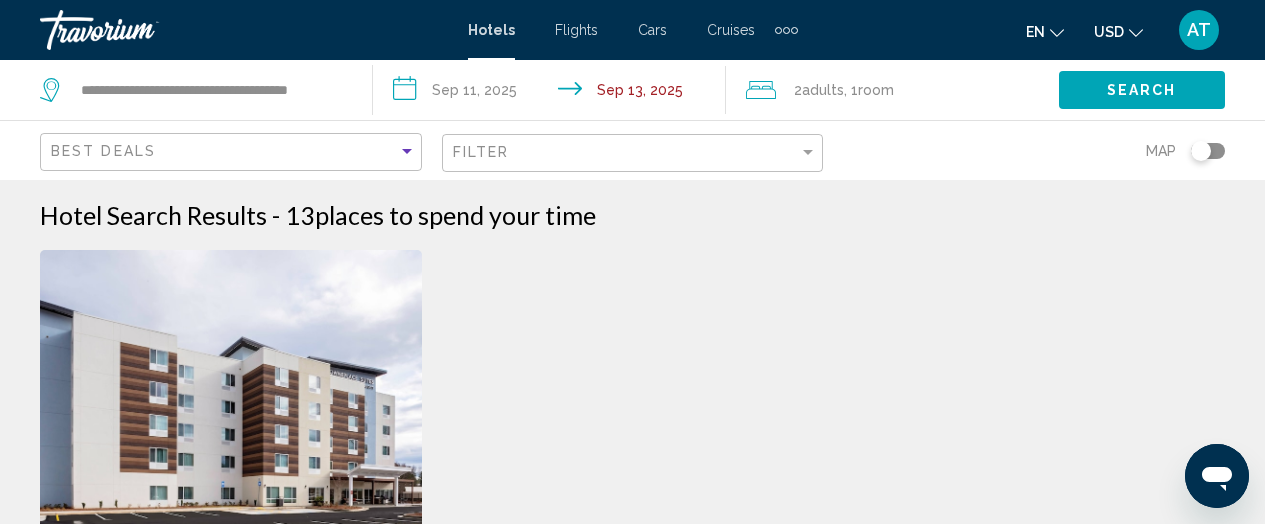 click on "Filter" 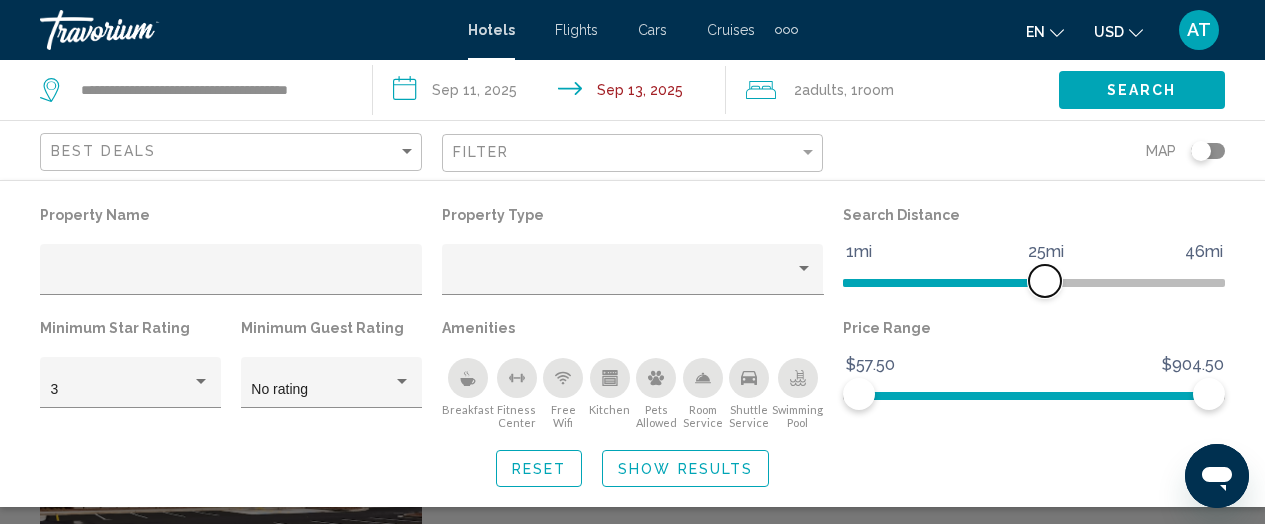 drag, startPoint x: 984, startPoint y: 282, endPoint x: 1042, endPoint y: 282, distance: 58 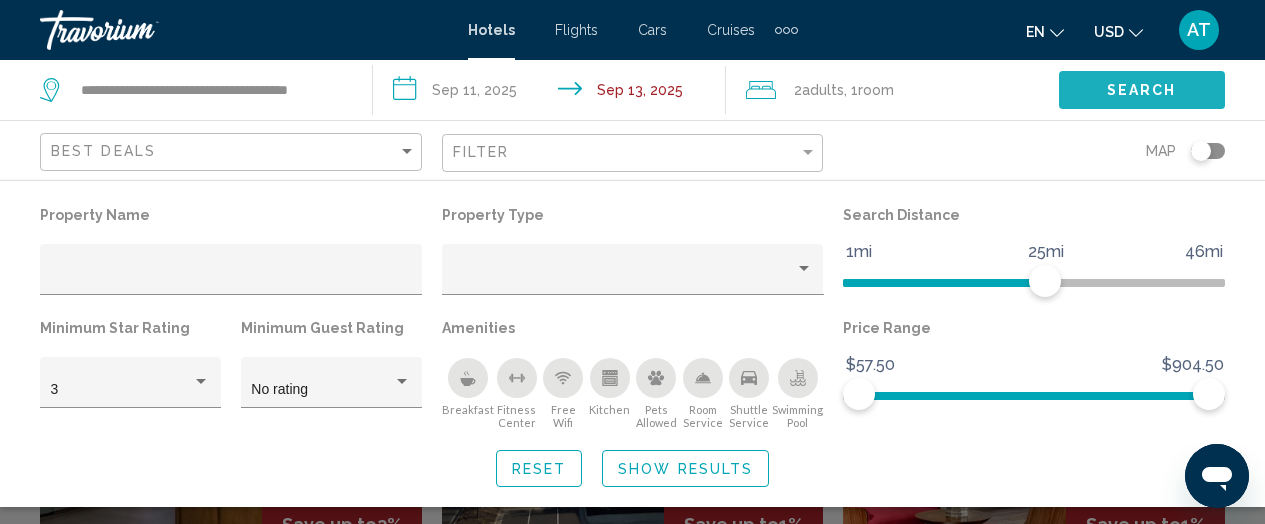 click on "Search" 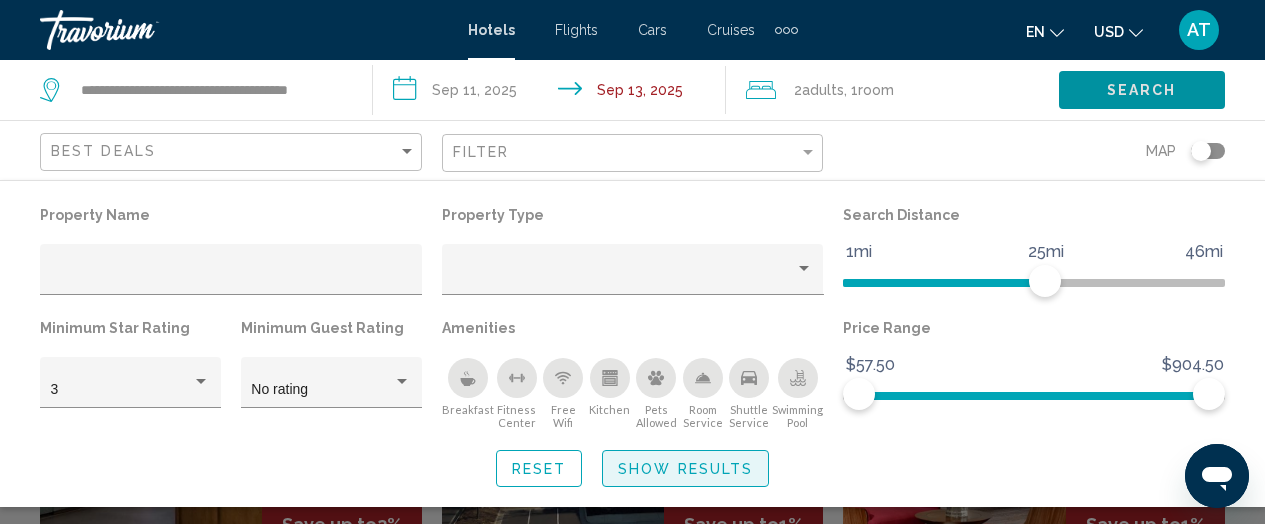 click on "Show Results" 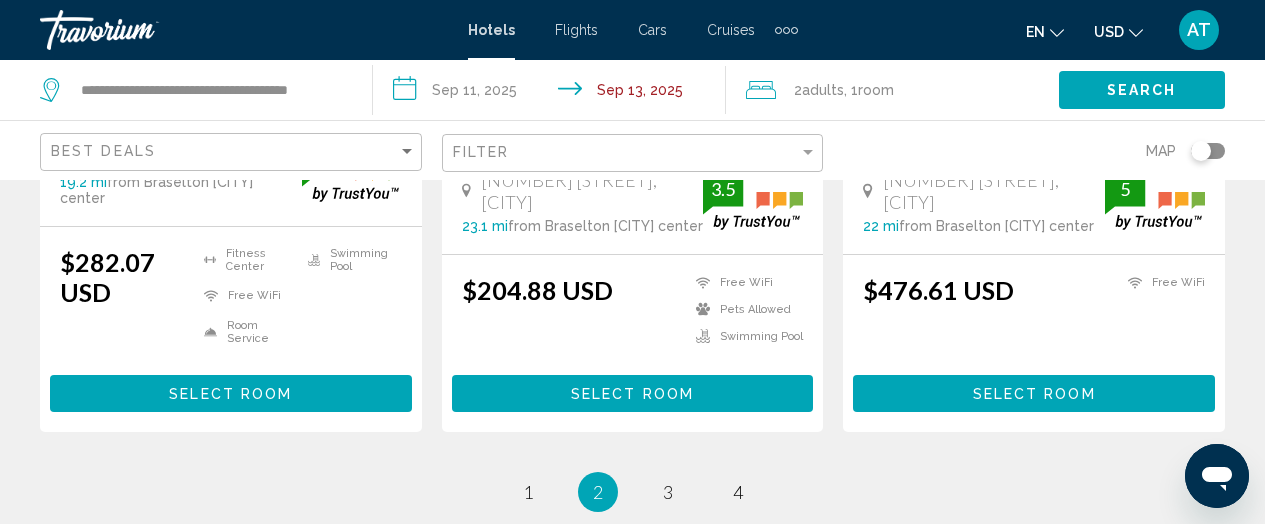 scroll, scrollTop: 3119, scrollLeft: 0, axis: vertical 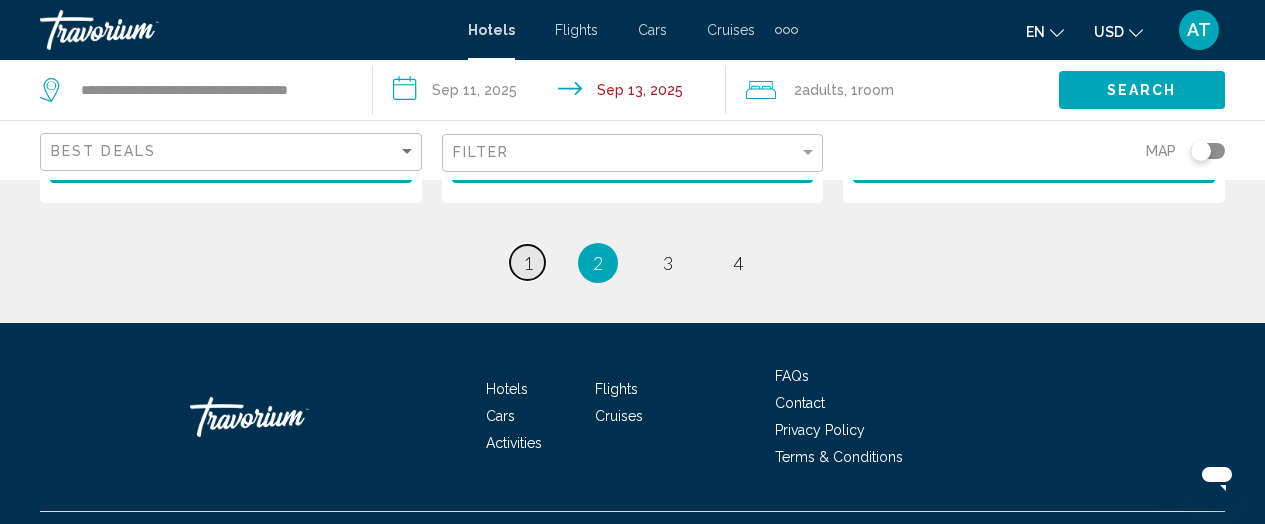 click on "page  1" at bounding box center [527, 262] 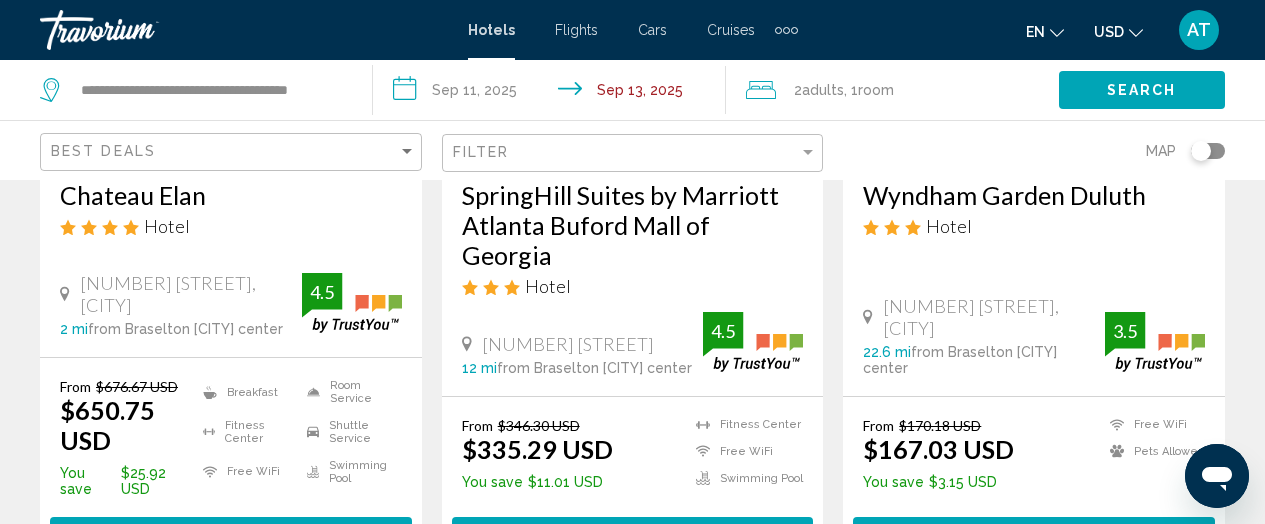 scroll, scrollTop: 3187, scrollLeft: 0, axis: vertical 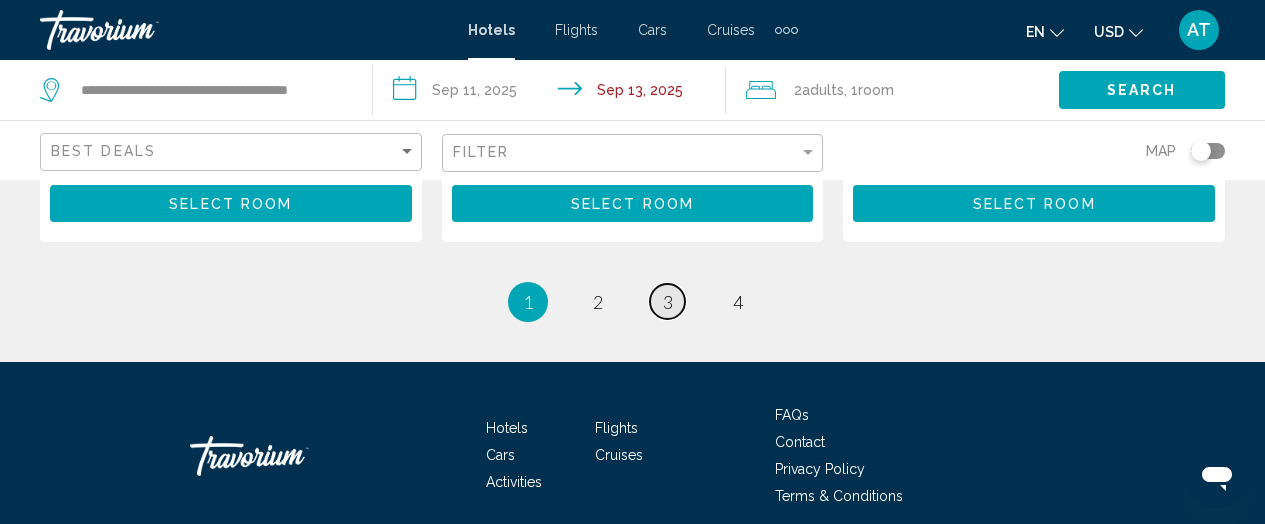 click on "page  3" at bounding box center [667, 301] 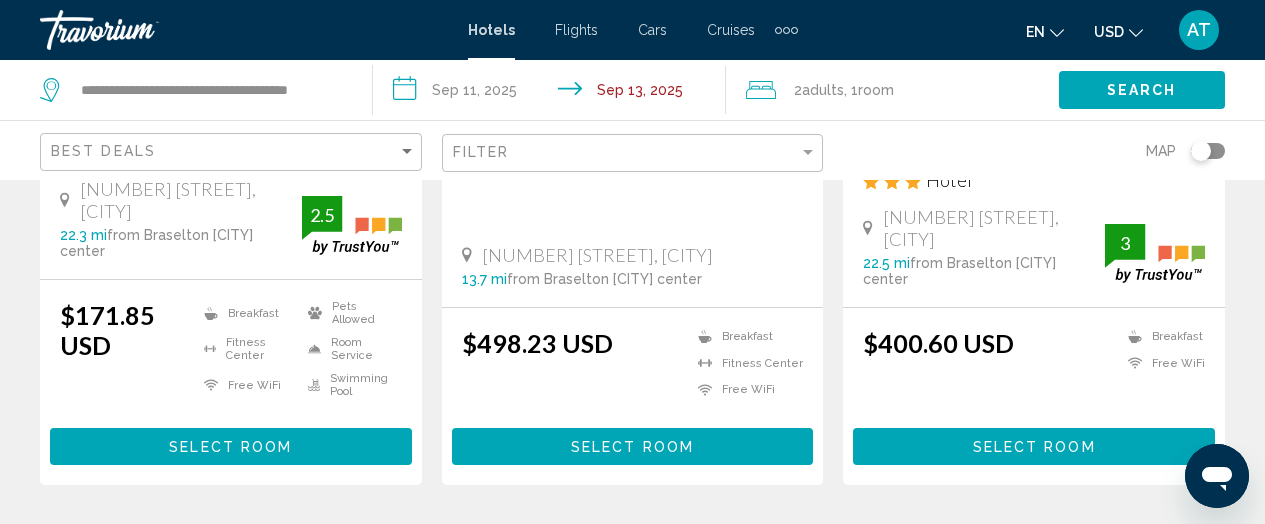 scroll, scrollTop: 2902, scrollLeft: 0, axis: vertical 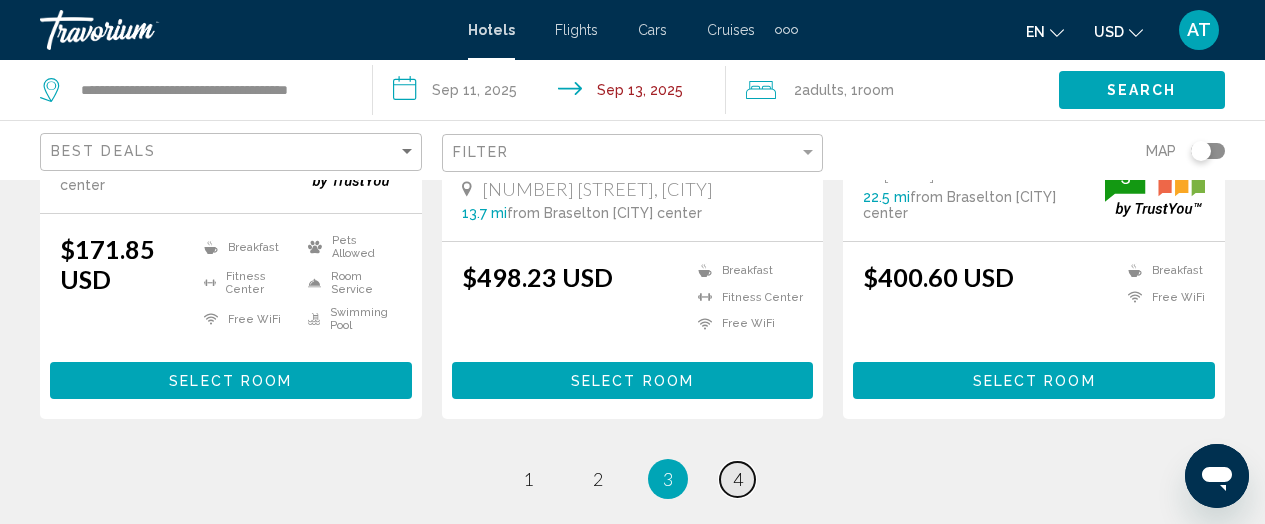 click on "4" at bounding box center [738, 479] 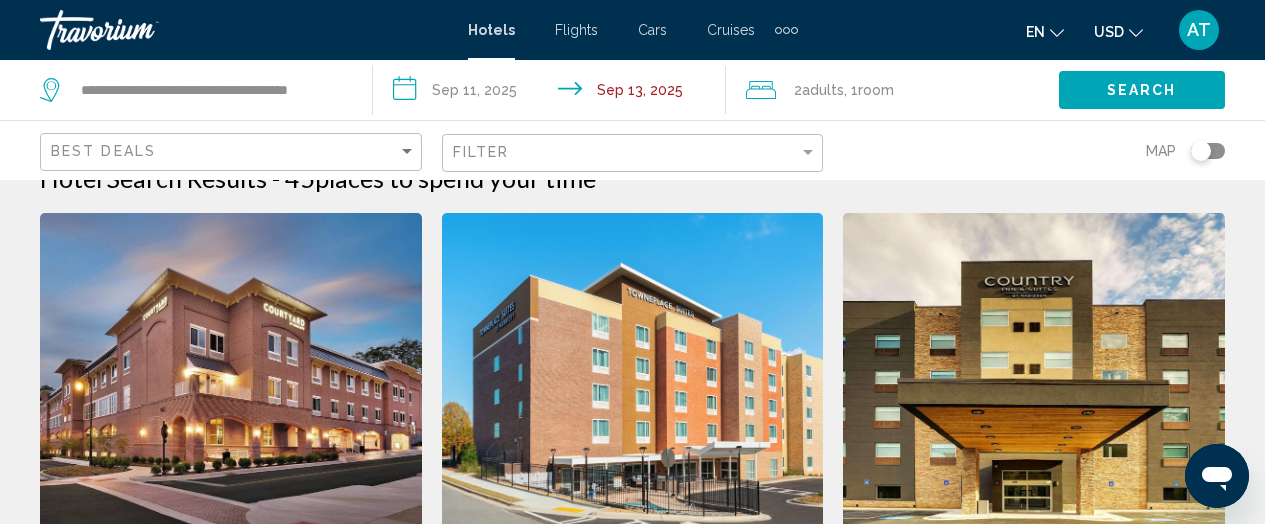 scroll, scrollTop: 0, scrollLeft: 0, axis: both 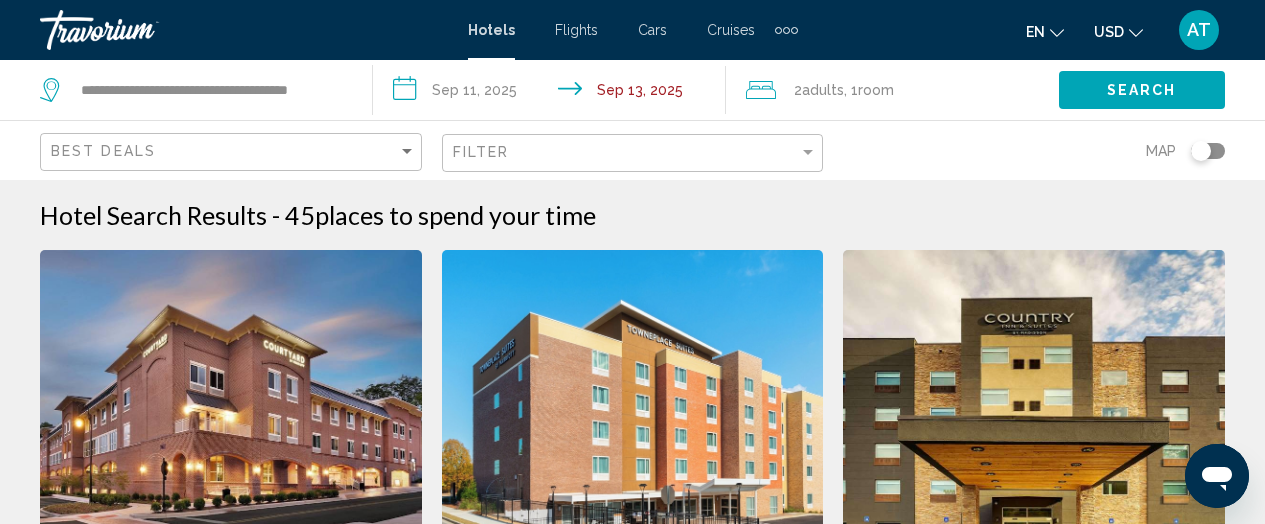 click on "**********" at bounding box center (553, 93) 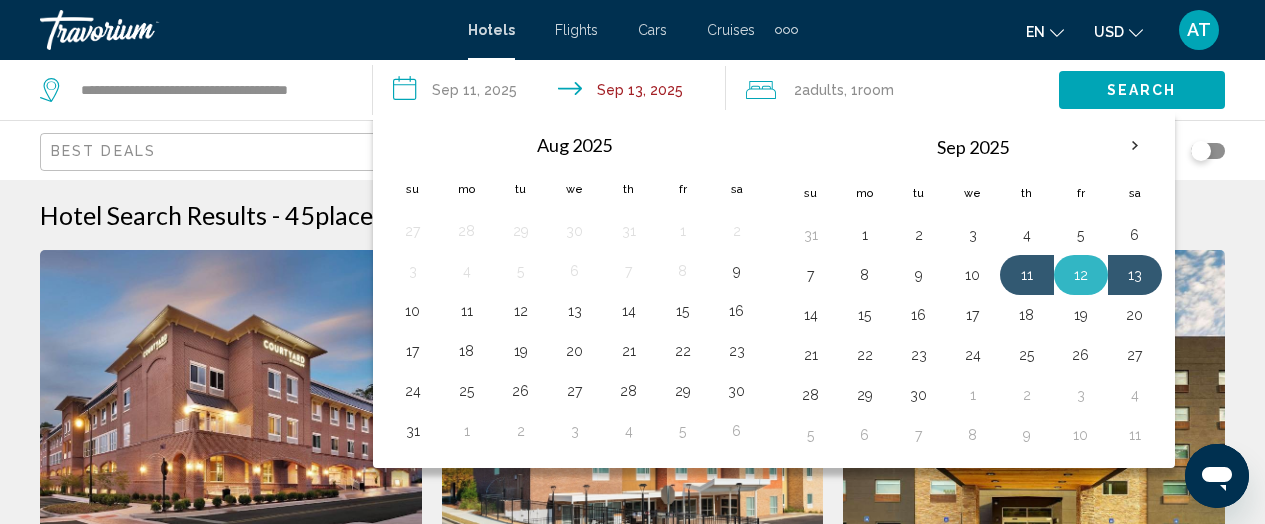 click on "12" at bounding box center [1081, 275] 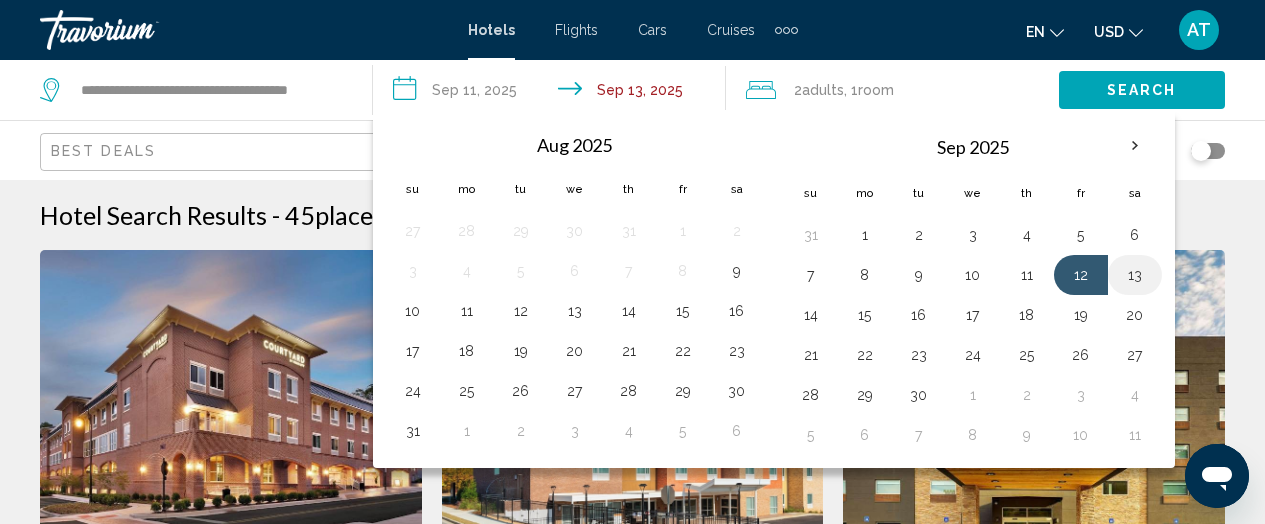 click on "13" at bounding box center (1135, 275) 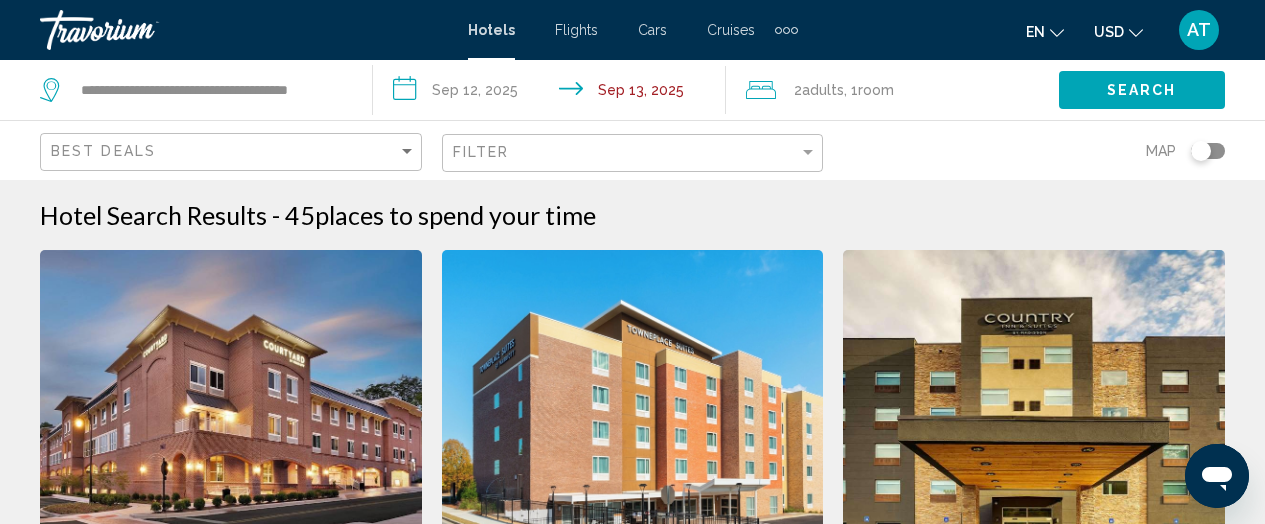 click on "Search" 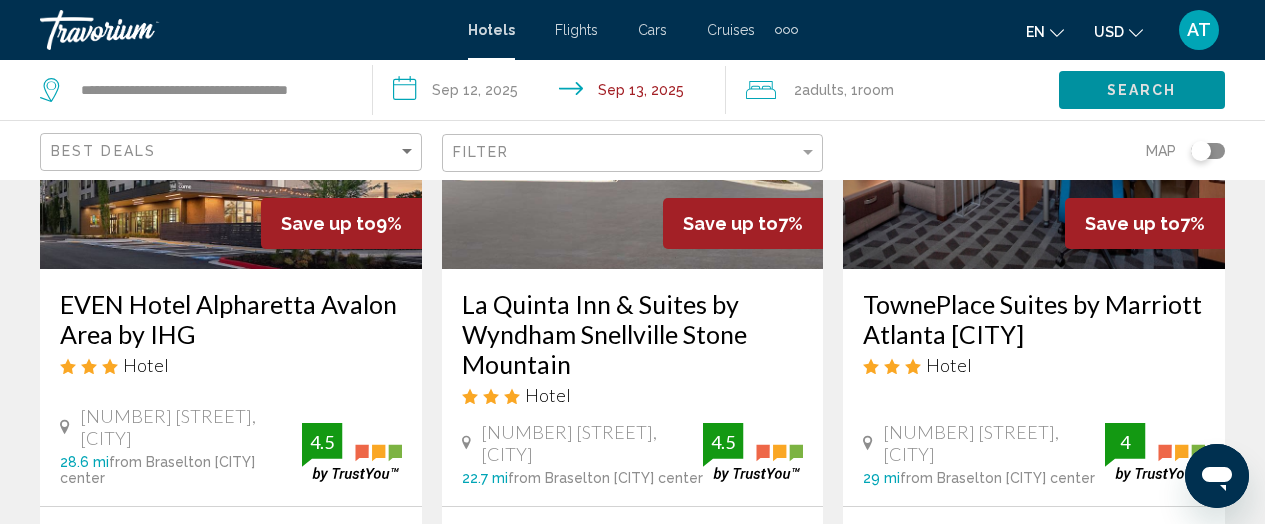 scroll, scrollTop: 3102, scrollLeft: 0, axis: vertical 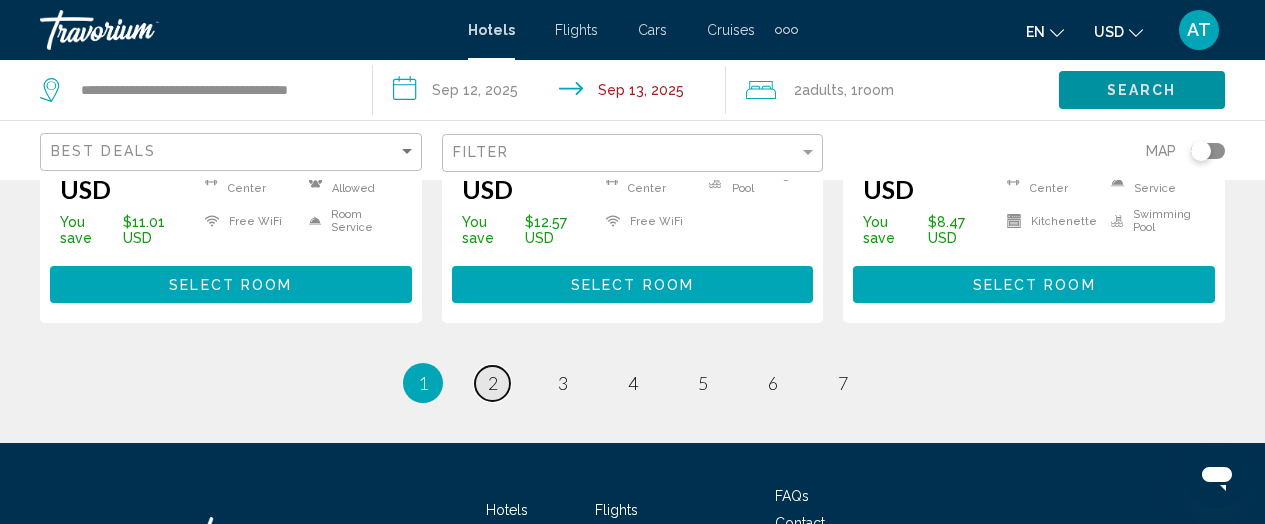 click on "2" at bounding box center (493, 383) 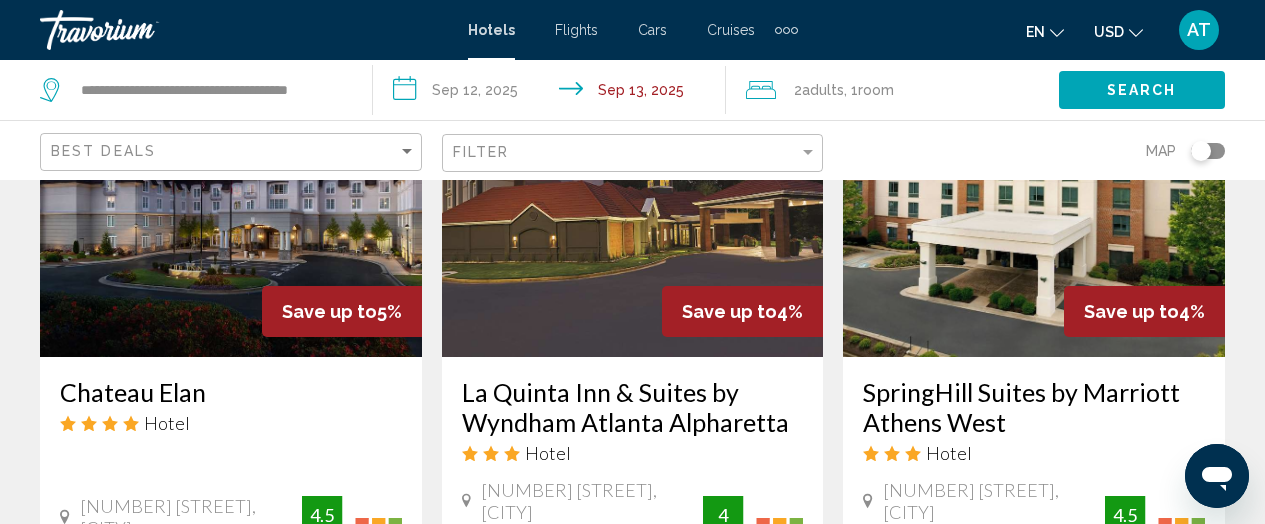 scroll, scrollTop: 3002, scrollLeft: 0, axis: vertical 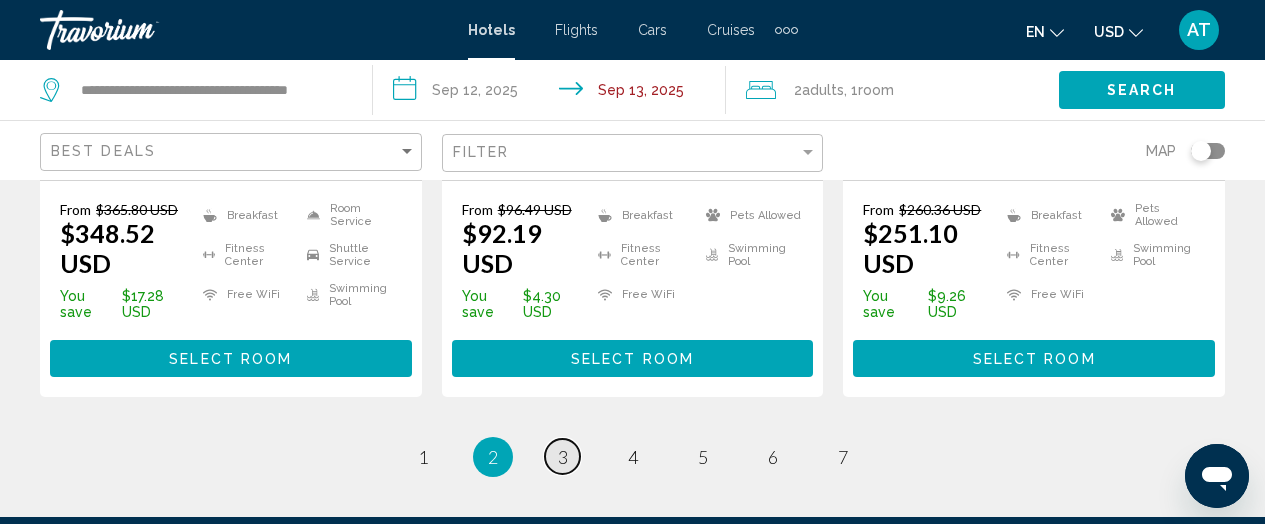 click on "3" at bounding box center (563, 457) 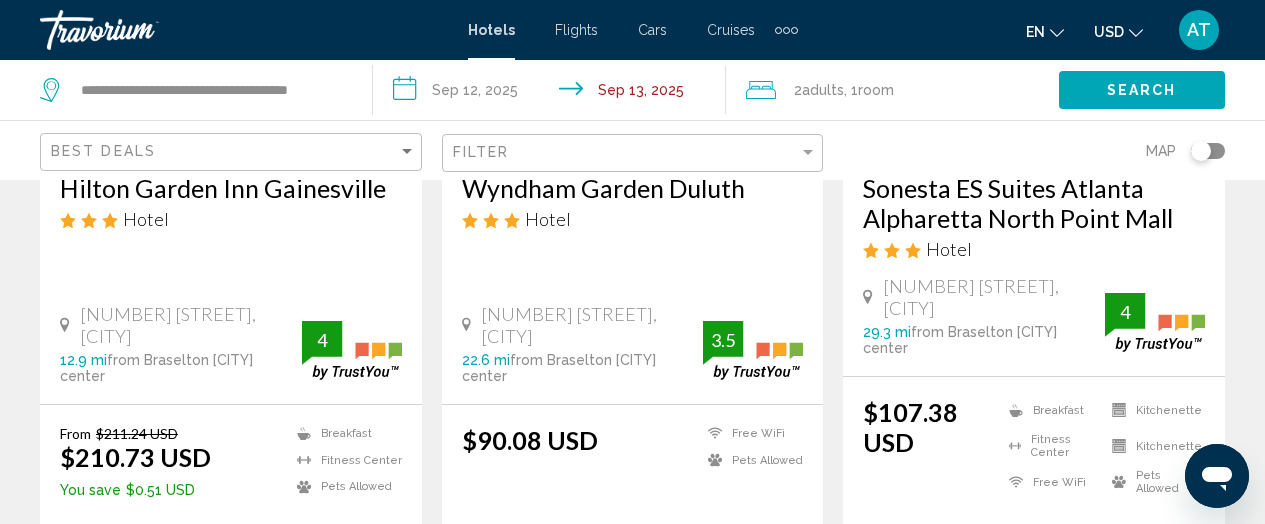 scroll, scrollTop: 3002, scrollLeft: 0, axis: vertical 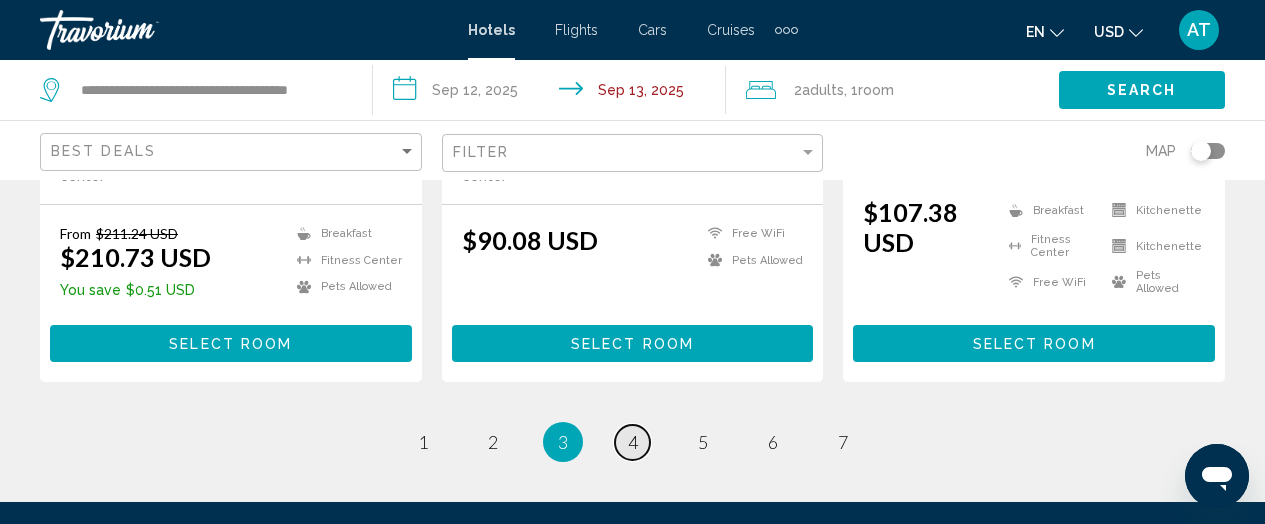 click on "page  4" at bounding box center (632, 442) 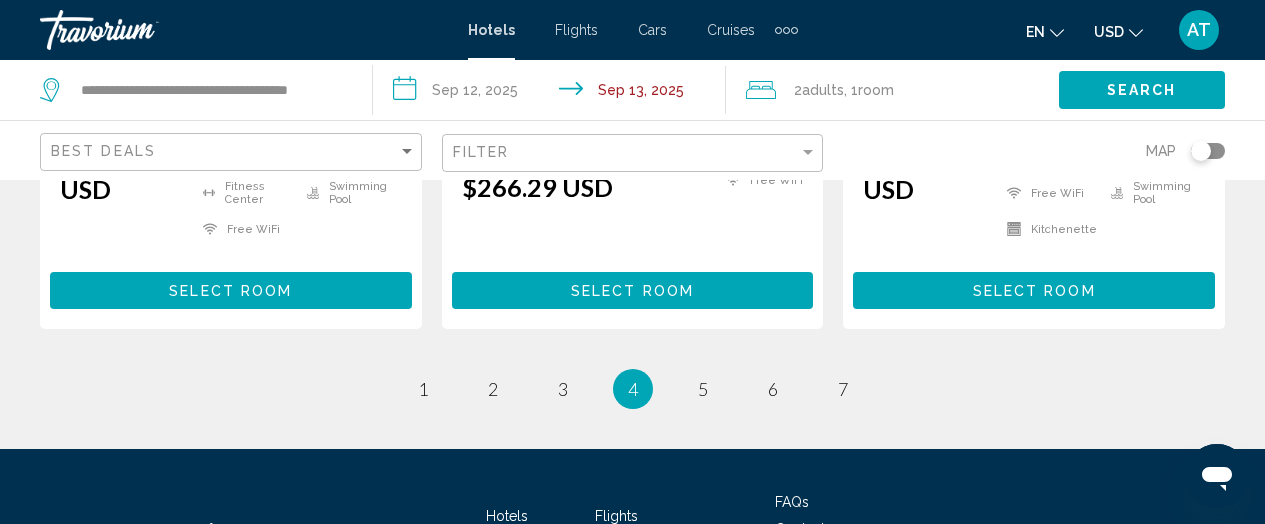 scroll, scrollTop: 3174, scrollLeft: 0, axis: vertical 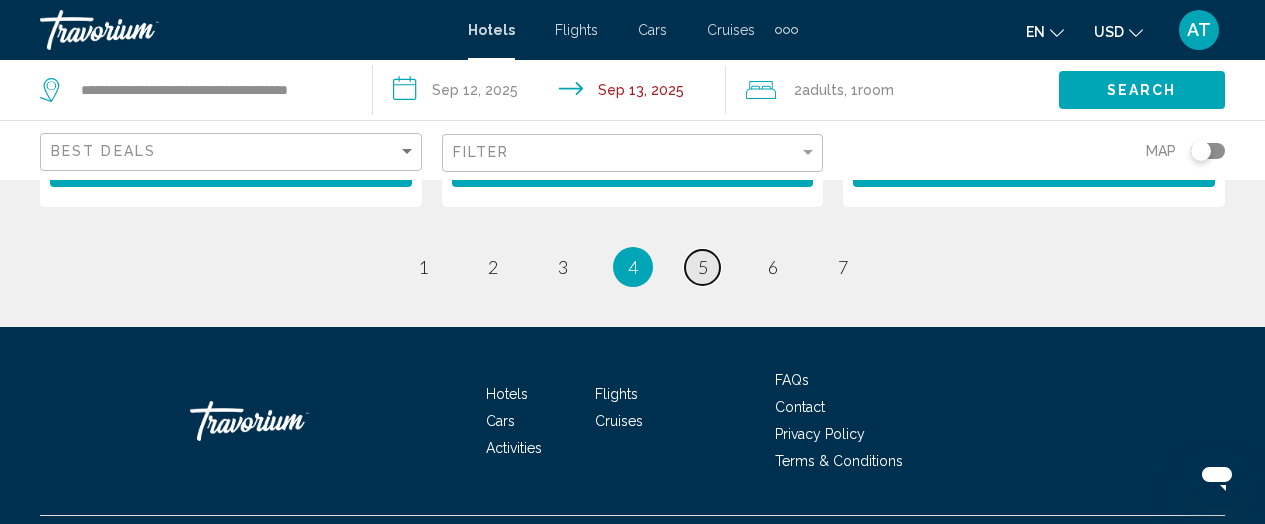 click on "5" at bounding box center [703, 267] 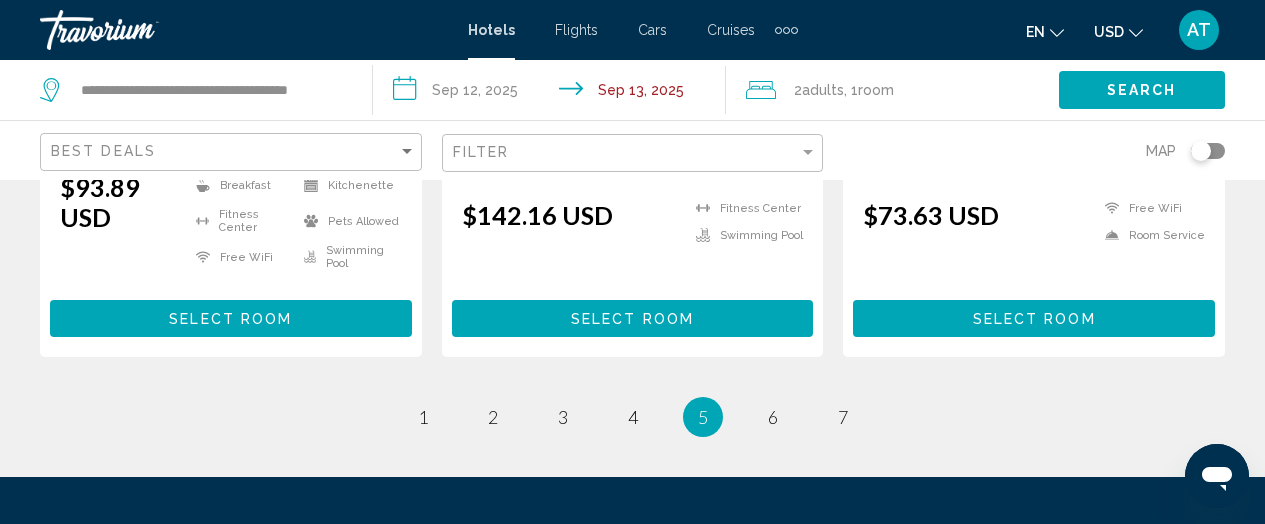 scroll, scrollTop: 3102, scrollLeft: 0, axis: vertical 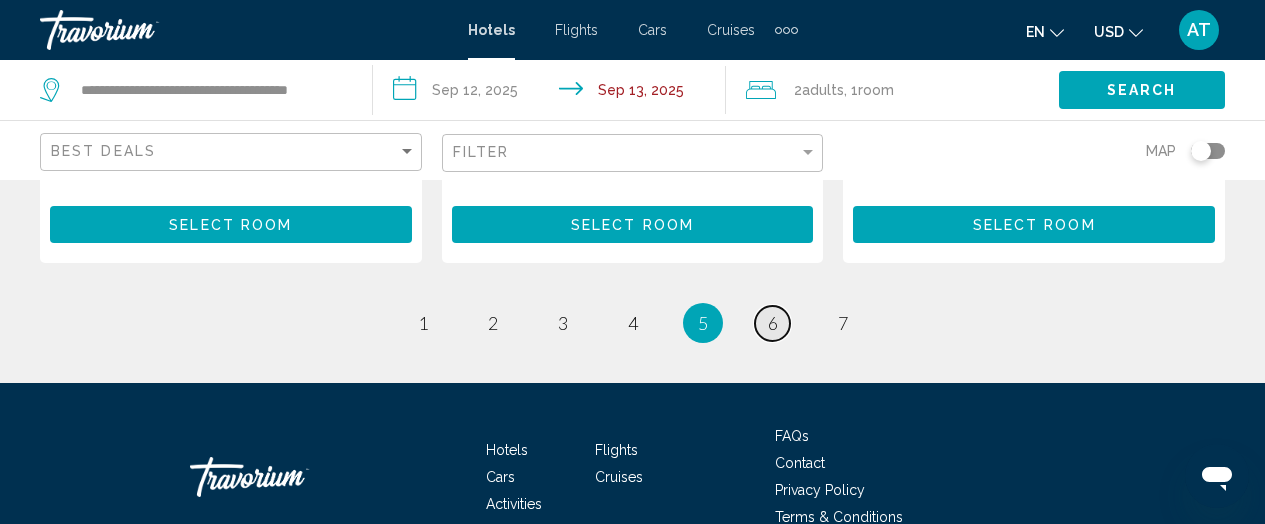 click on "6" at bounding box center (773, 323) 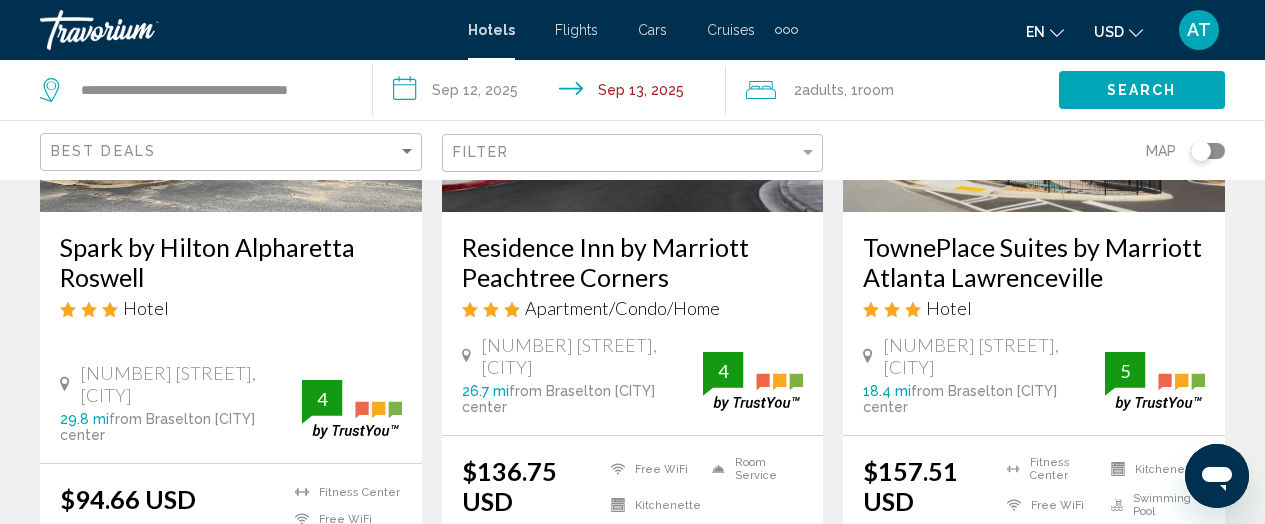 scroll, scrollTop: 3002, scrollLeft: 0, axis: vertical 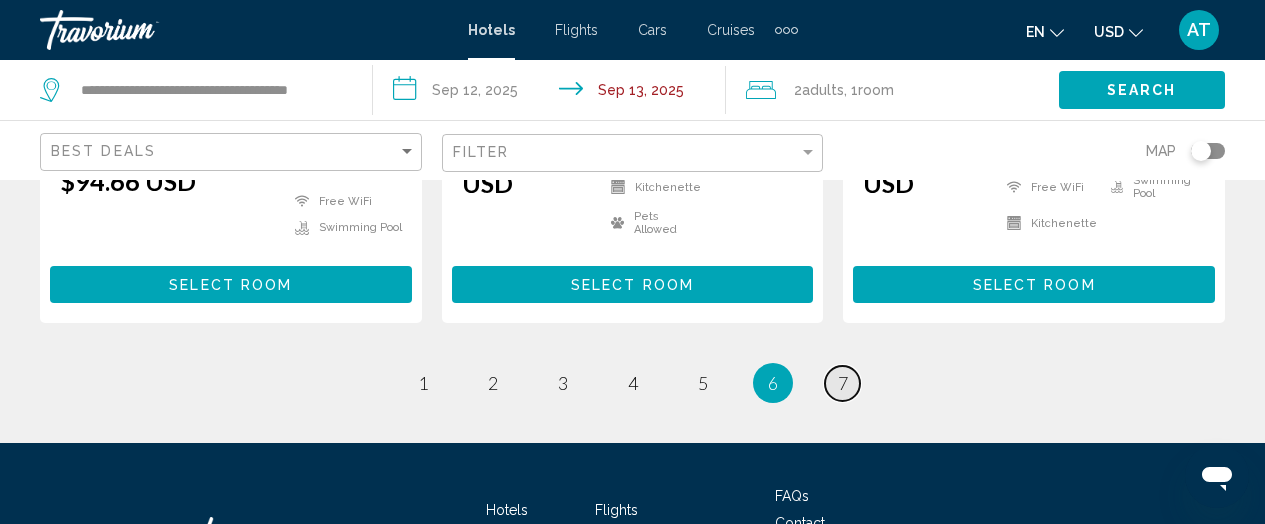 click on "7" at bounding box center [843, 383] 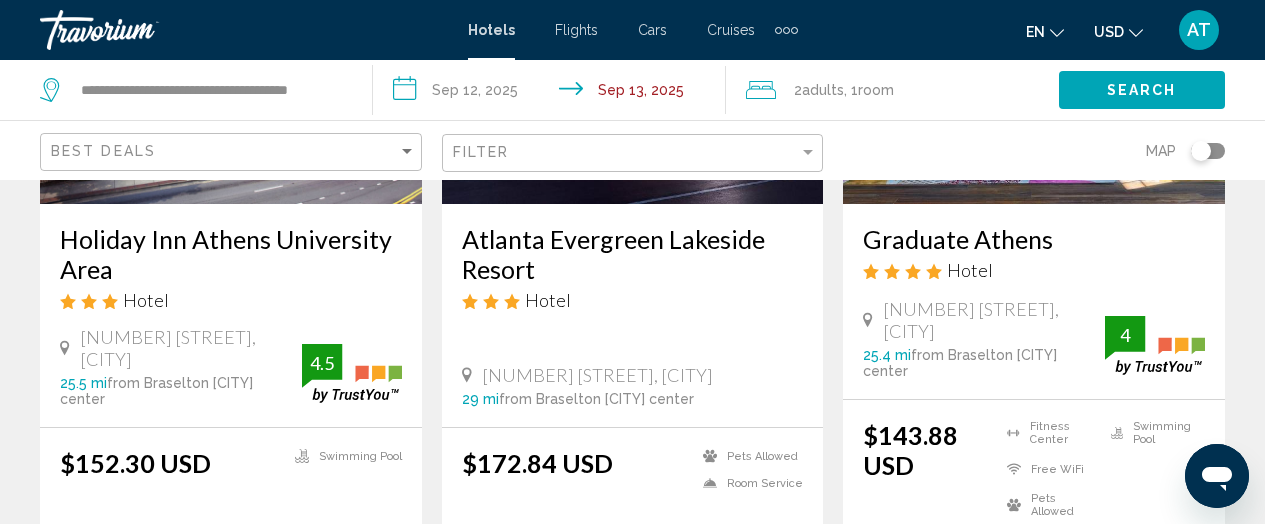 scroll, scrollTop: 3002, scrollLeft: 0, axis: vertical 